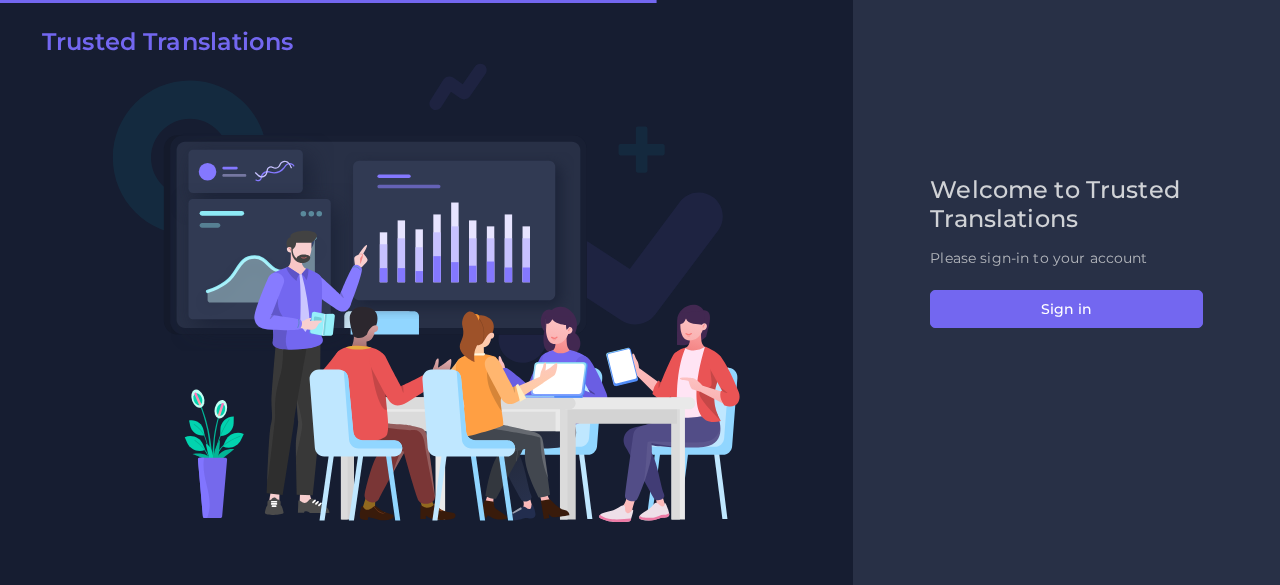 scroll, scrollTop: 0, scrollLeft: 0, axis: both 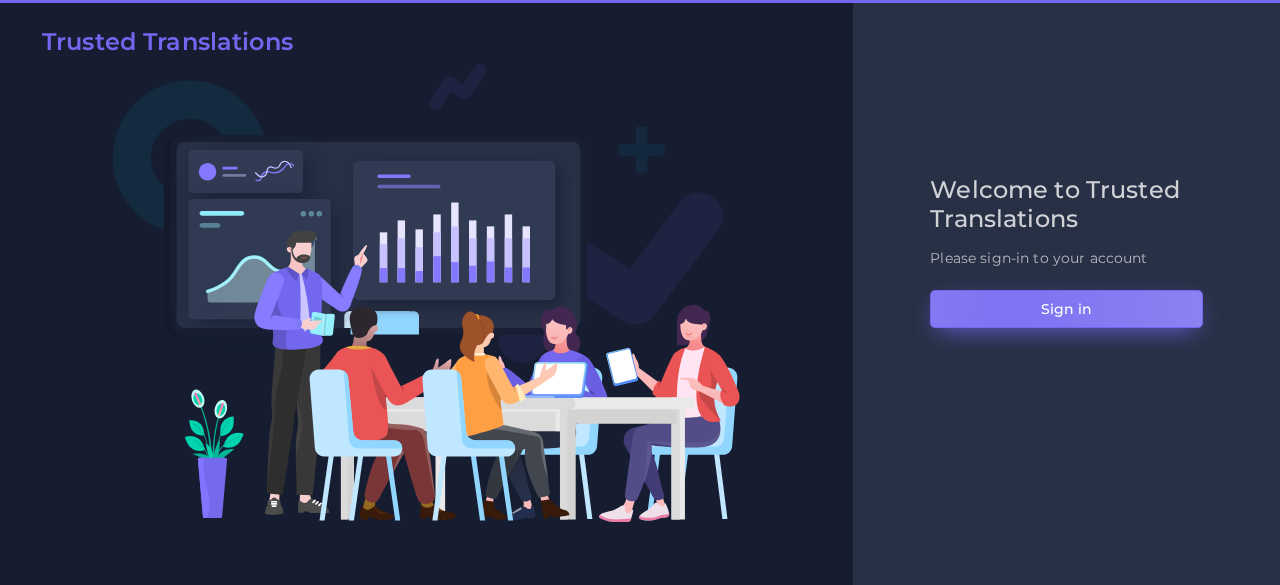 drag, startPoint x: 0, startPoint y: 0, endPoint x: 1011, endPoint y: 316, distance: 1059.2341 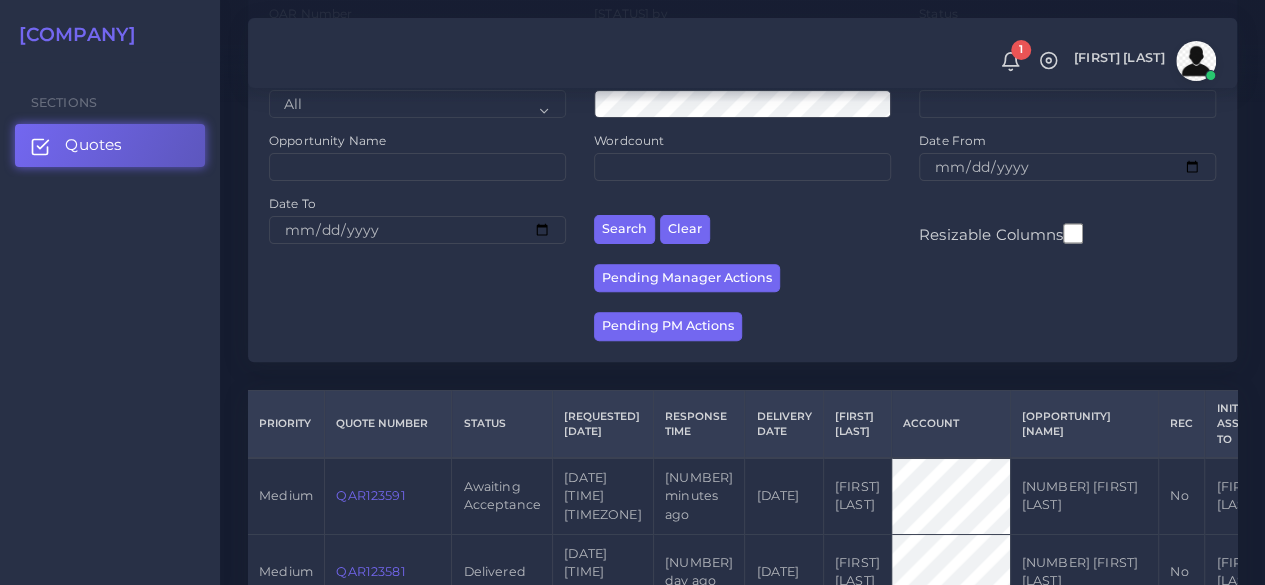 scroll, scrollTop: 500, scrollLeft: 0, axis: vertical 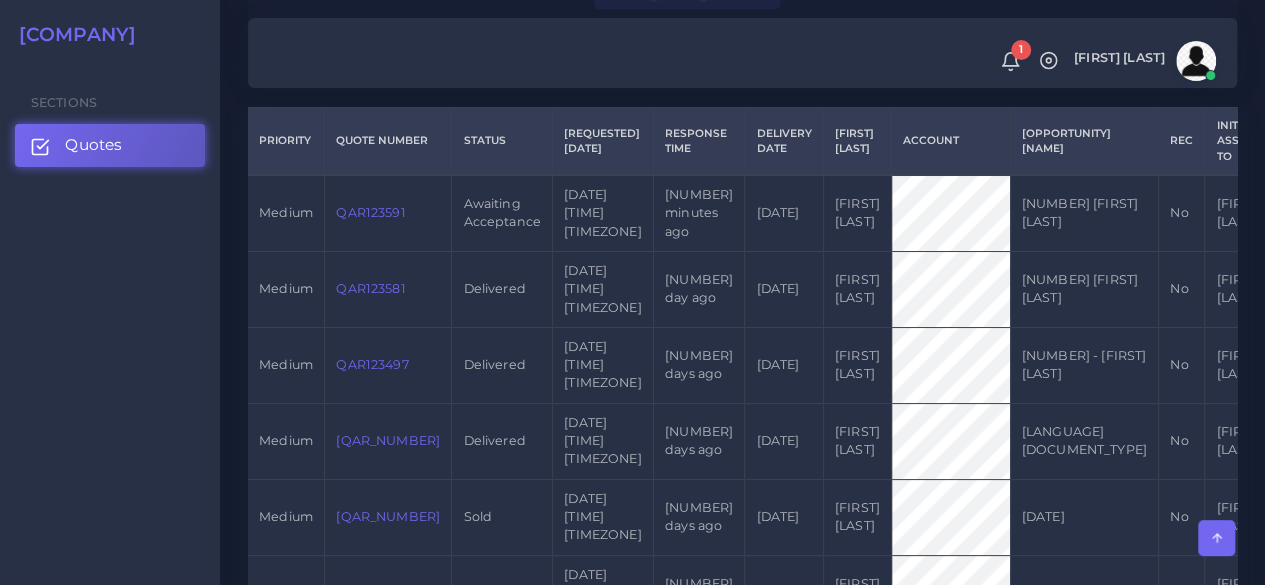 click on "QAR123591" at bounding box center [388, 213] 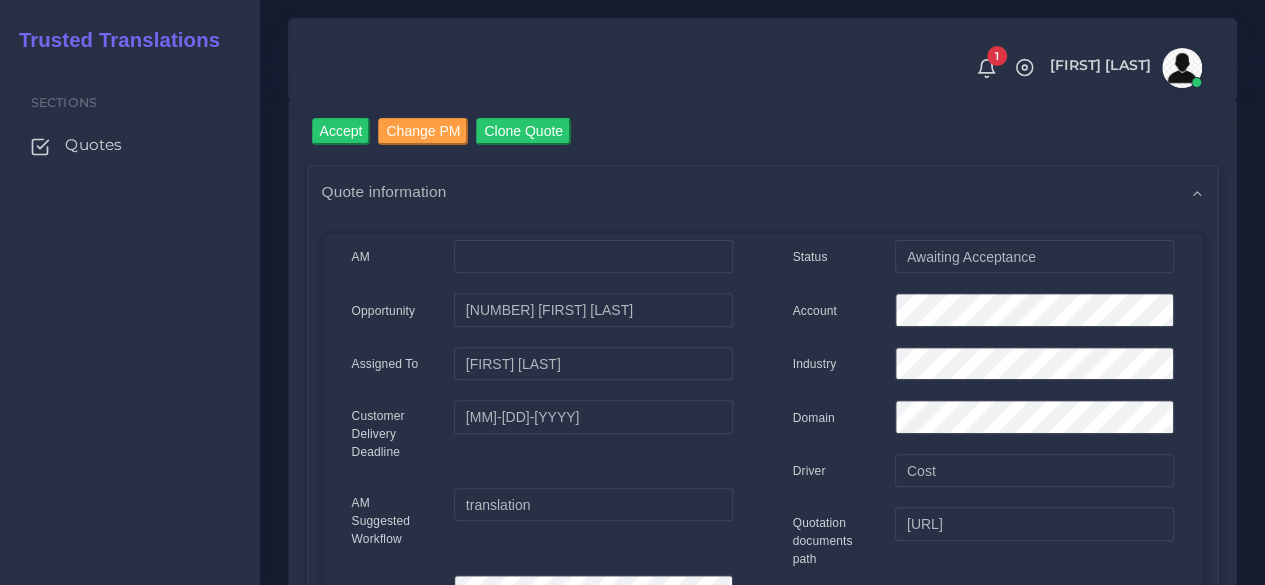 scroll, scrollTop: 0, scrollLeft: 0, axis: both 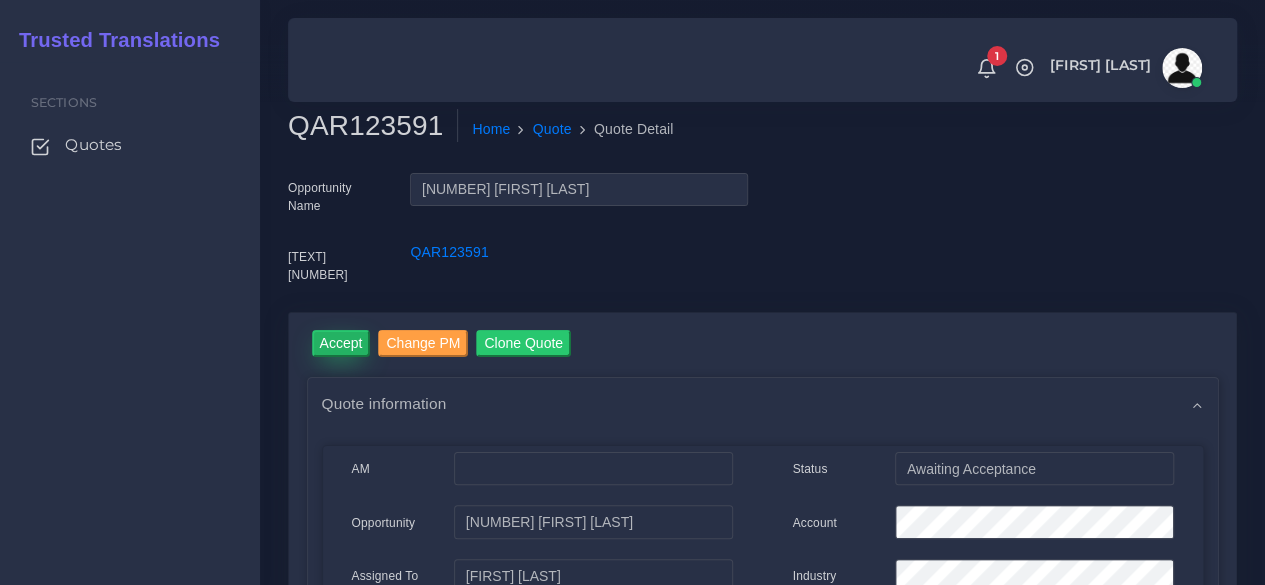 click on "Accept" at bounding box center (341, 343) 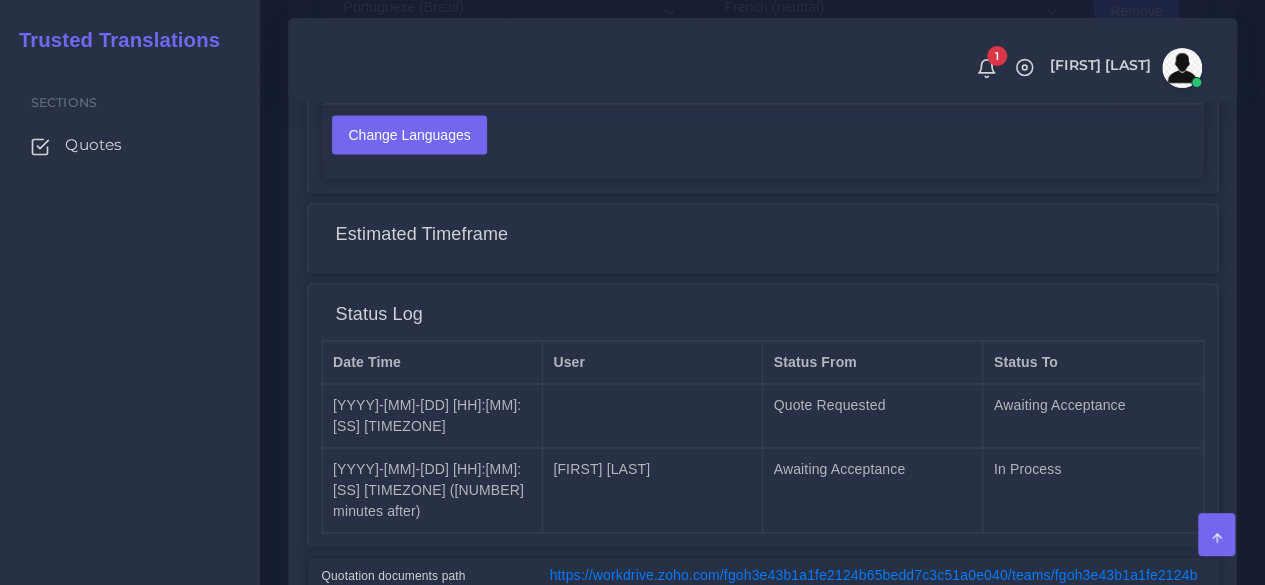 scroll, scrollTop: 1682, scrollLeft: 0, axis: vertical 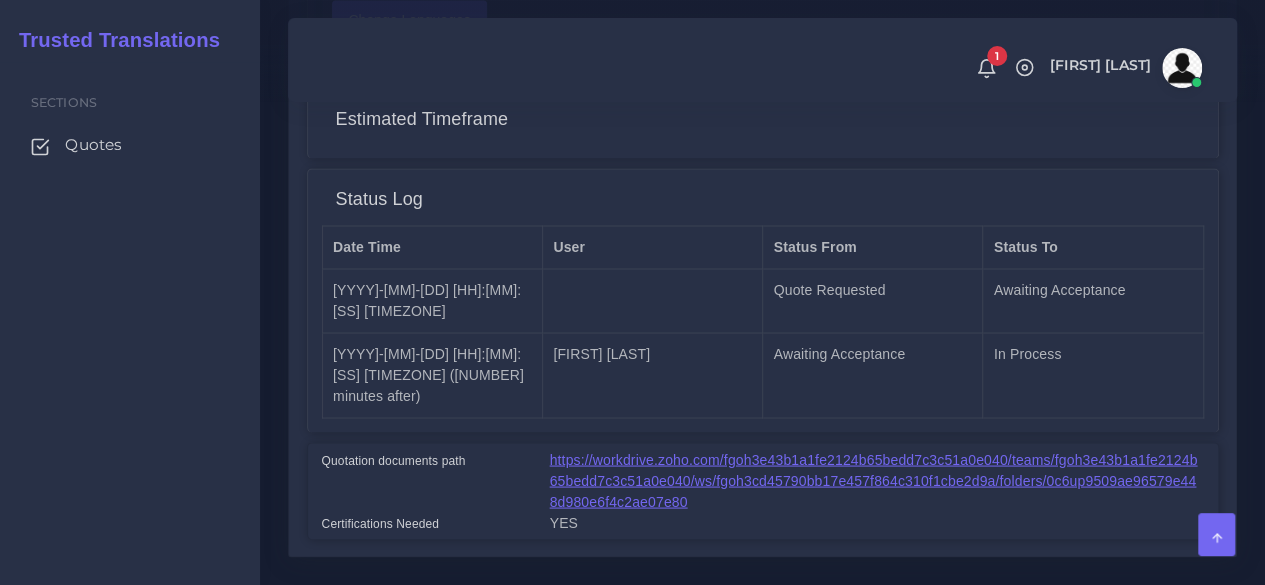 click on "https://workdrive.zoho.com/fgoh3e43b1a1fe2124b65bedd7c3c51a0e040/teams/fgoh3e43b1a1fe2124b65bedd7c3c51a0e040/ws/fgoh3cd45790bb17e457f864c310f1cbe2d9a/folders/0c6up9509ae96579e448d980e6f4c2ae07e80" at bounding box center (874, 480) 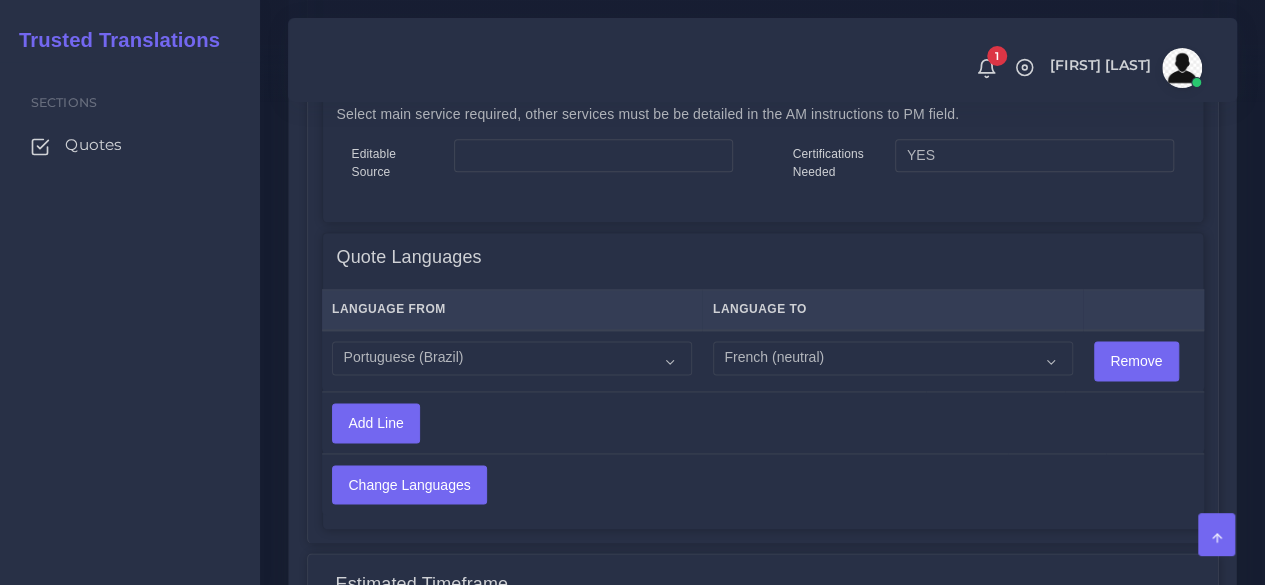 scroll, scrollTop: 1182, scrollLeft: 0, axis: vertical 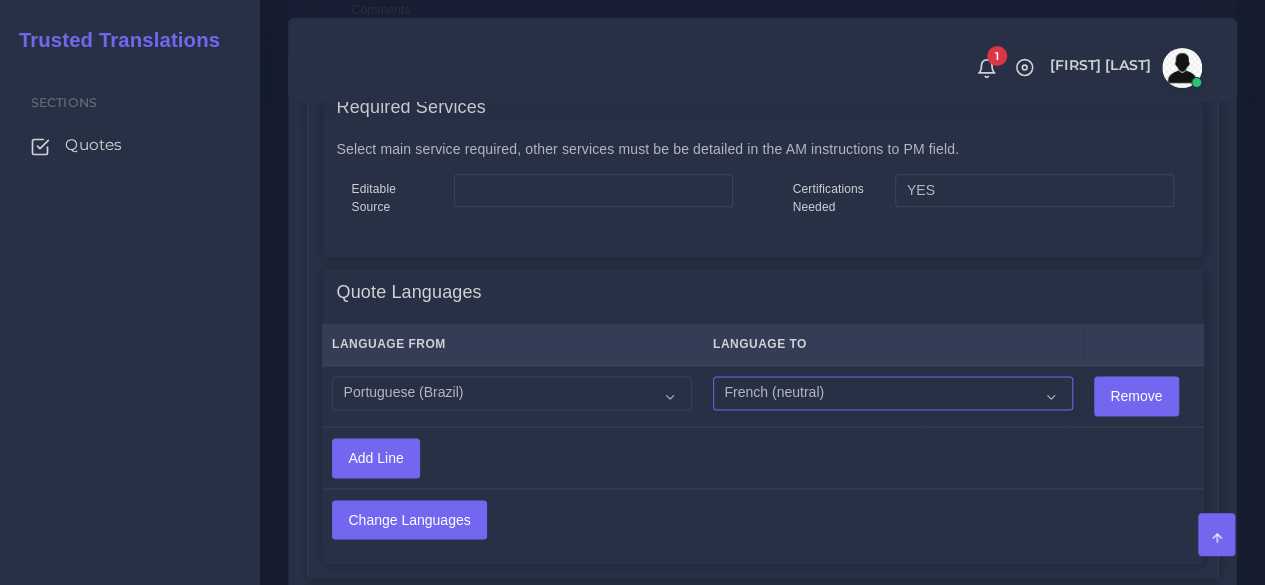 click on "American Sign Language ([ABBREVIATION])" at bounding box center (893, 393) 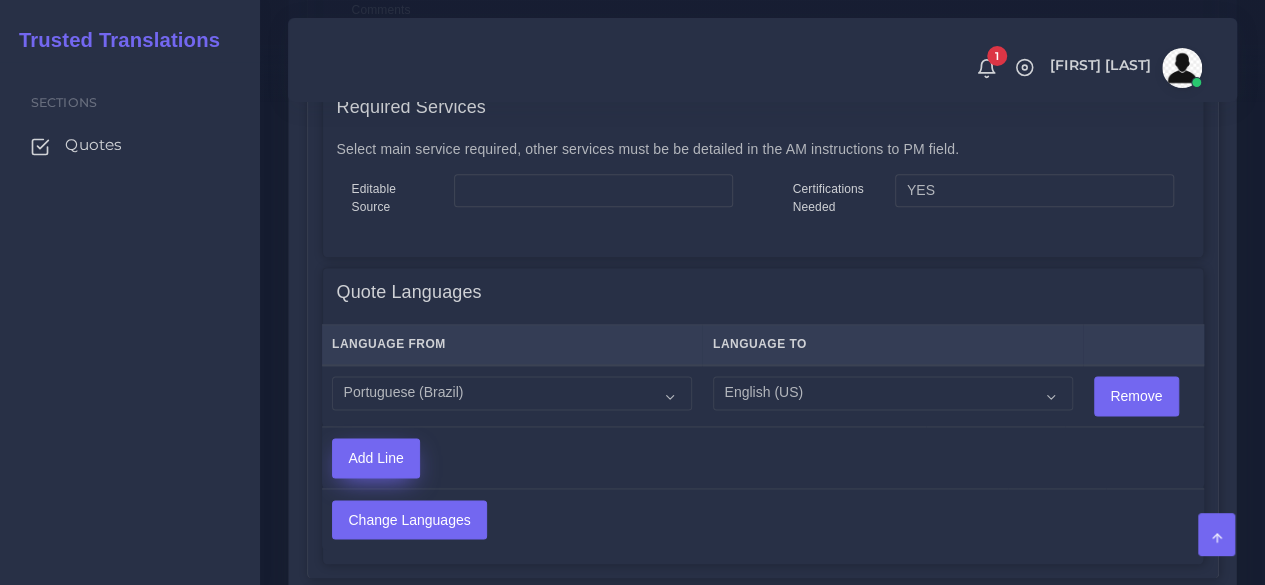 click on "Add Line" at bounding box center (376, 458) 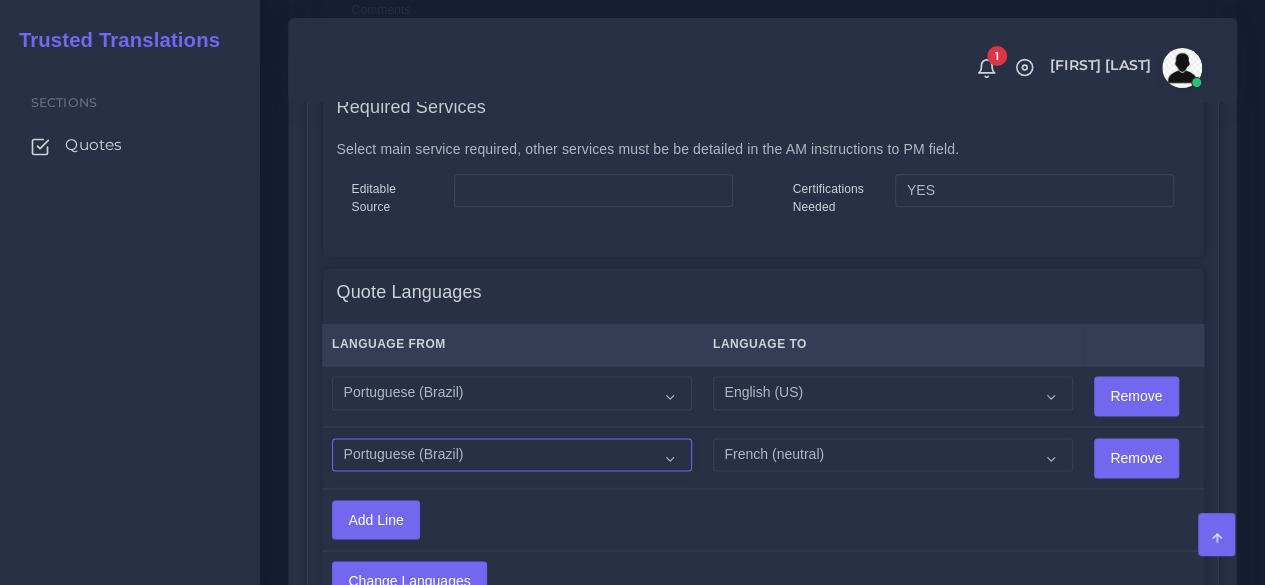 click on "Acoli
Afar
Afrikaans
Akan
Akateko
Albanian
American Sign Language (ASL)
Amharic
Arabic" at bounding box center [512, 455] 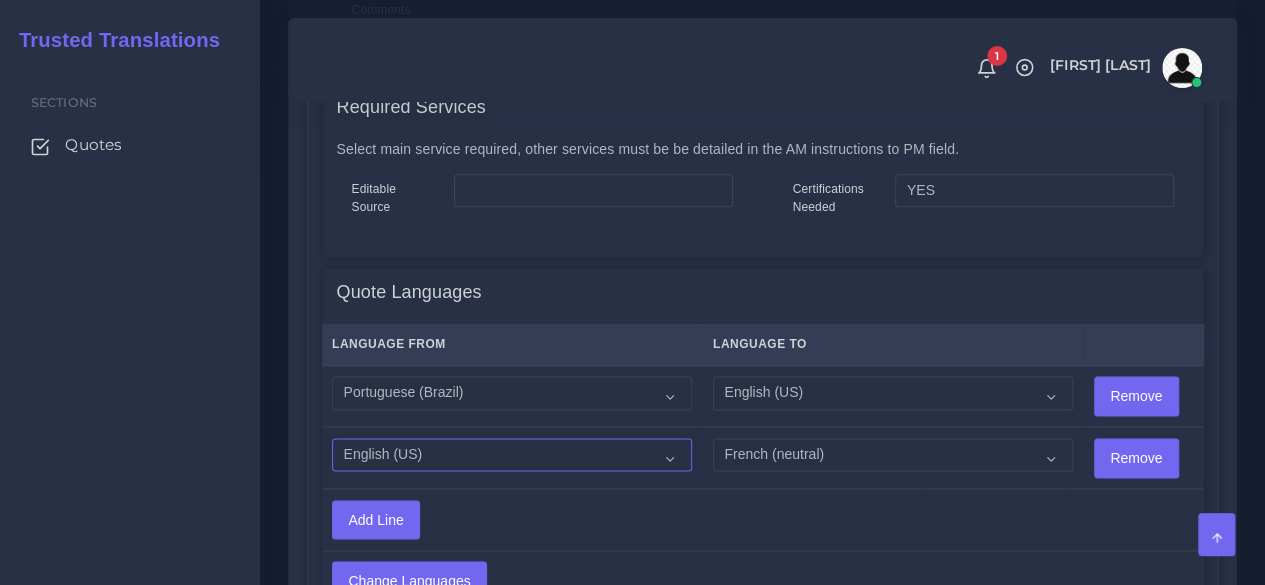 click on "Acoli
Afar
Afrikaans
Akan
Akateko
Albanian
American Sign Language (ASL)
Amharic
Arabic" at bounding box center (512, 455) 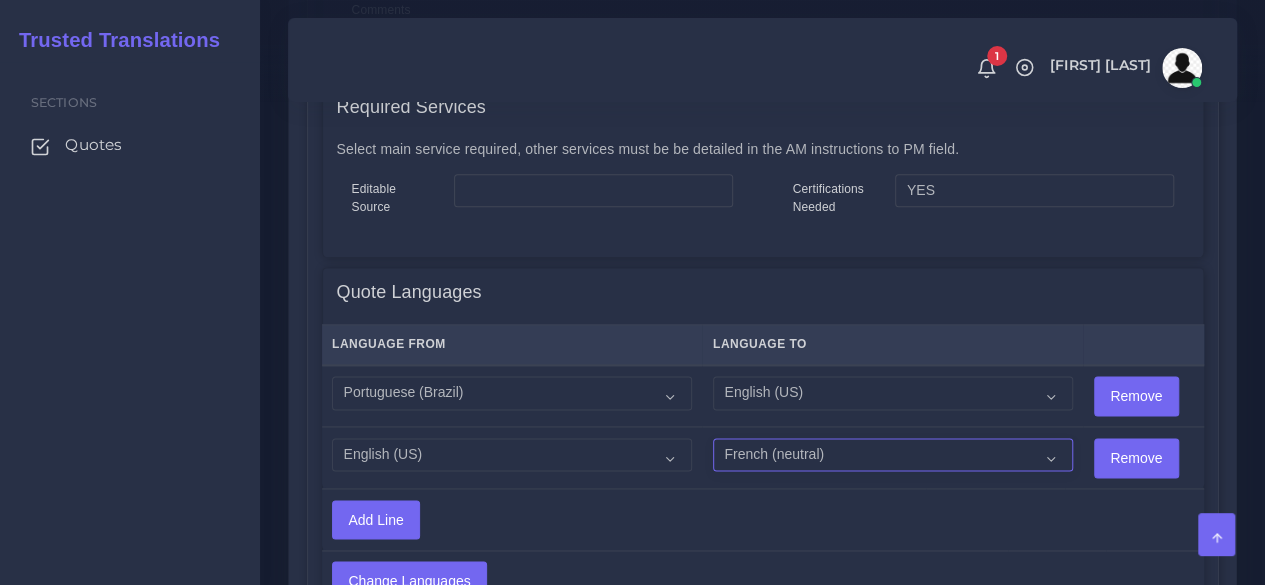 click on "Acoli
Afar
Afrikaans
Akan
Akateko
Albanian
American Sign Language (ASL)
Amharic
Arabic
Arabic (Egypt)" at bounding box center (893, 455) 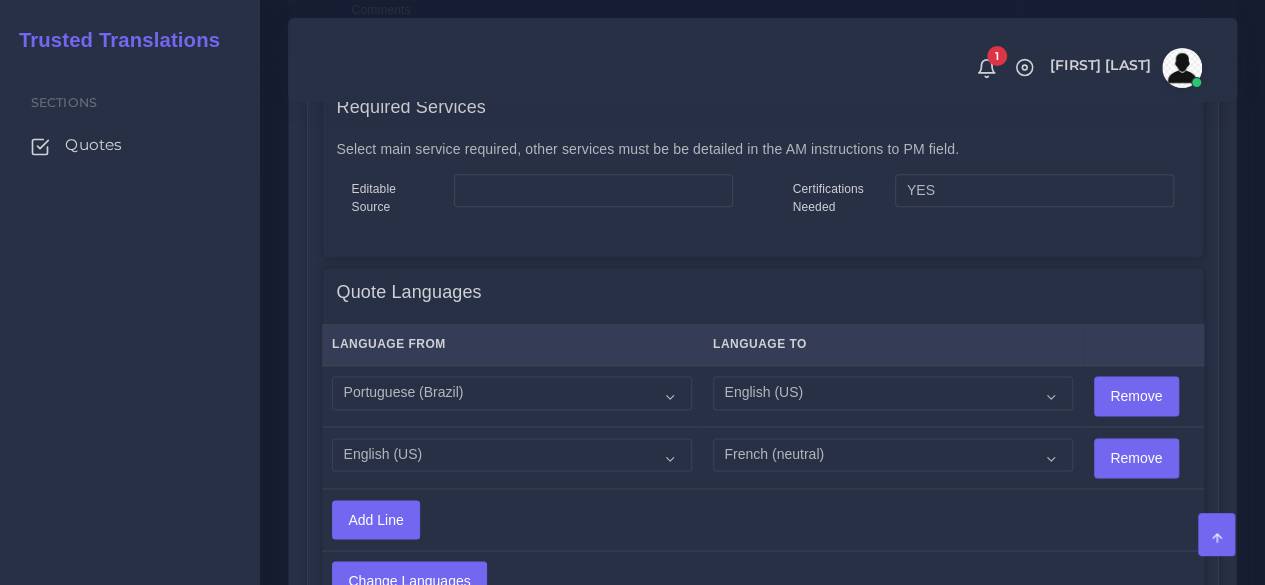 click on "Add Line" at bounding box center (624, 519) 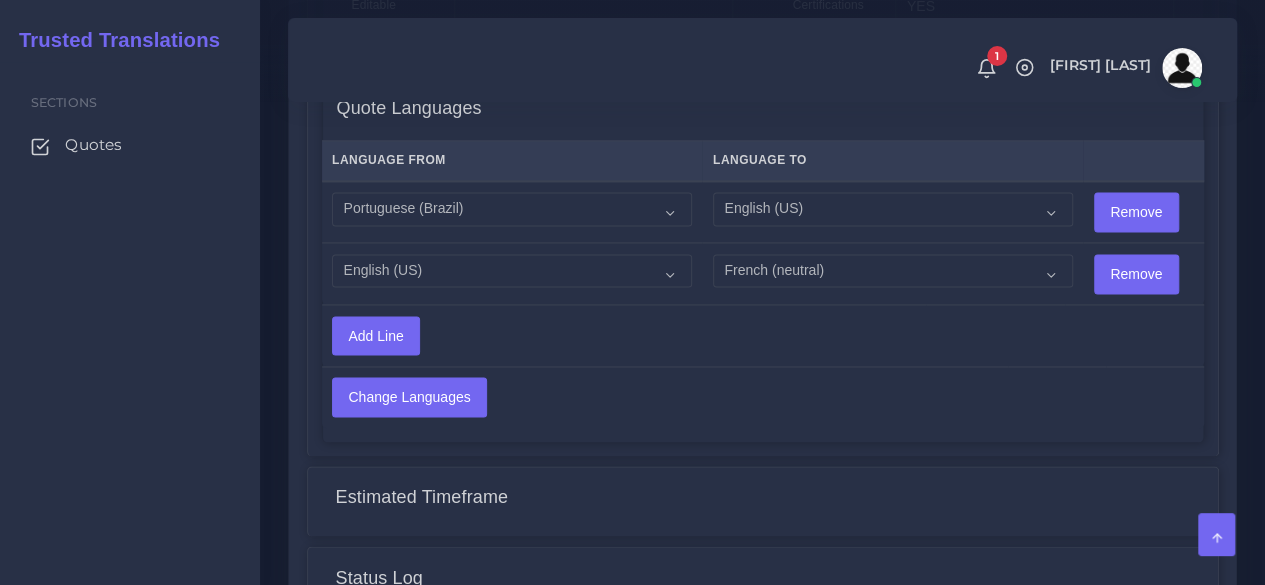 scroll, scrollTop: 1382, scrollLeft: 0, axis: vertical 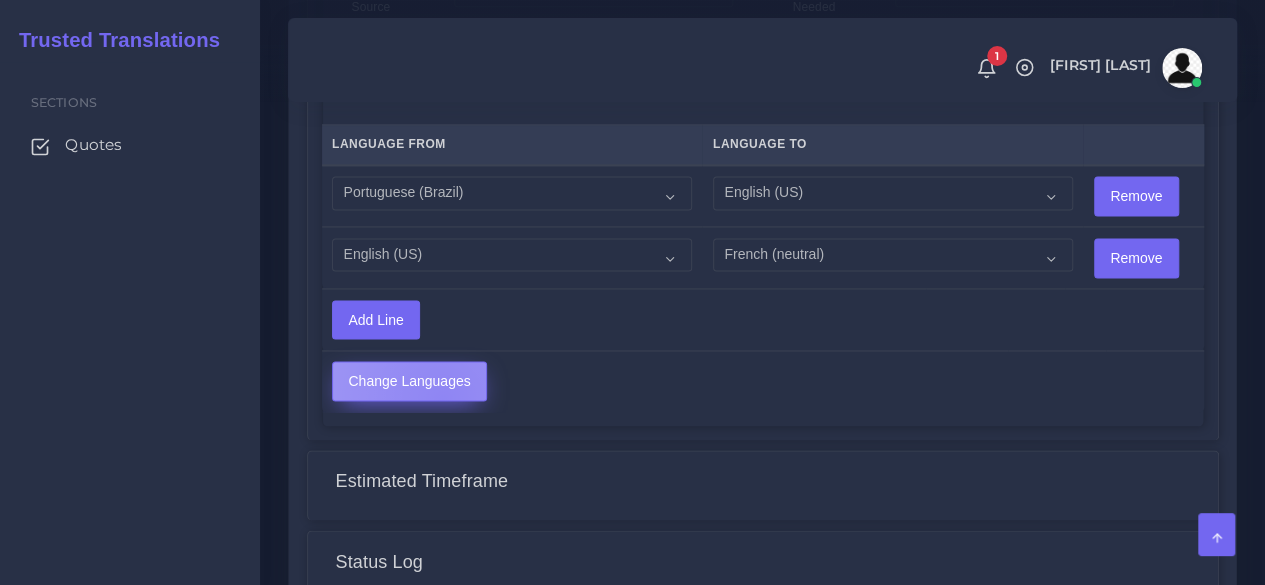 click on "Change Languages" at bounding box center [409, 381] 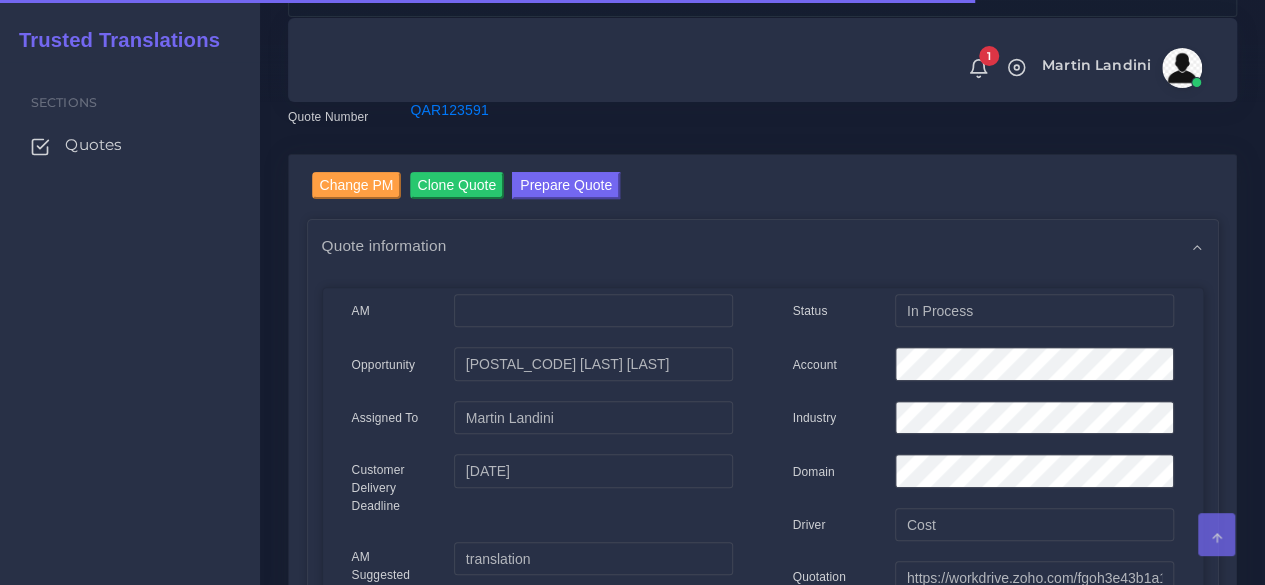scroll, scrollTop: 200, scrollLeft: 0, axis: vertical 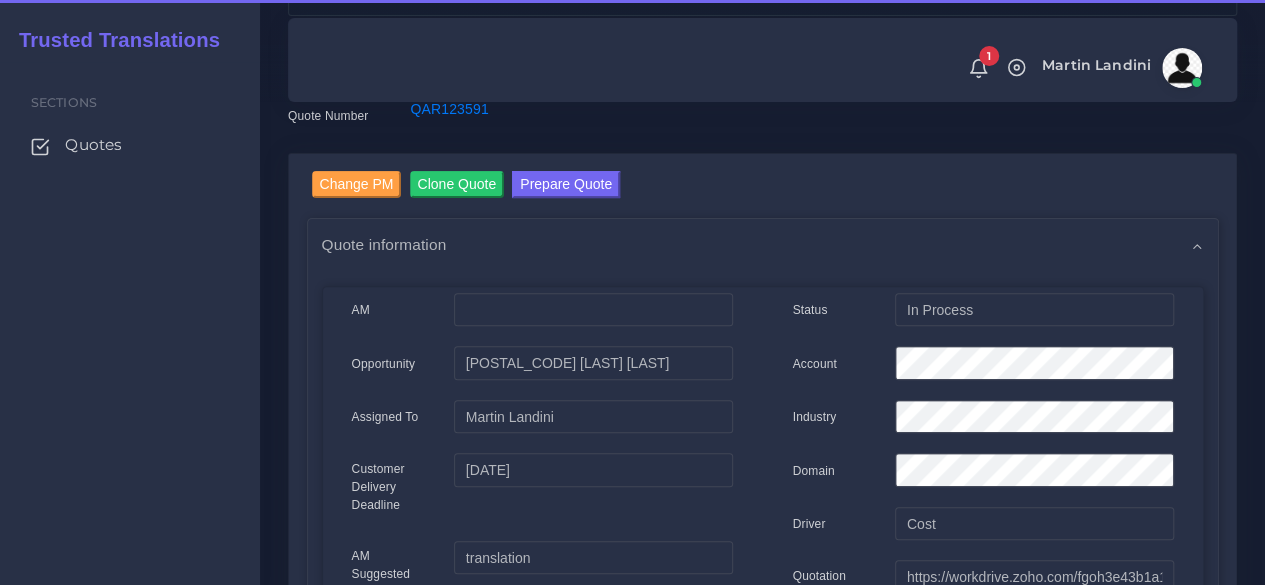 click on "Change PM
Clone Quote
Prepare Quote
Quote information
AM" at bounding box center [762, 1106] 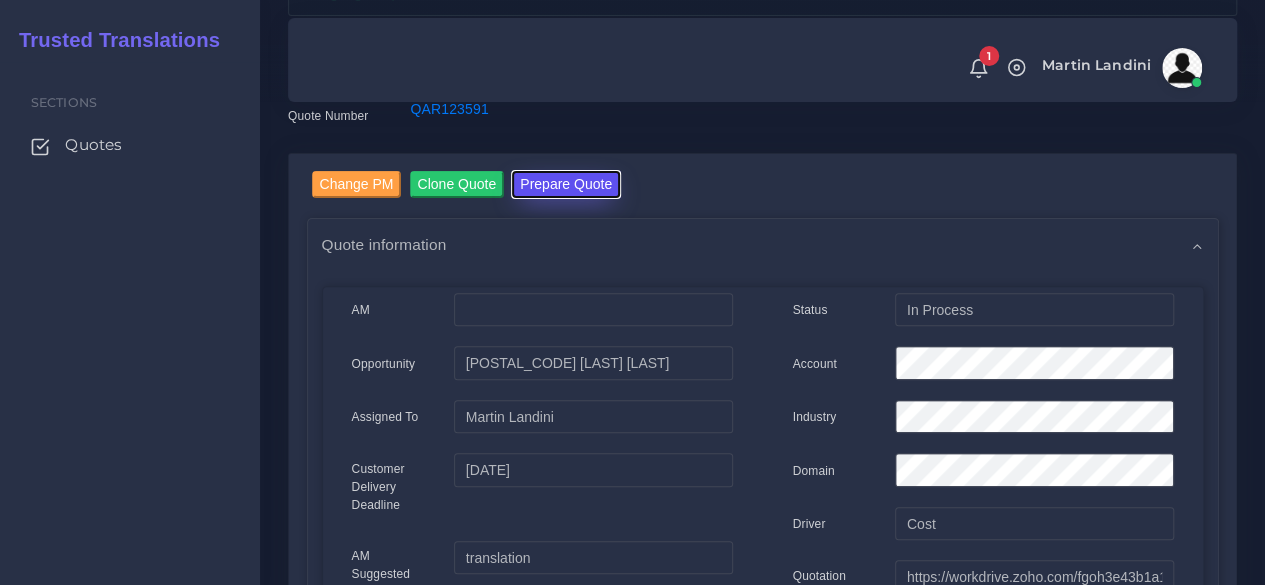 click on "Prepare Quote" at bounding box center [566, 184] 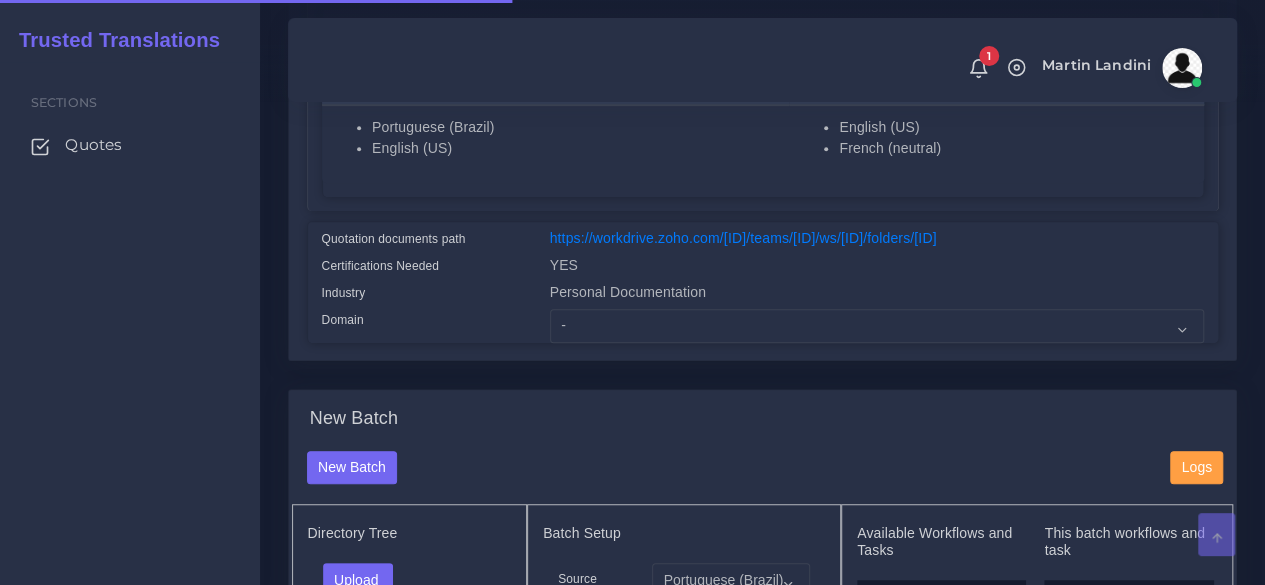 scroll, scrollTop: 600, scrollLeft: 0, axis: vertical 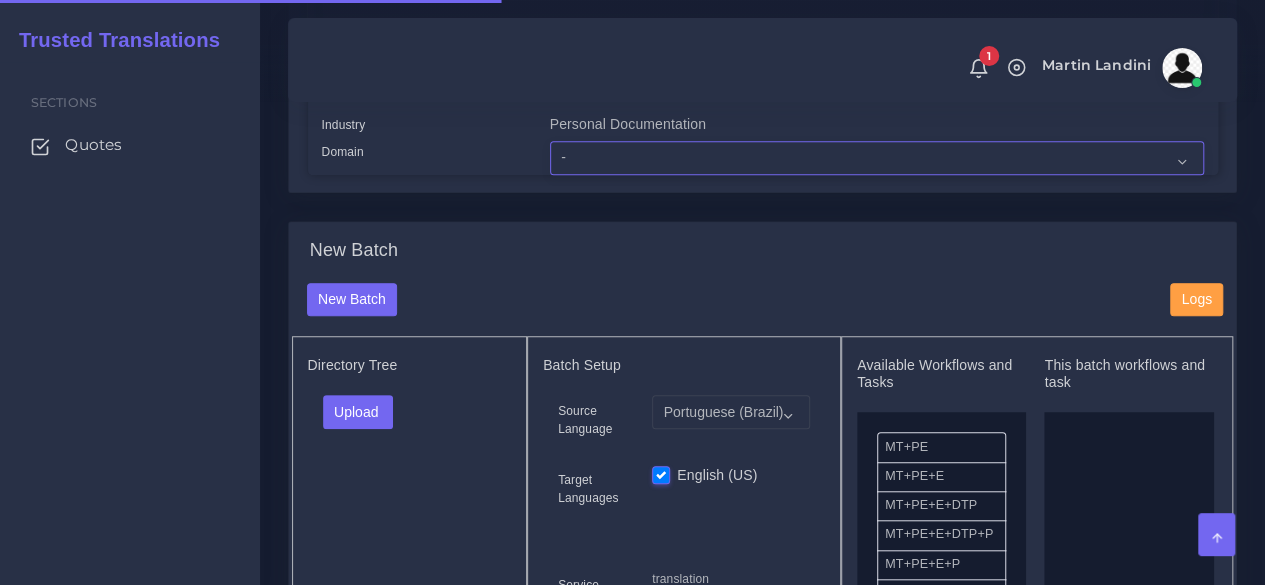 click on "-
Advertising and Media
Agriculture, Forestry and Fishing
Architecture, Building and Construction
Automotive
Chemicals
Computer Hardware
Computer Software
Consumer Electronics - Home appliances
Education
Energy, Water, Transportation and Utilities
Finance - Banking
Food Manufacturing and Services
Healthcare and Health Sciences
Hospitality, Leisure, Tourism and Arts
Human Resources - HR
Industrial Electronics
Industrial Manufacturing Insurance" at bounding box center [877, 158] 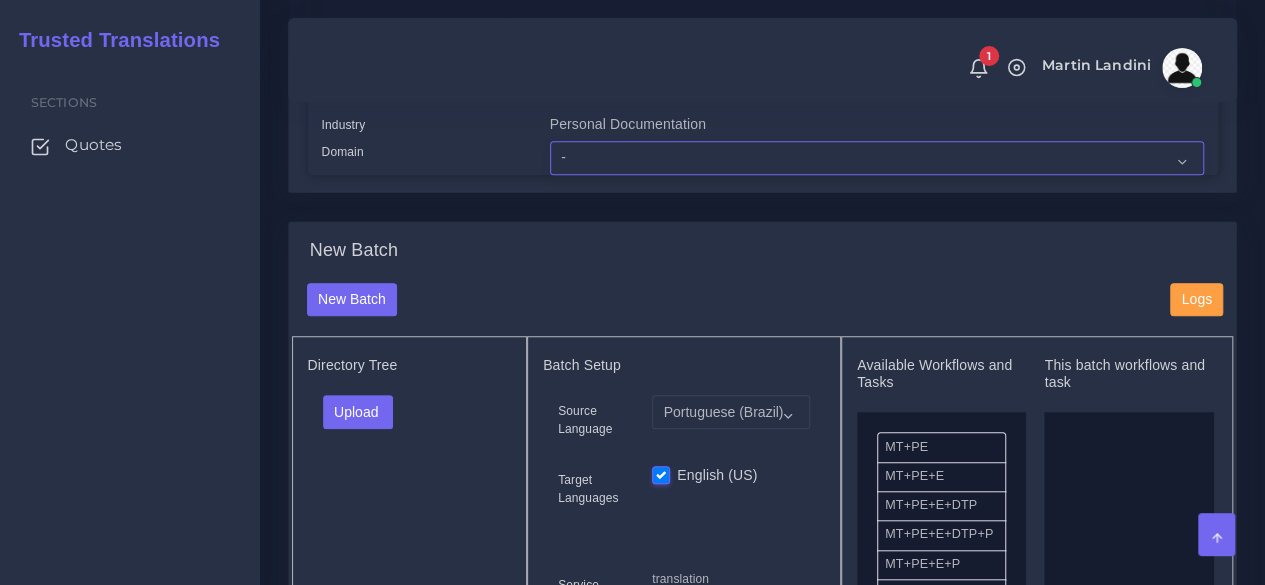 select on "Finance - Banking" 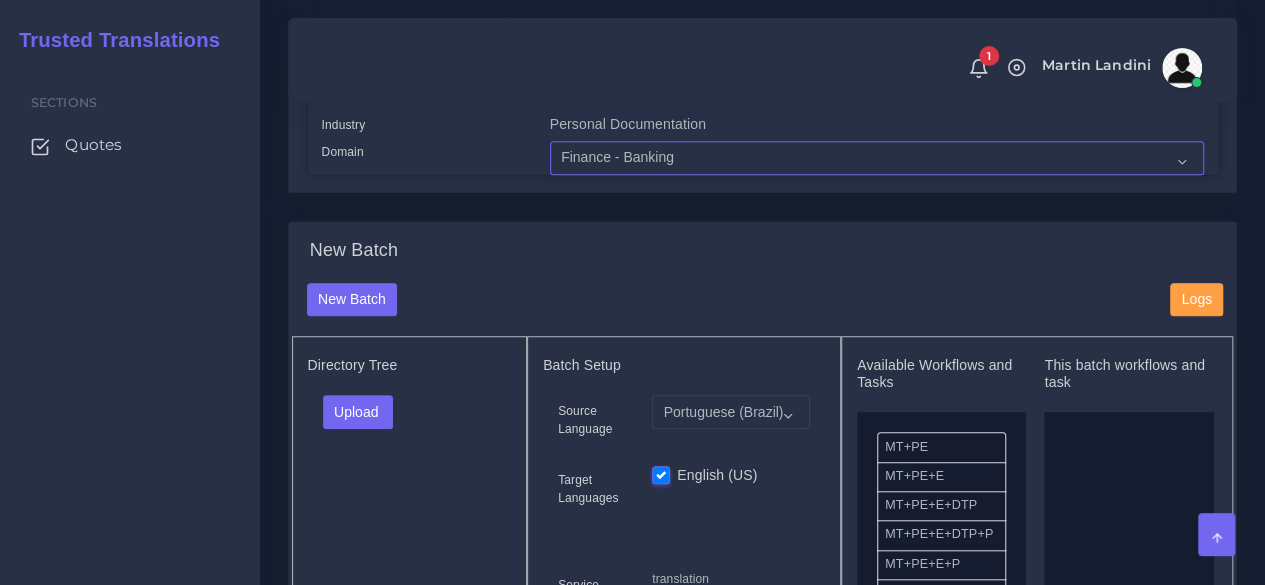 click on "-
Advertising and Media
Agriculture, Forestry and Fishing
Architecture, Building and Construction
Automotive
Chemicals
Computer Hardware
Computer Software
Consumer Electronics - Home appliances
Education
Energy, Water, Transportation and Utilities
Finance - Banking
Food Manufacturing and Services
Healthcare and Health Sciences
Hospitality, Leisure, Tourism and Arts
Human Resources - HR
Industrial Electronics
Industrial Manufacturing Insurance" at bounding box center (877, 158) 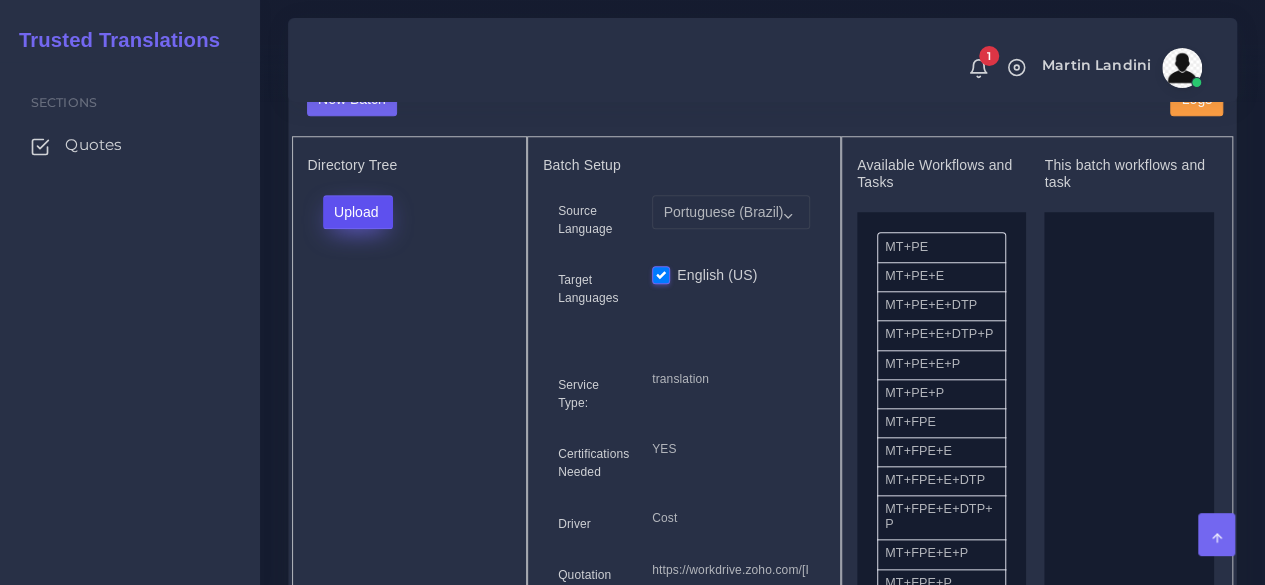 click on "Upload" at bounding box center [358, 212] 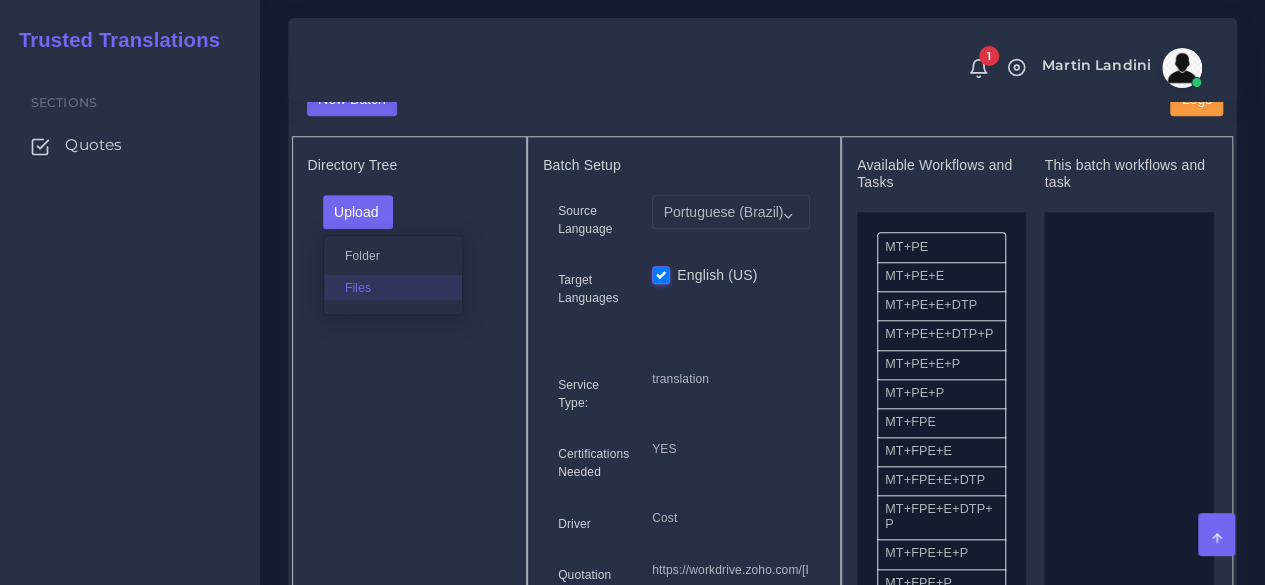 click on "Files" at bounding box center [393, 287] 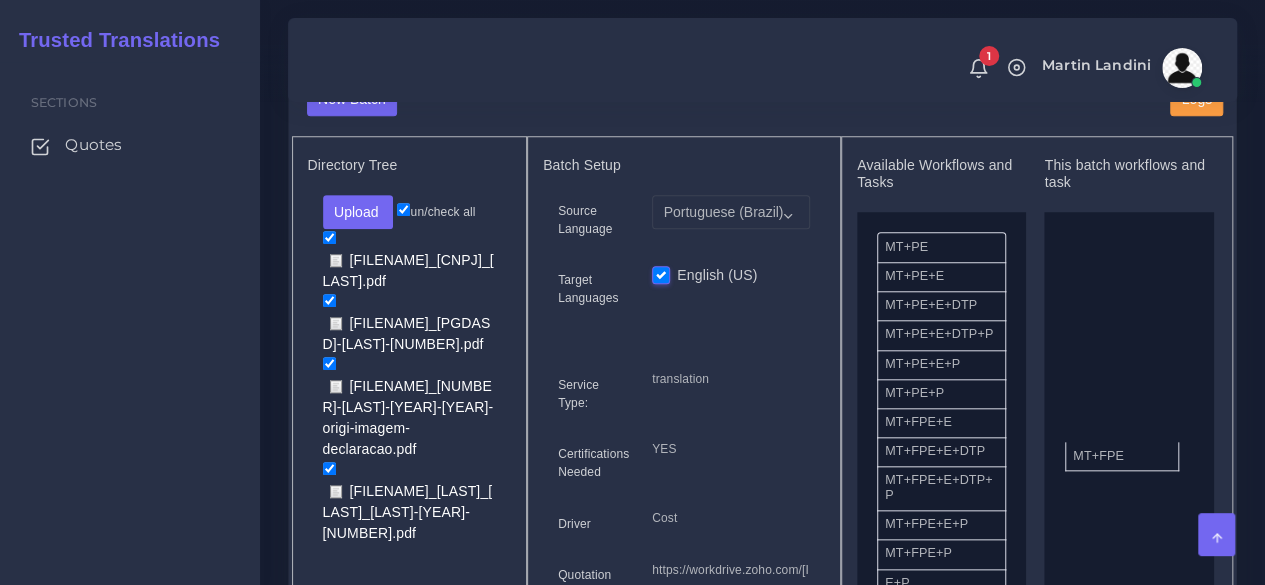 drag, startPoint x: 949, startPoint y: 470, endPoint x: 992, endPoint y: 426, distance: 61.522354 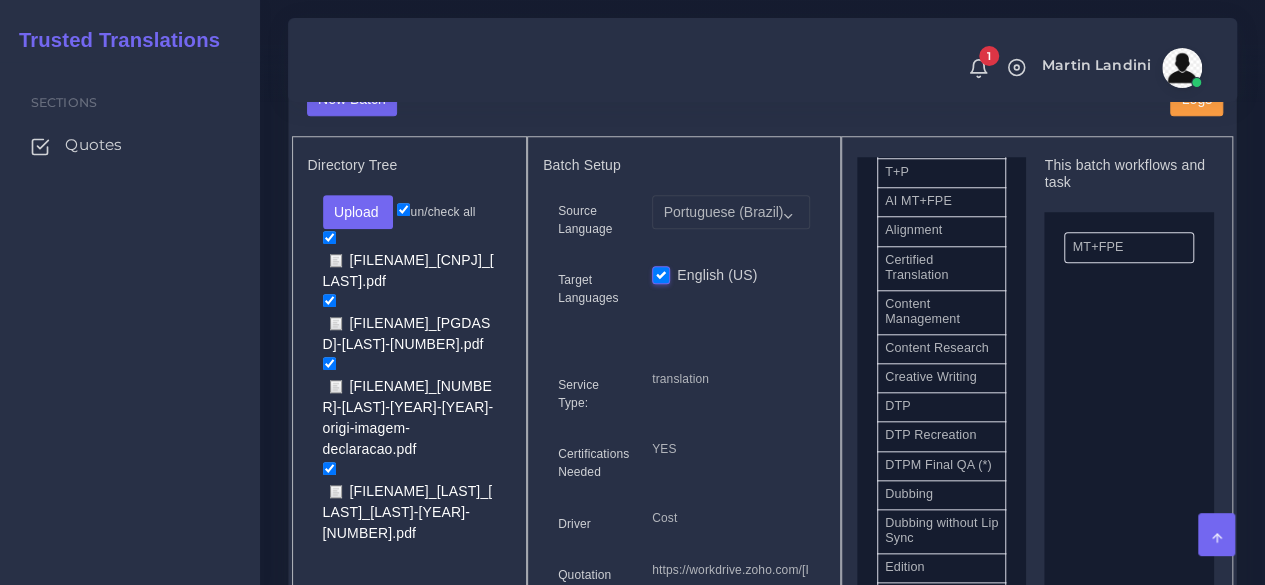 scroll, scrollTop: 600, scrollLeft: 0, axis: vertical 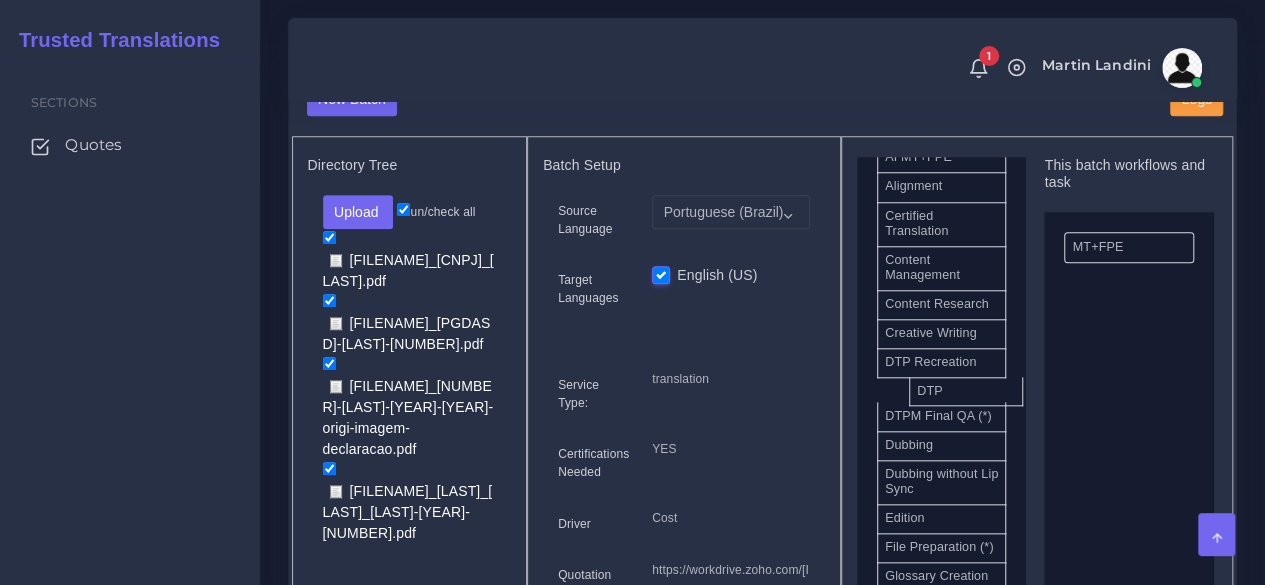 drag, startPoint x: 960, startPoint y: 414, endPoint x: 992, endPoint y: 420, distance: 32.55764 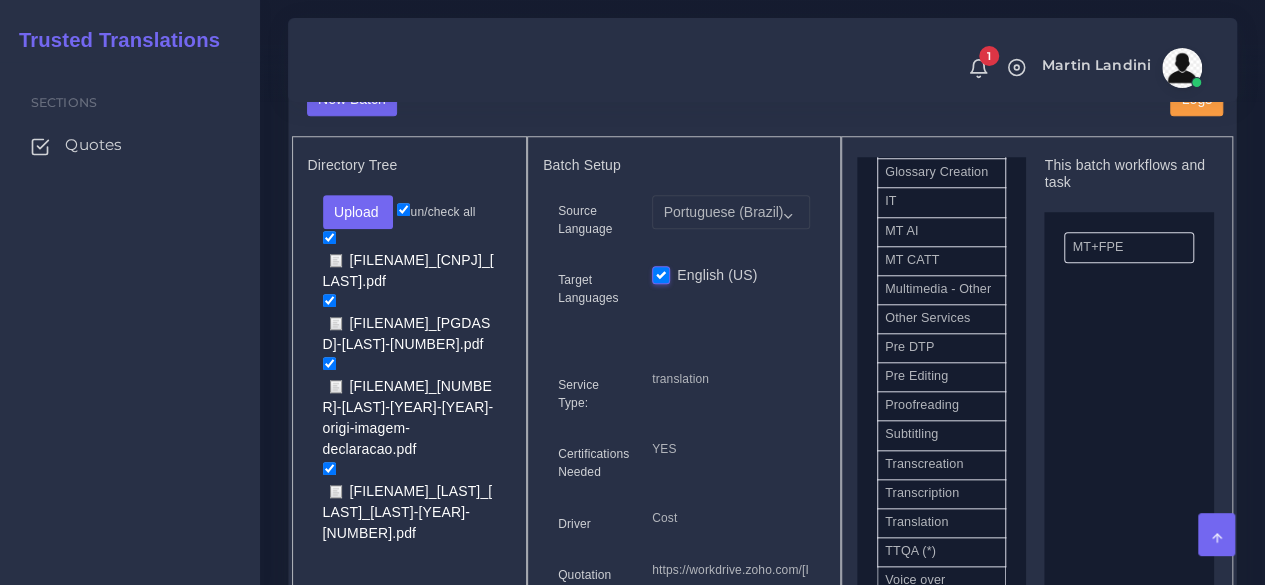 scroll, scrollTop: 1100, scrollLeft: 0, axis: vertical 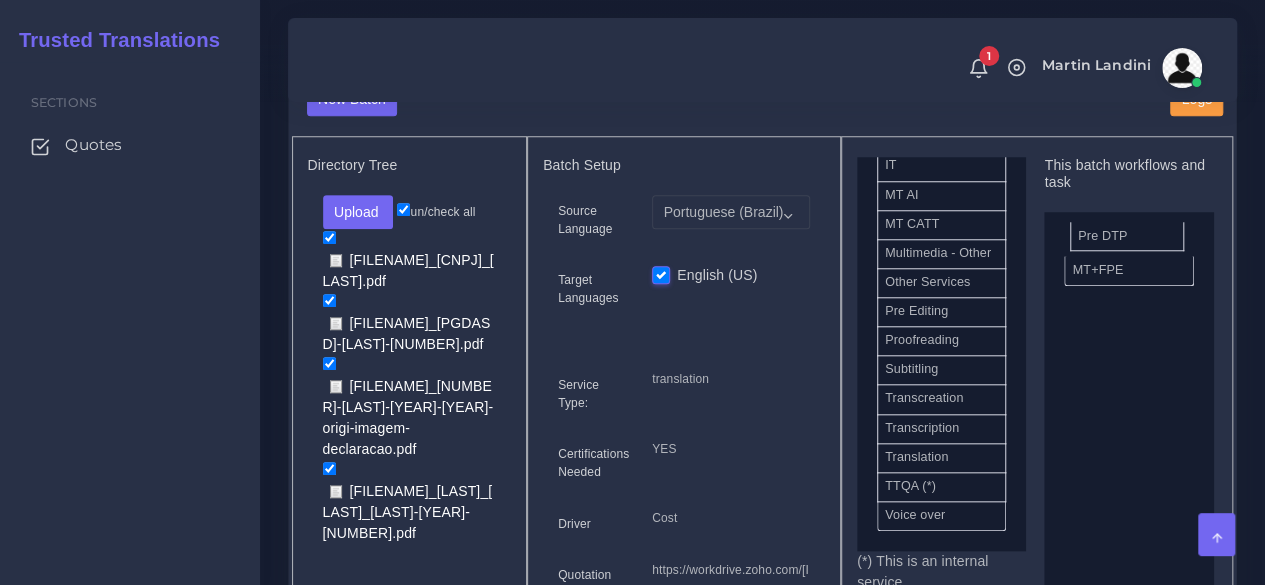 drag, startPoint x: 933, startPoint y: 375, endPoint x: 1126, endPoint y: 276, distance: 216.91013 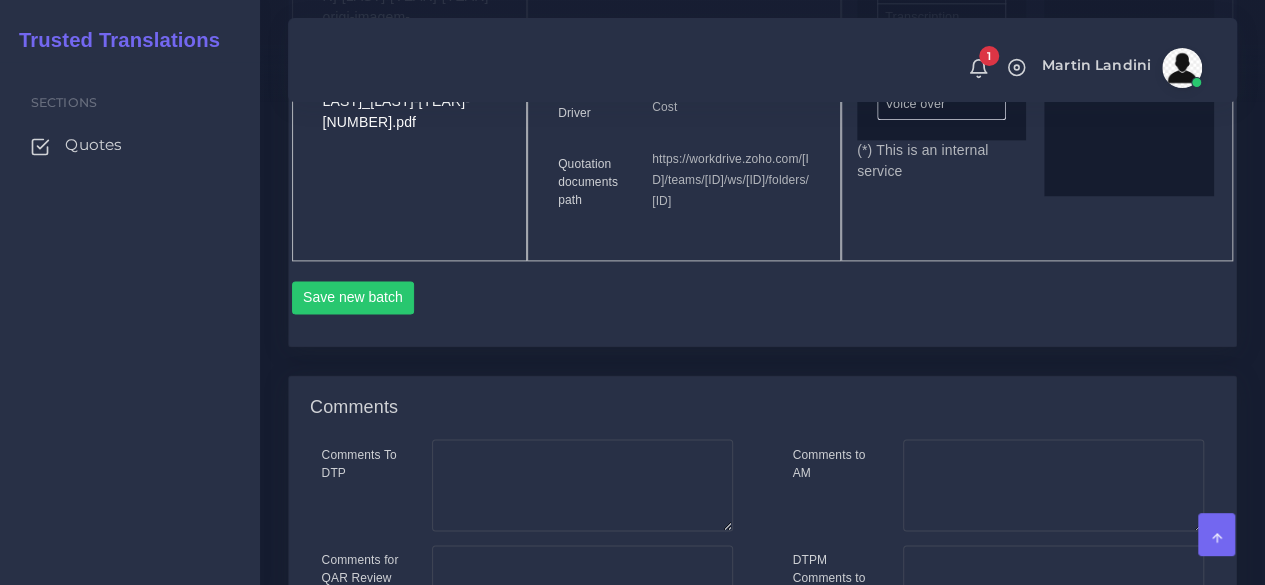 scroll, scrollTop: 1400, scrollLeft: 0, axis: vertical 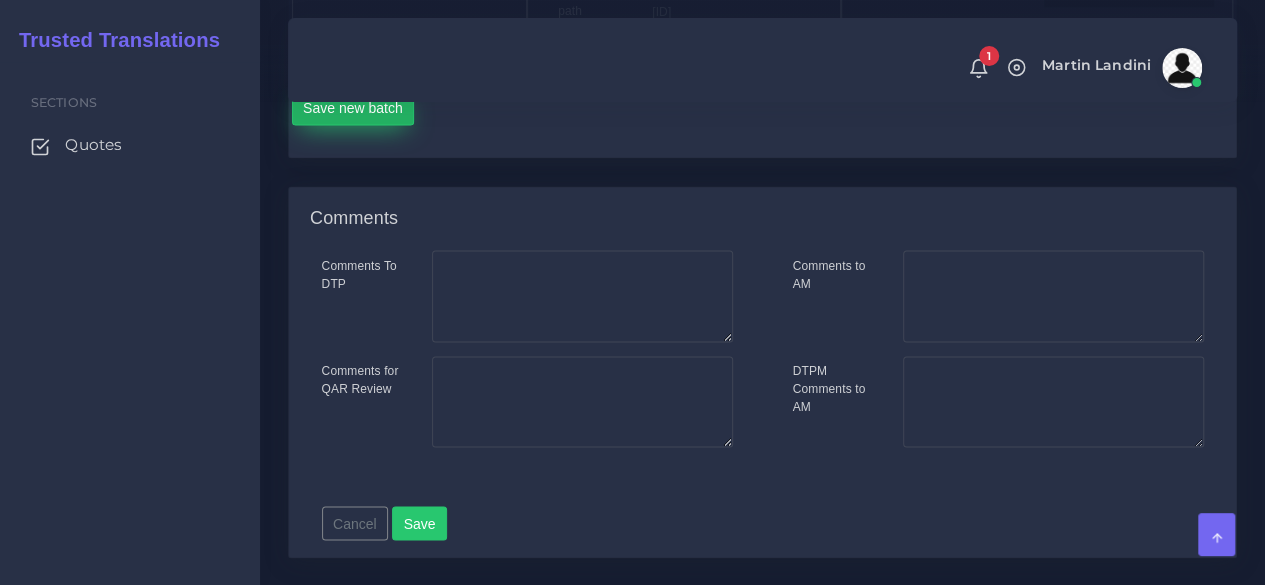 click on "Save new batch" at bounding box center (353, 109) 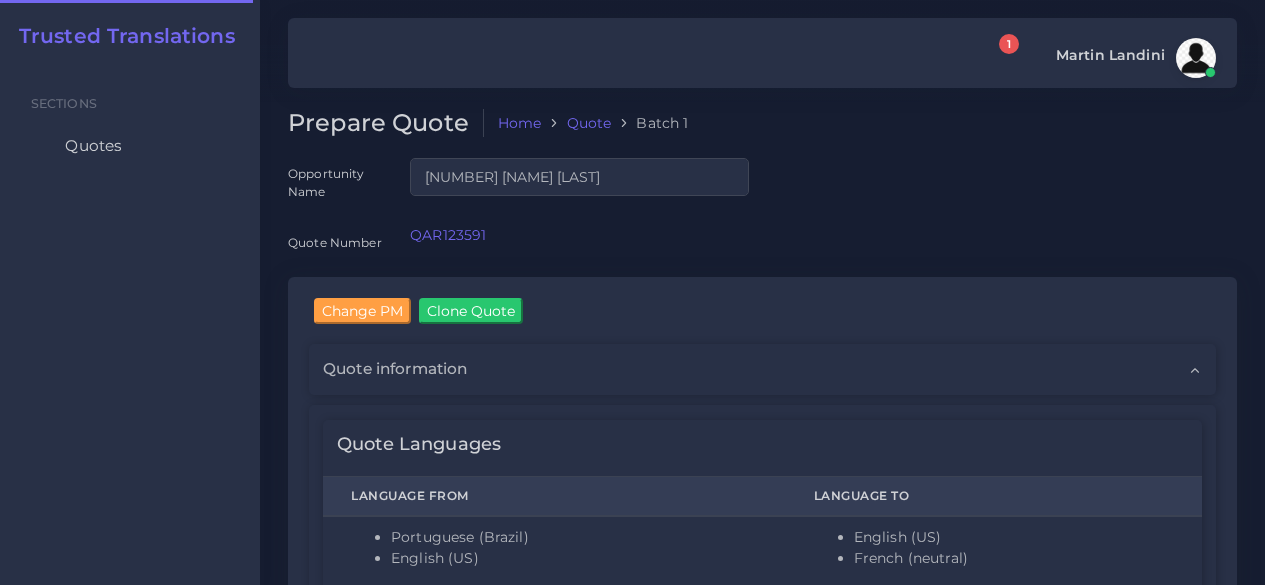 type 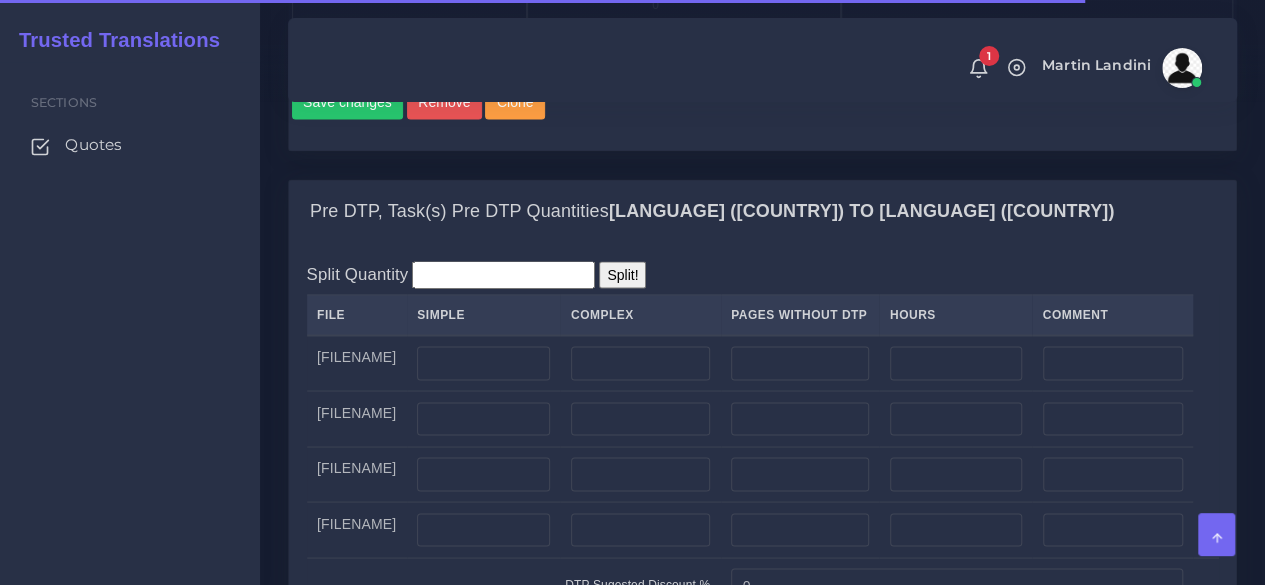 scroll, scrollTop: 1800, scrollLeft: 0, axis: vertical 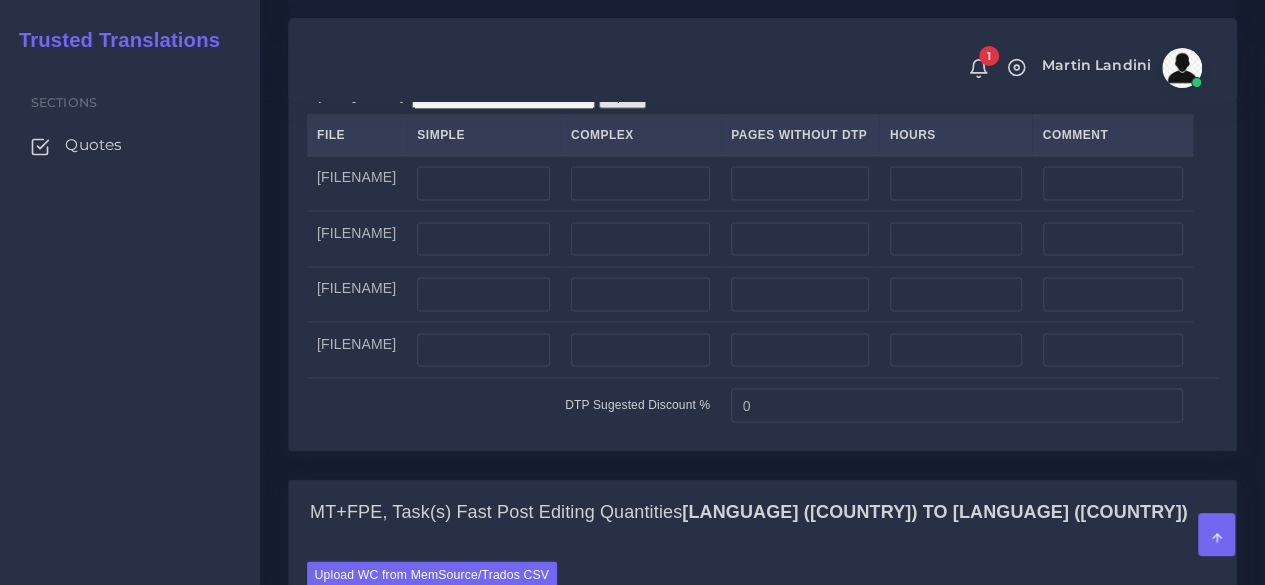 drag, startPoint x: 233, startPoint y: 368, endPoint x: 768, endPoint y: 297, distance: 539.6907 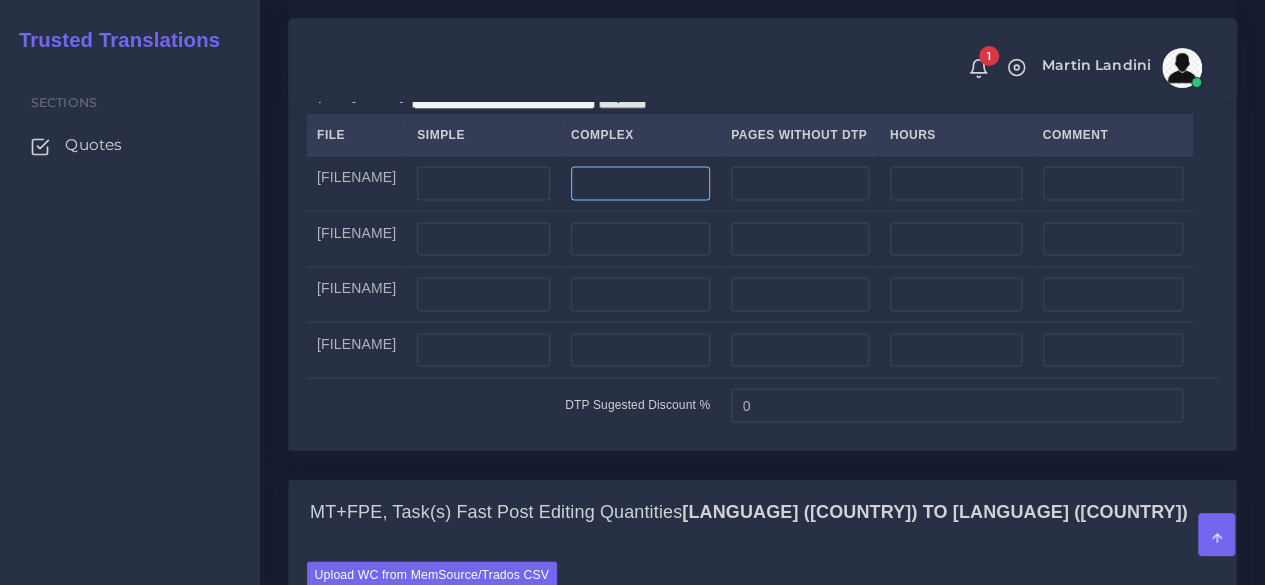 click at bounding box center [640, 183] 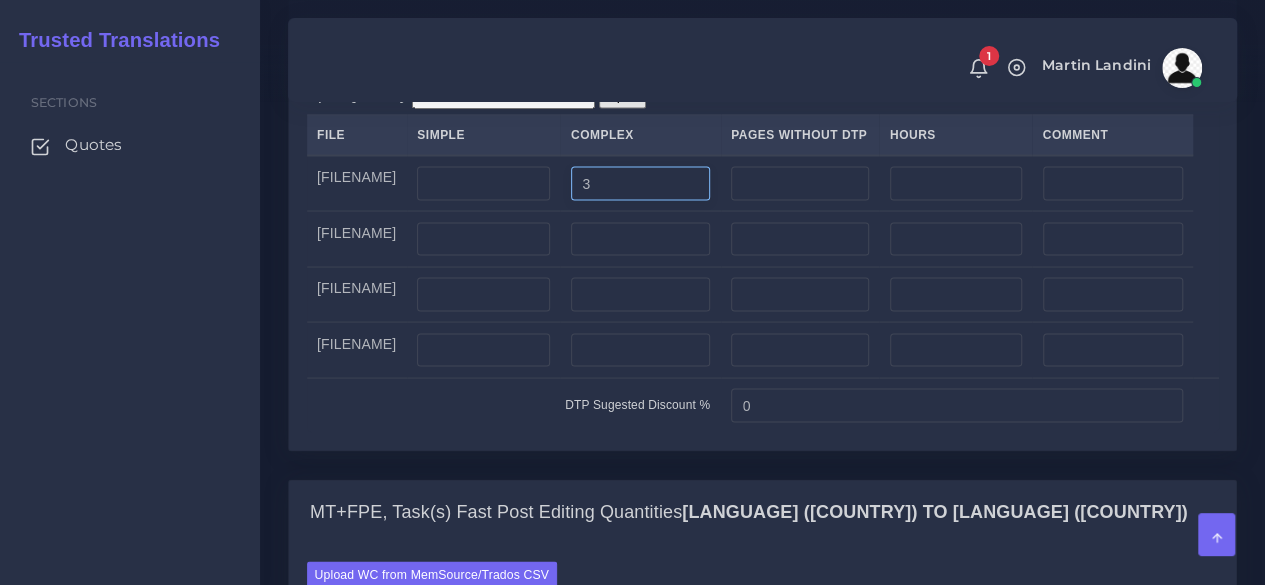 type on "3" 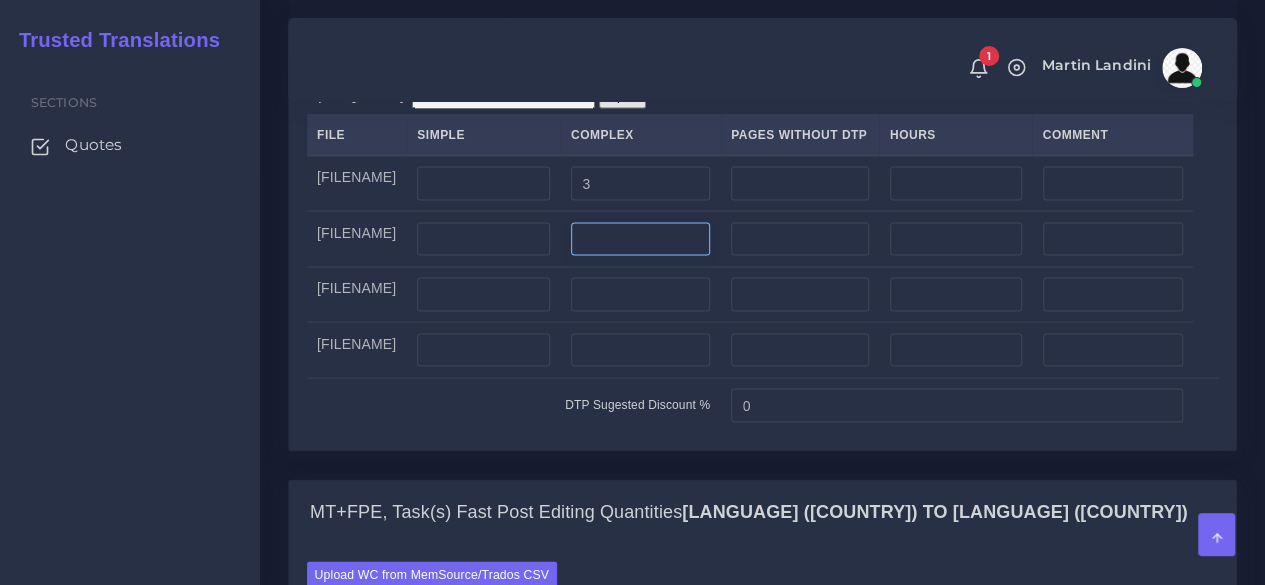 click at bounding box center [640, 239] 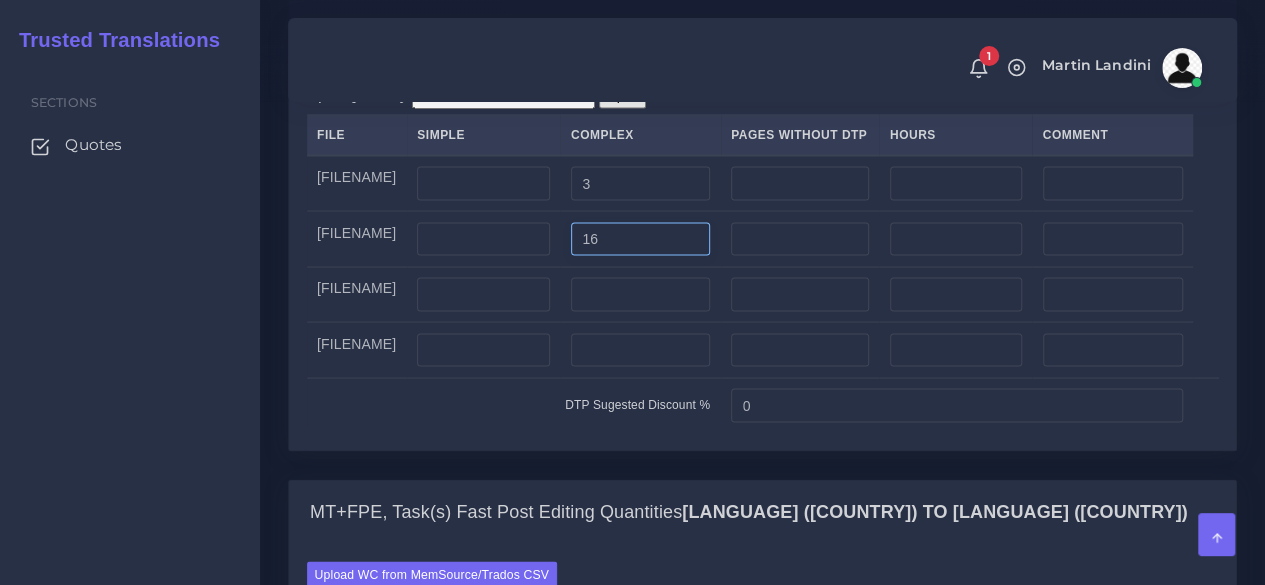 type on "16" 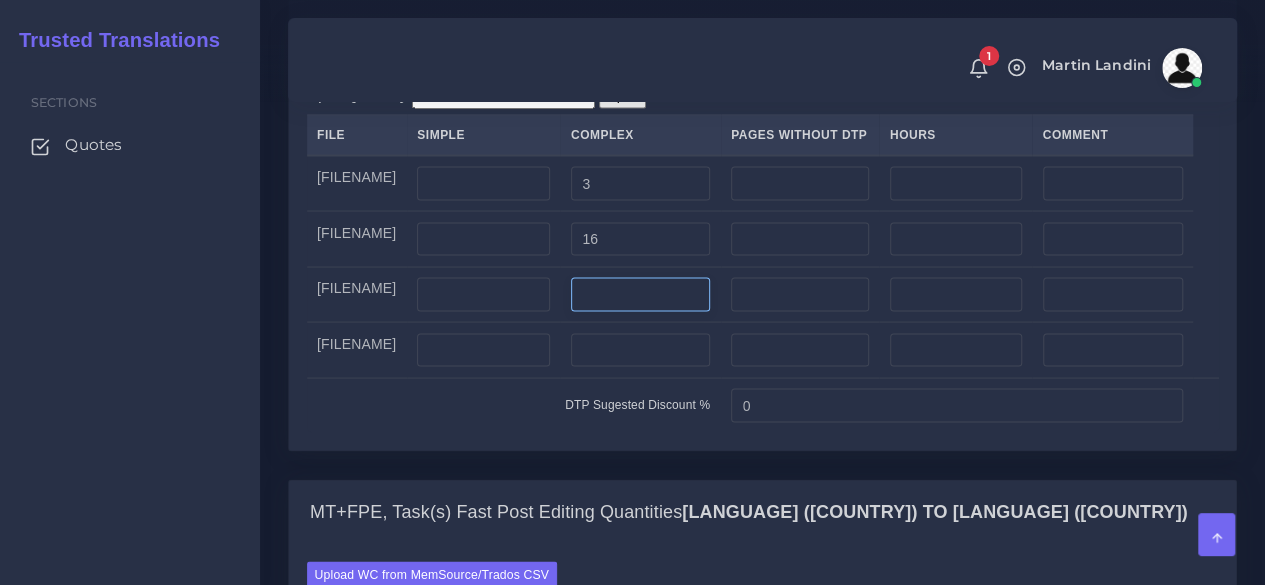 click at bounding box center [640, 294] 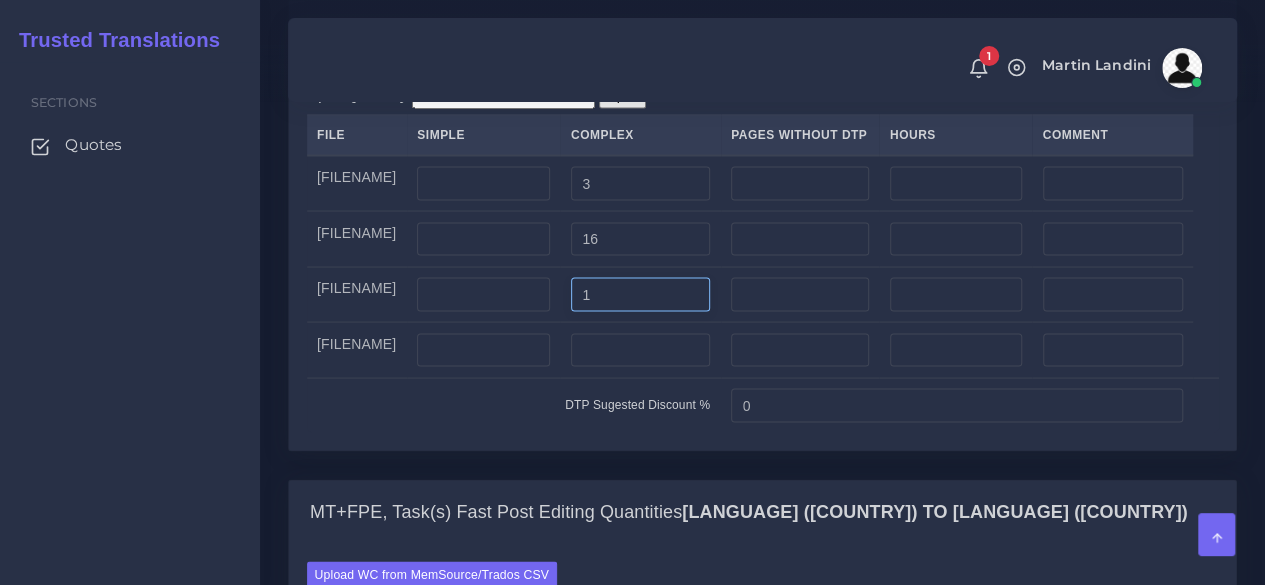 type on "1" 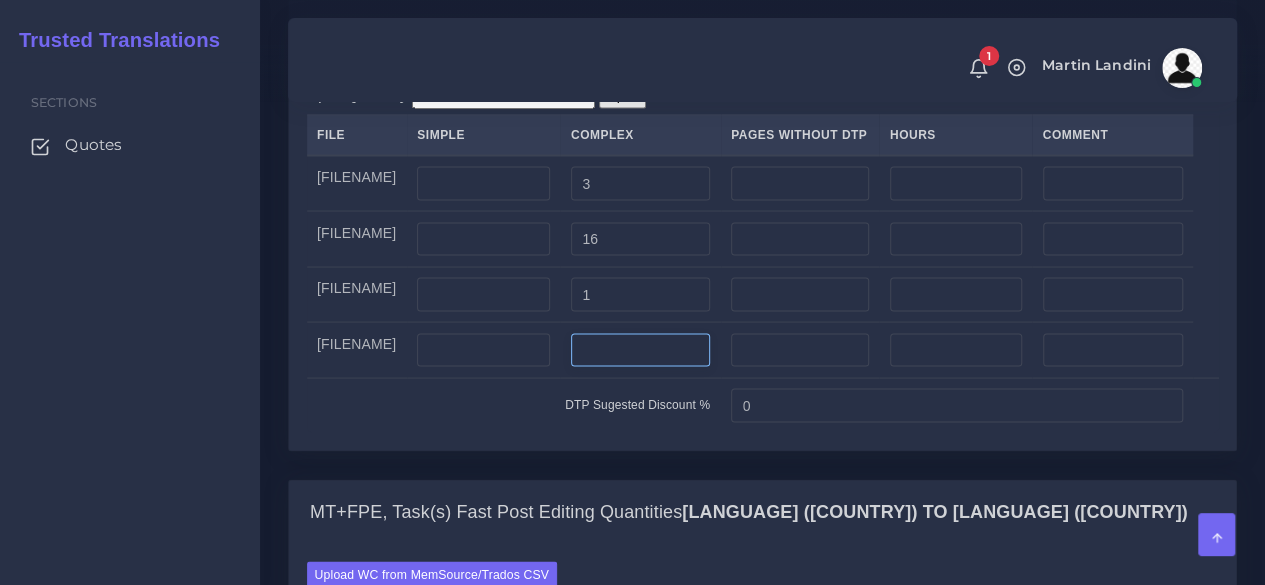 click at bounding box center [640, 350] 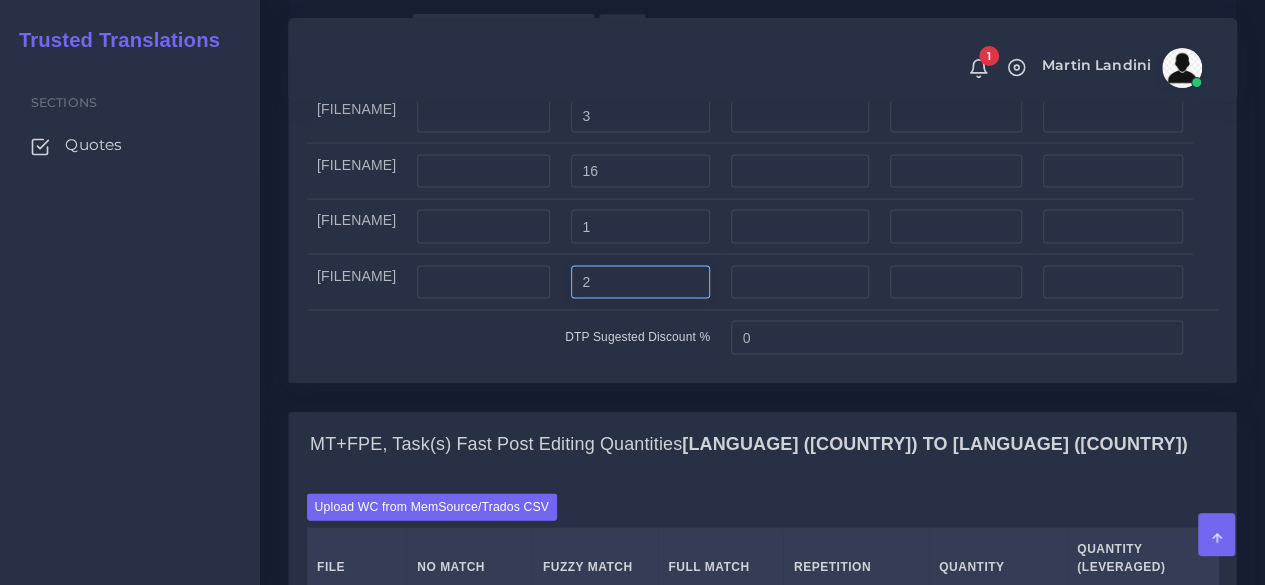 scroll, scrollTop: 1900, scrollLeft: 0, axis: vertical 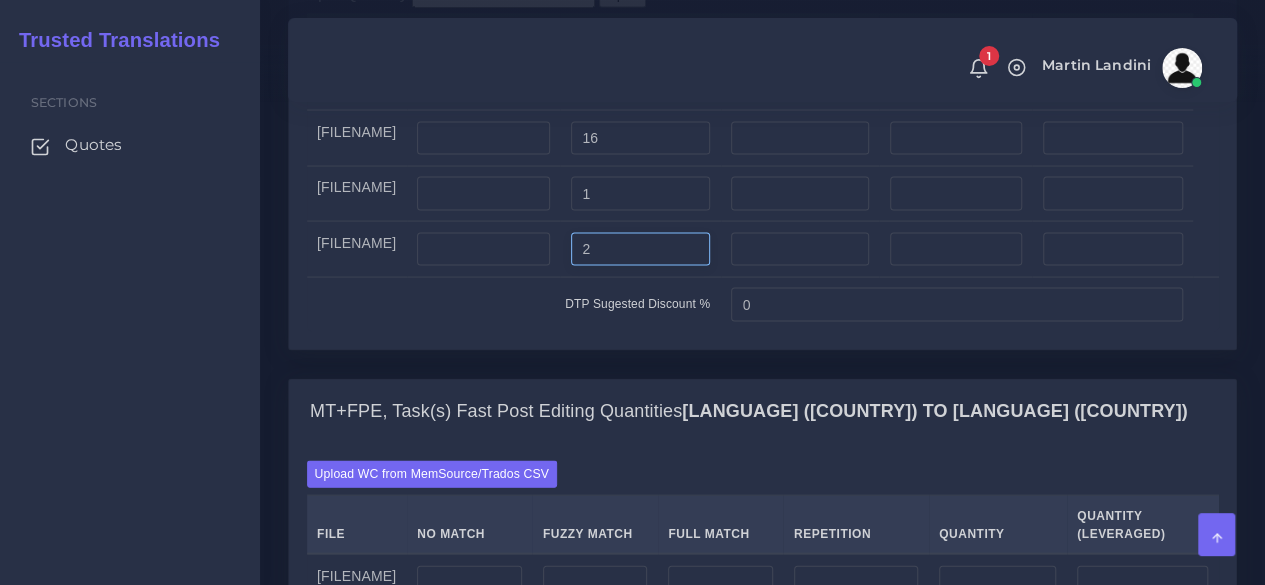 type on "2" 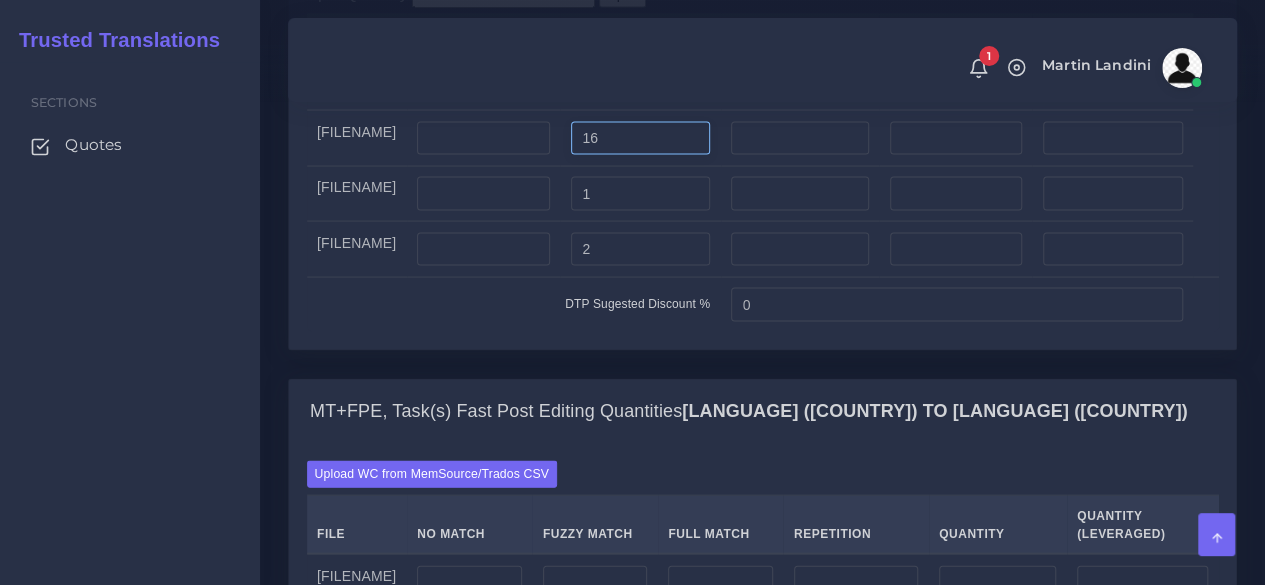 click on "16" at bounding box center [640, 139] 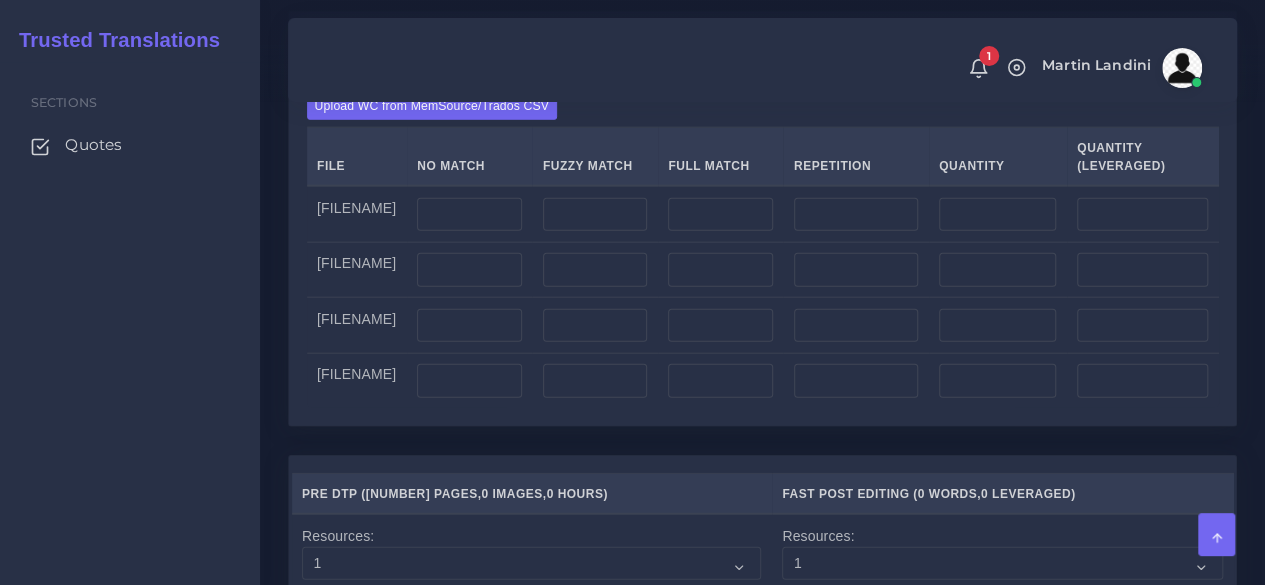 scroll, scrollTop: 2300, scrollLeft: 0, axis: vertical 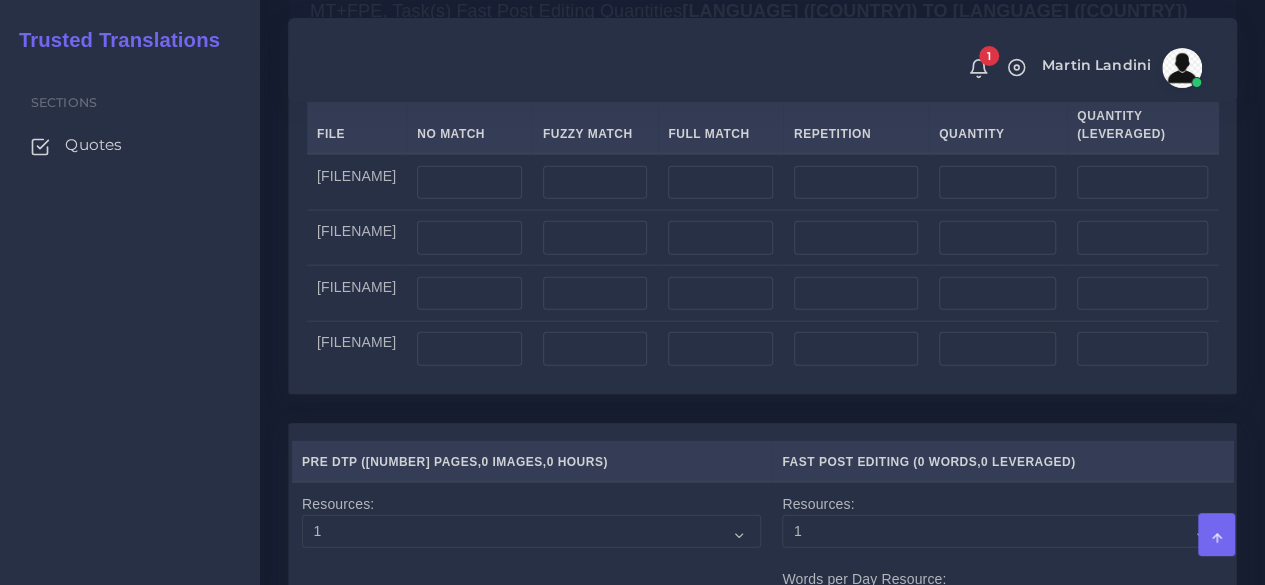 type on "15" 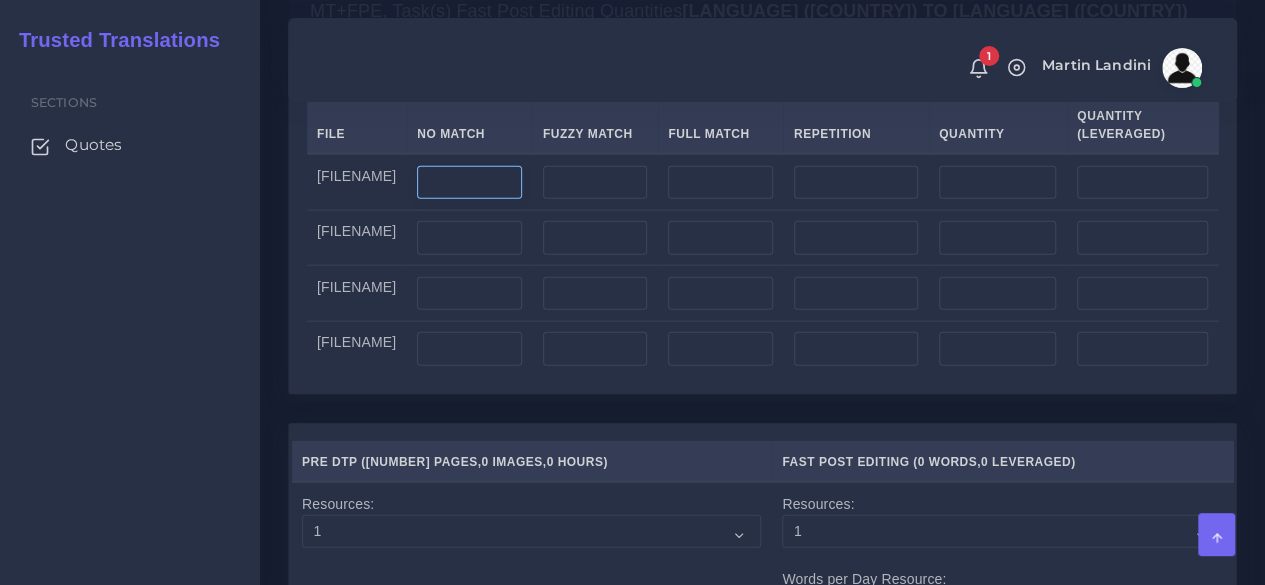 click at bounding box center [469, 183] 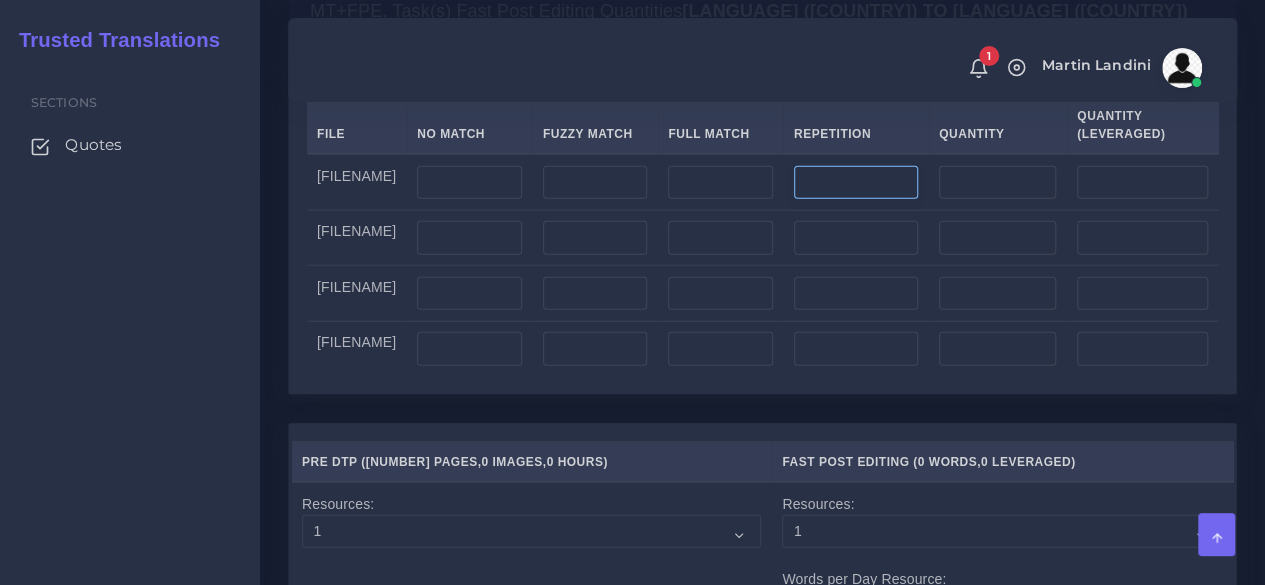 type on "237" 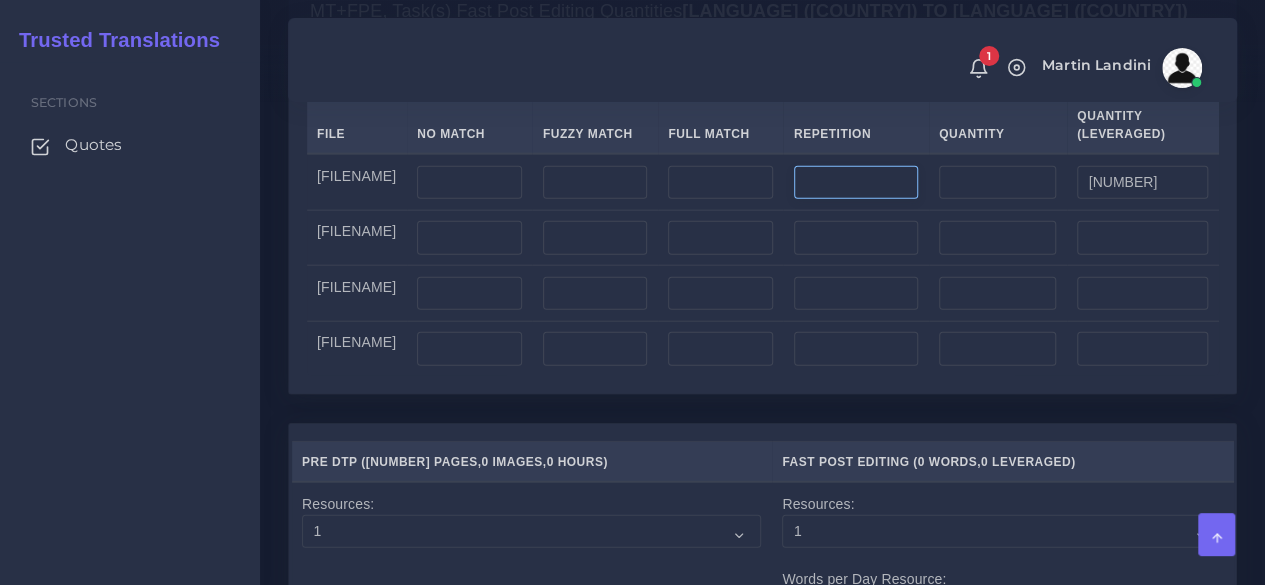 click at bounding box center [856, 183] 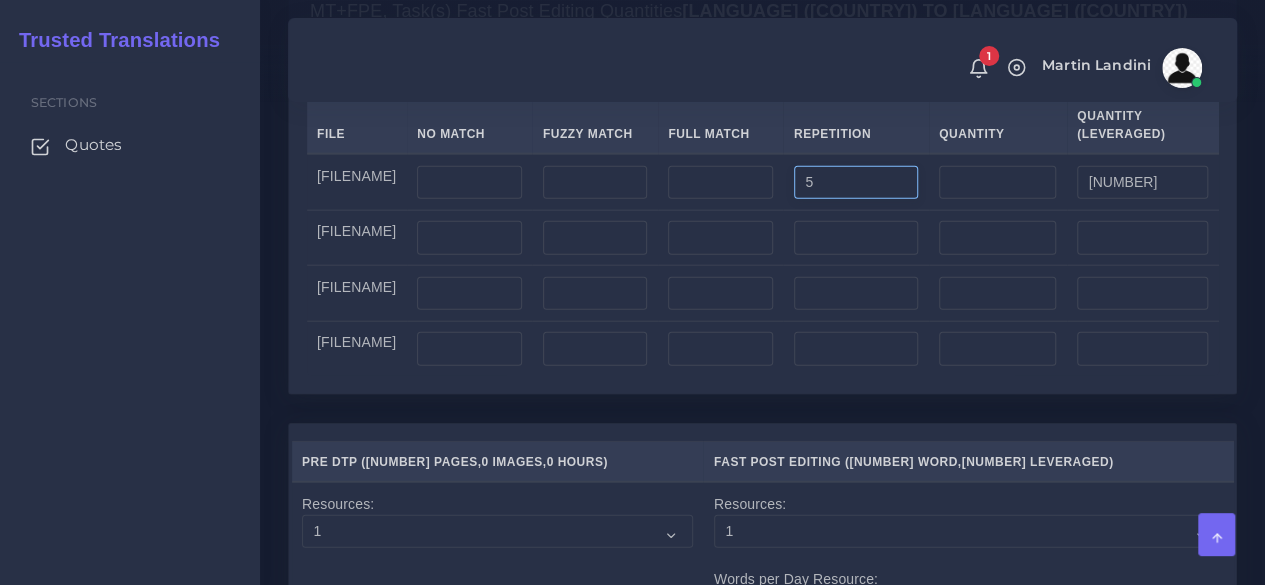 type on "5" 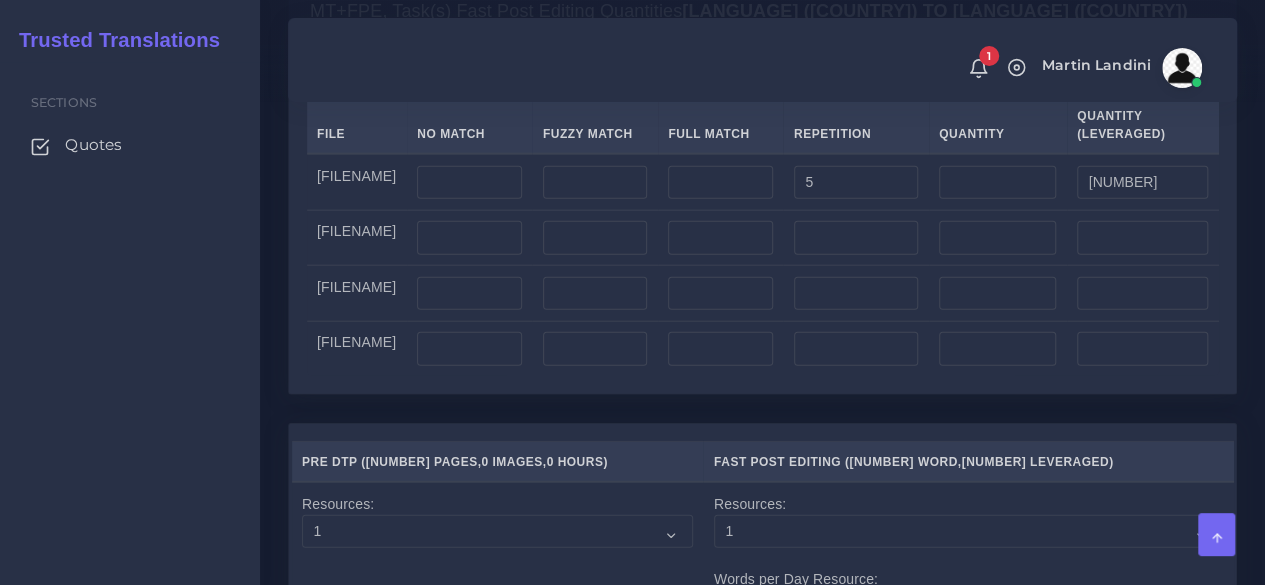 type on "[NUMBER]" 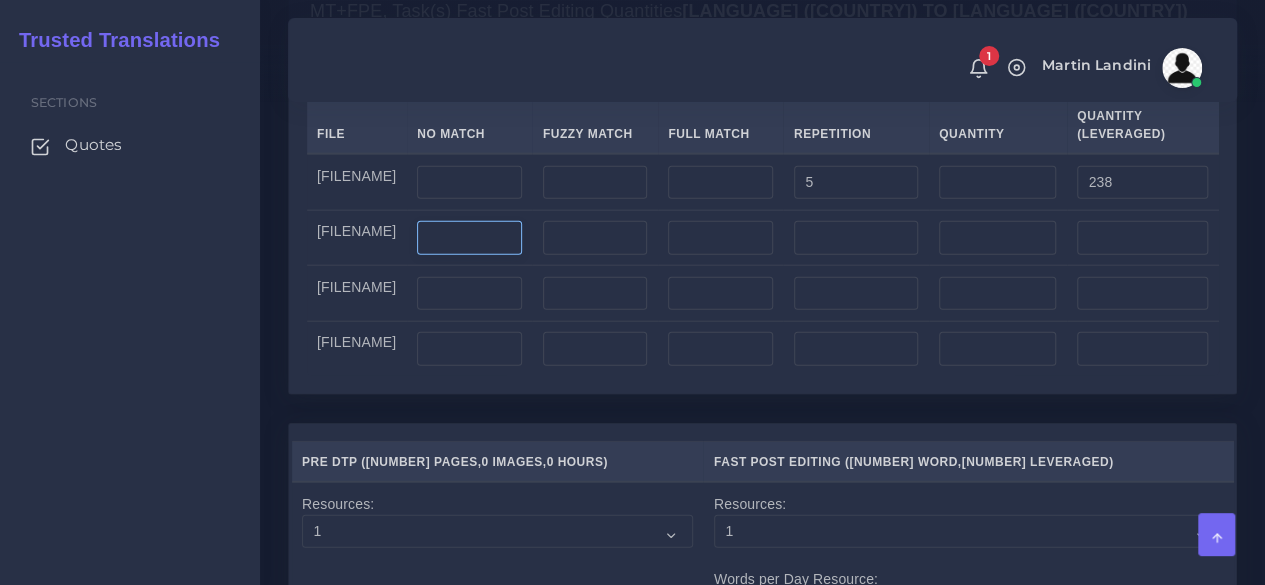 click at bounding box center (469, 238) 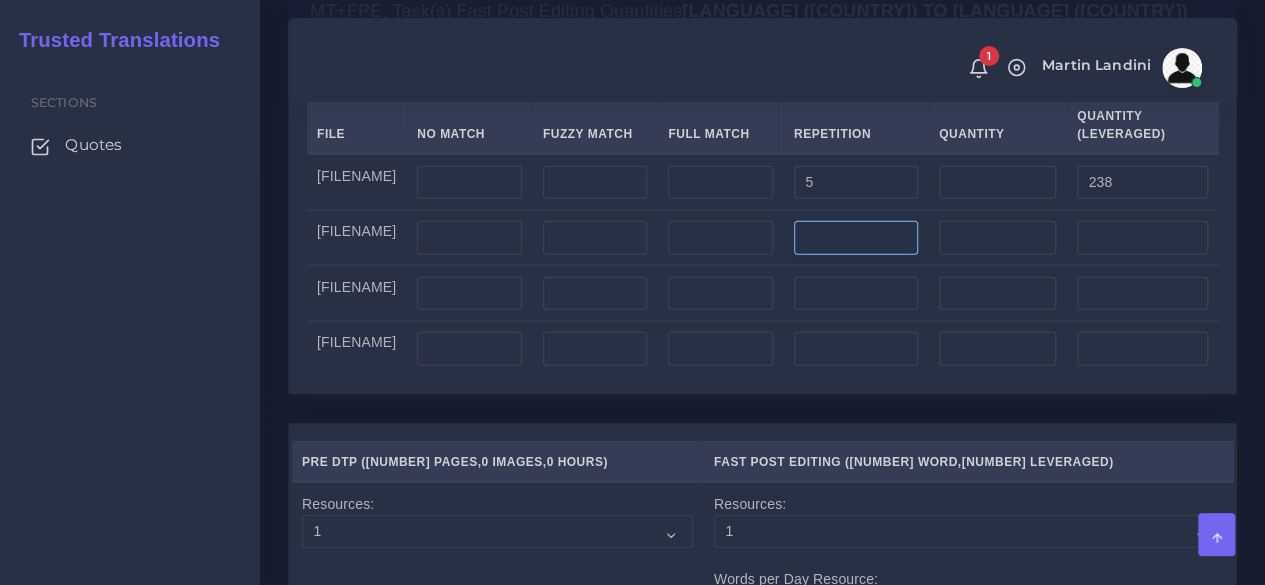 type on "[NUMBER]" 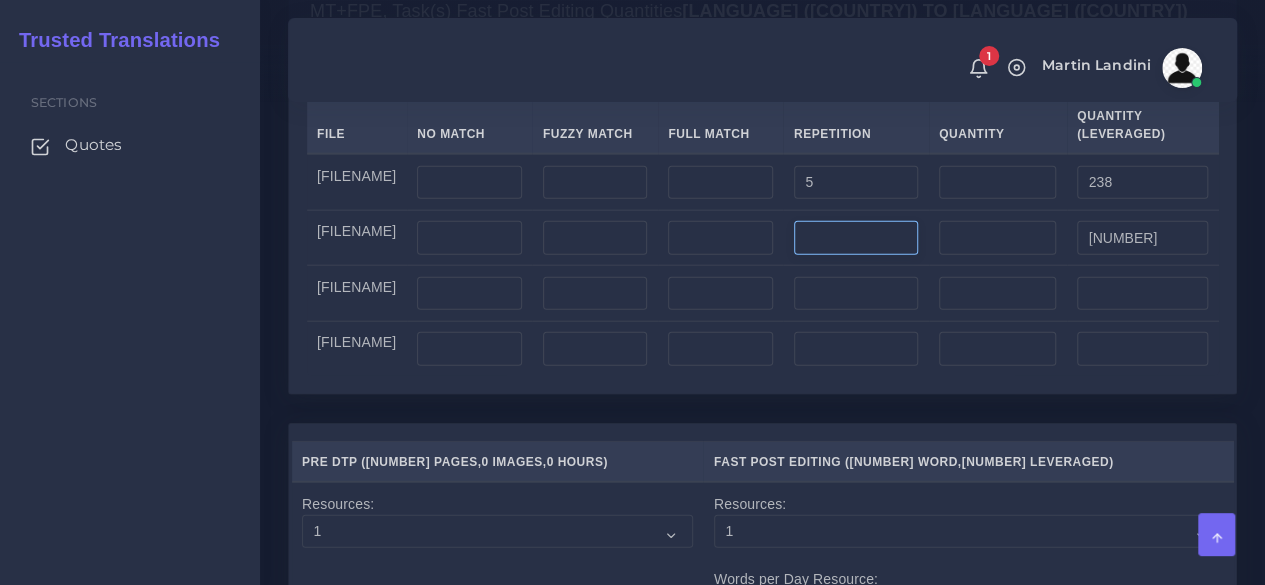 click at bounding box center (856, 238) 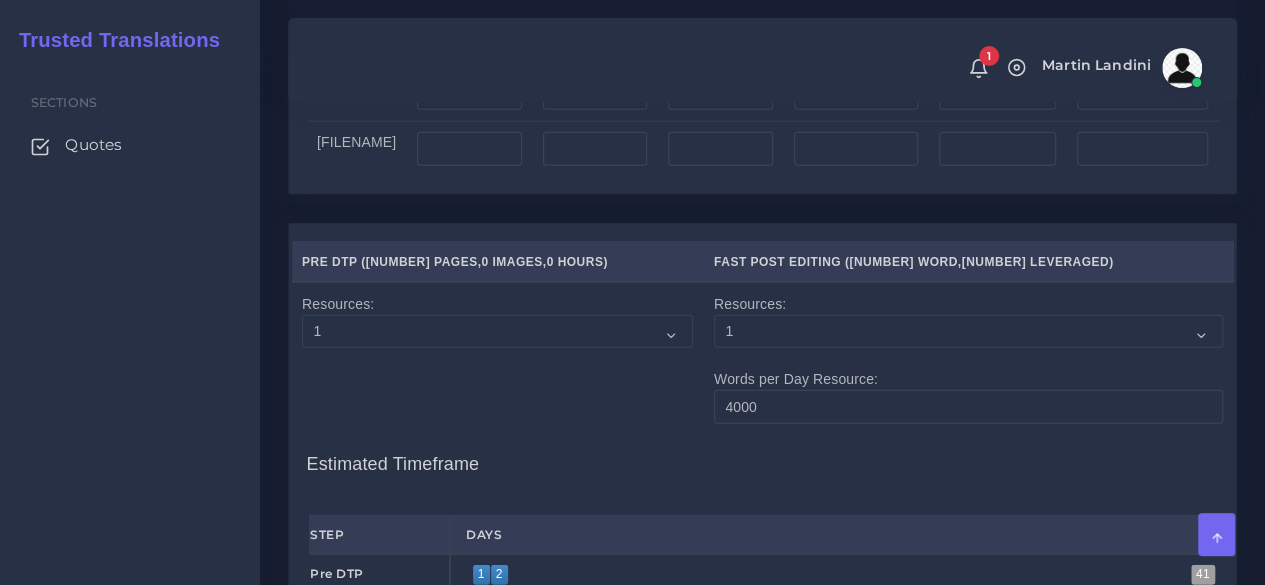 scroll, scrollTop: 2400, scrollLeft: 0, axis: vertical 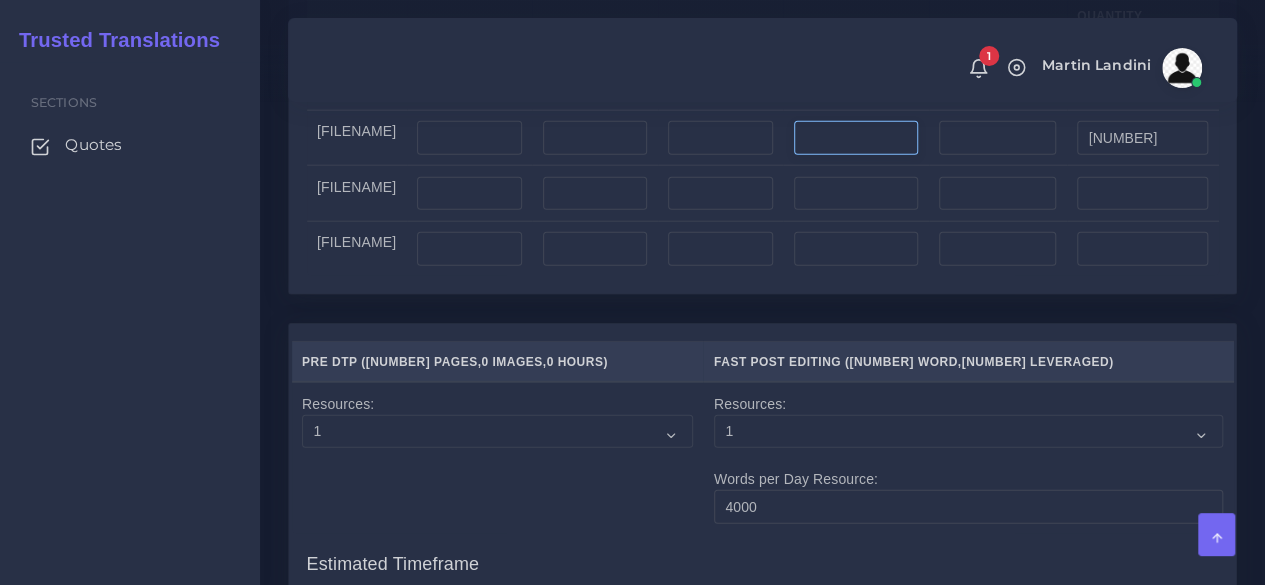 type on "[NUMBER]" 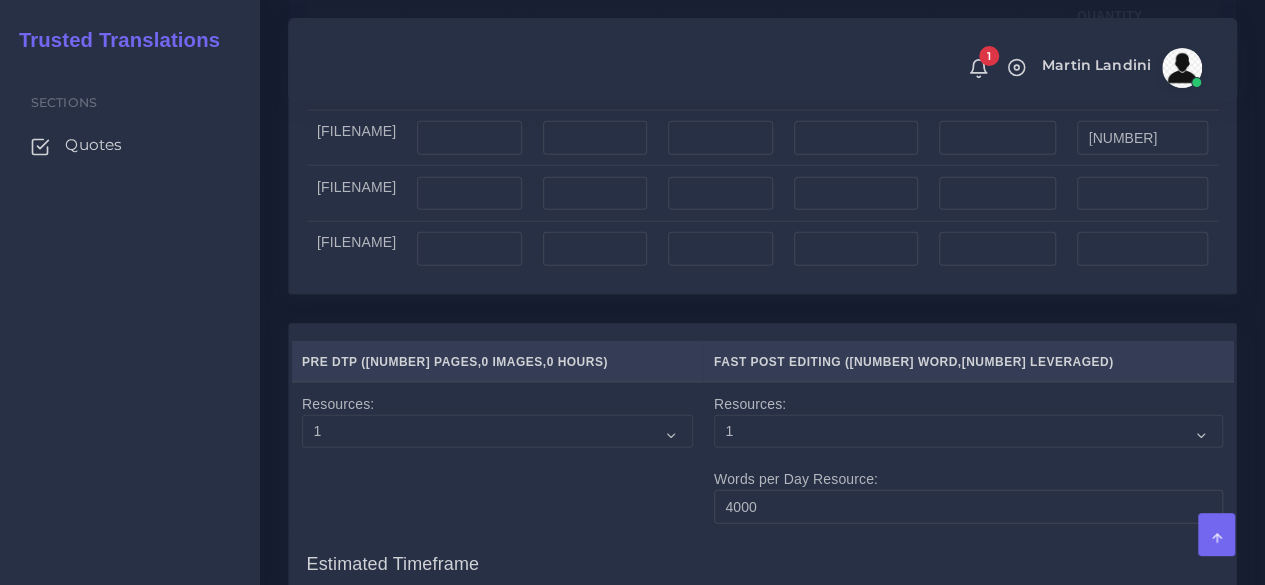 type on "[NUMBER]" 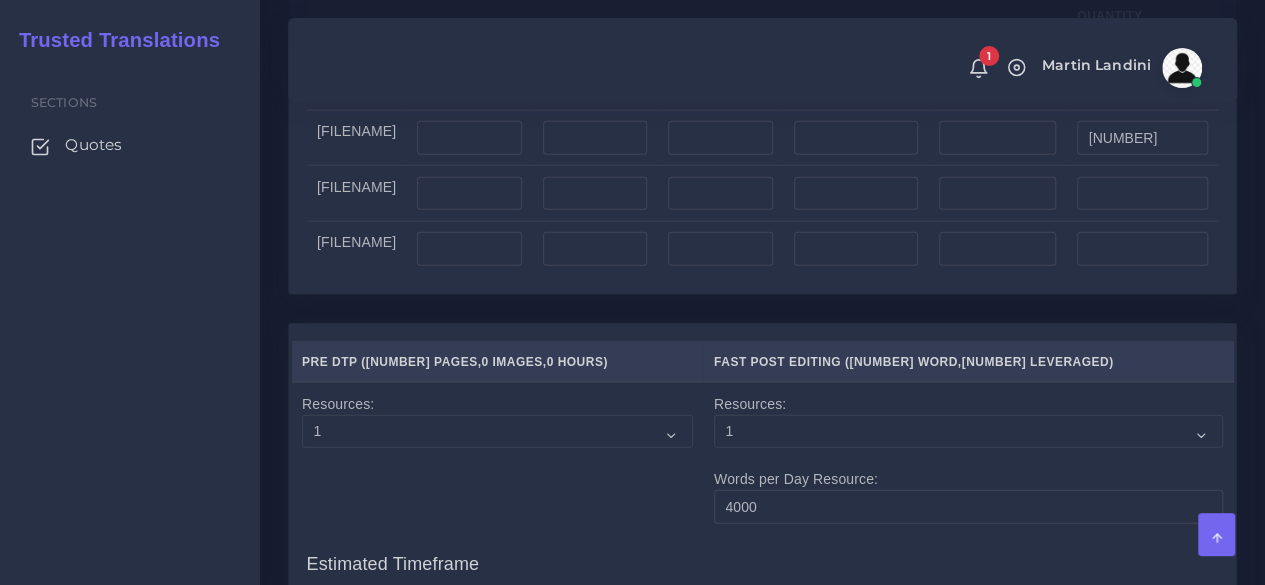 click at bounding box center [470, 194] 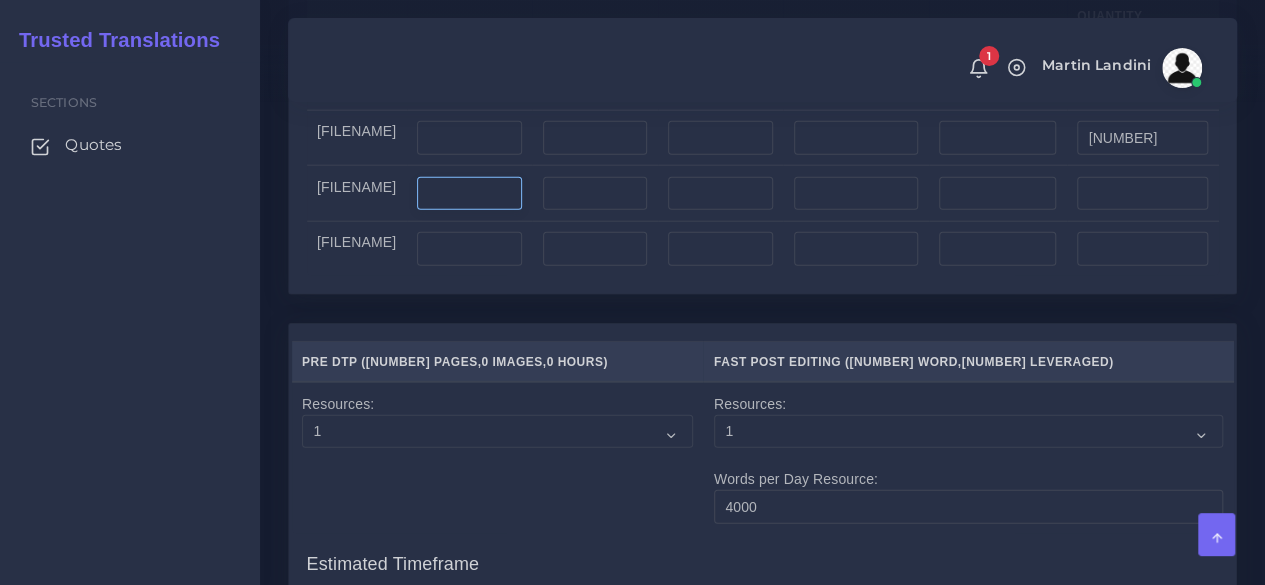 click at bounding box center (469, 194) 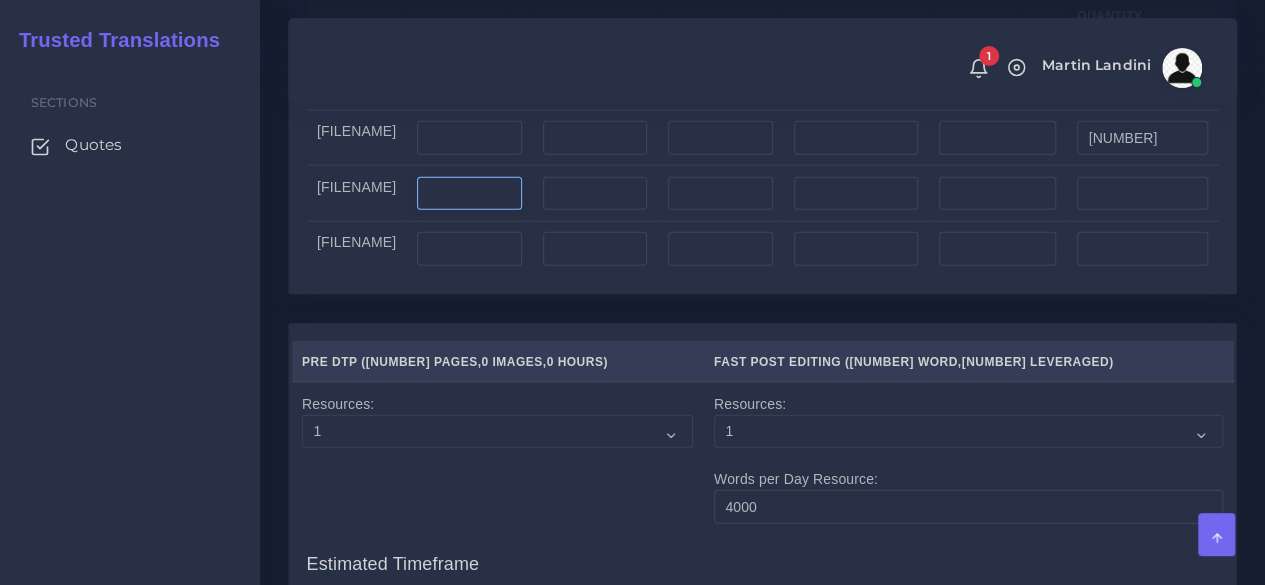 type on "[YEAR]" 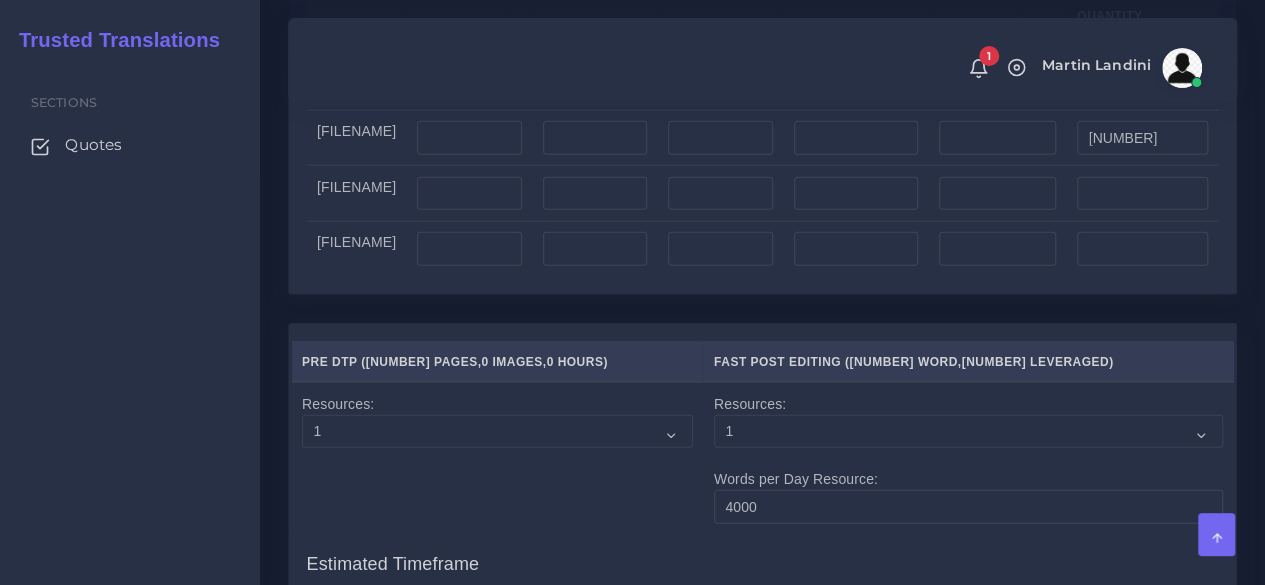 type on "[YEAR]" 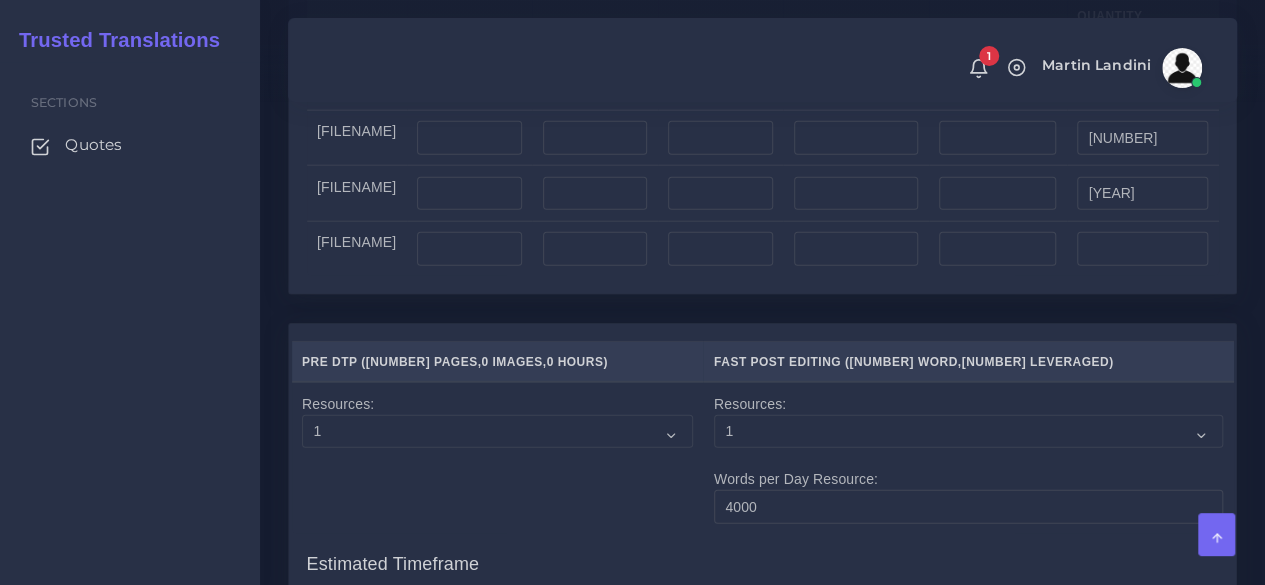 click at bounding box center [855, 194] 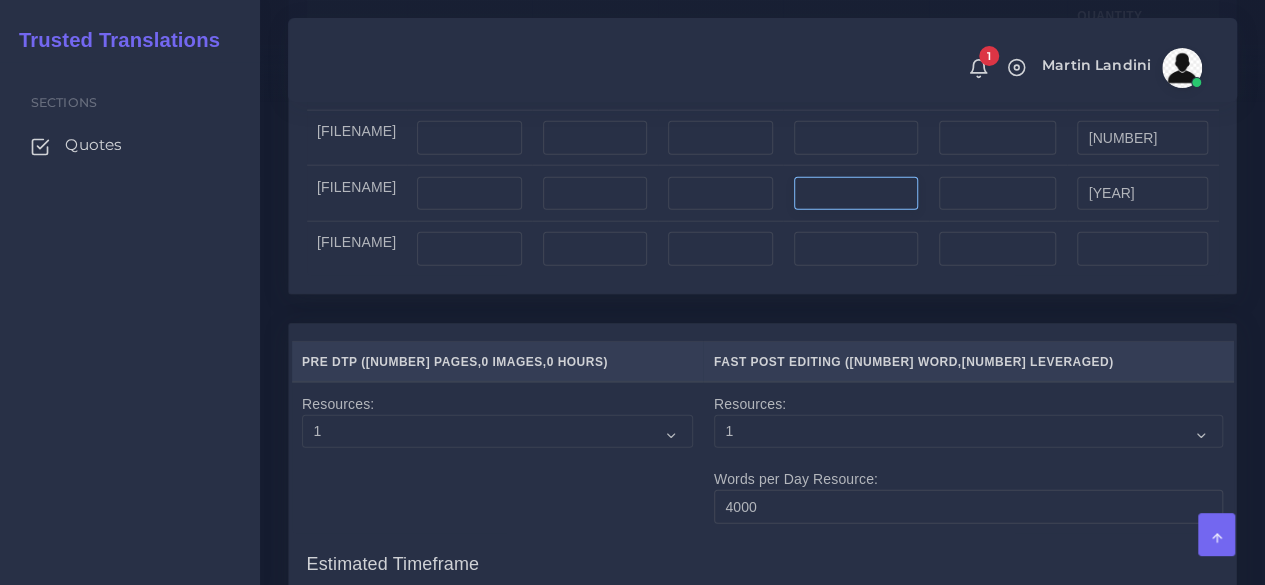click at bounding box center [856, 194] 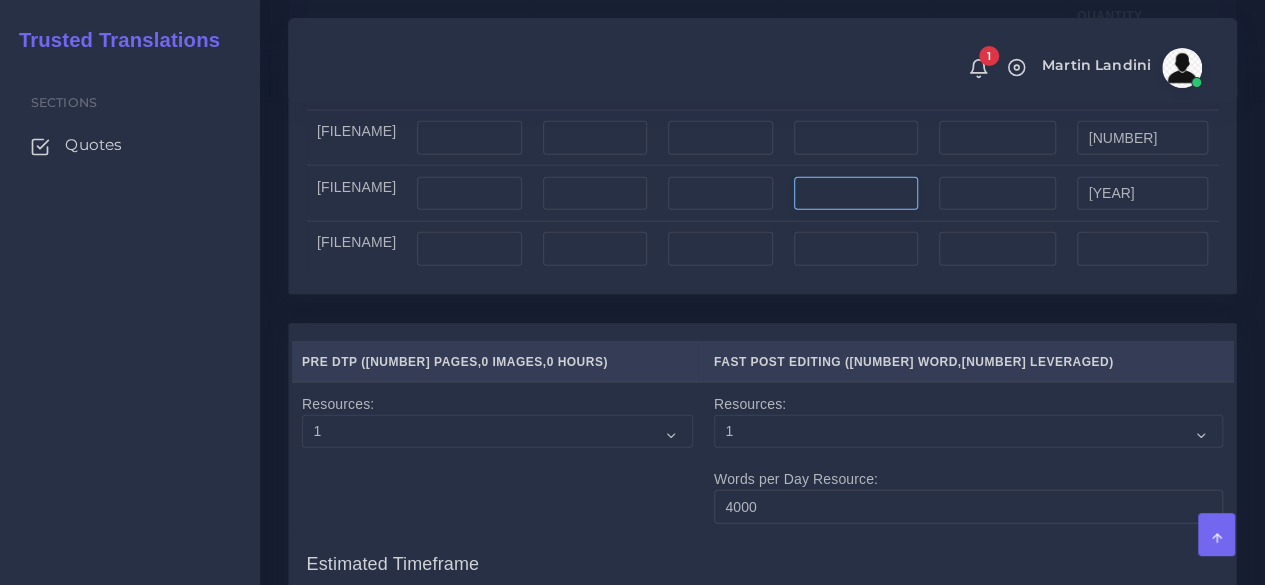 type on "[NUMBER]" 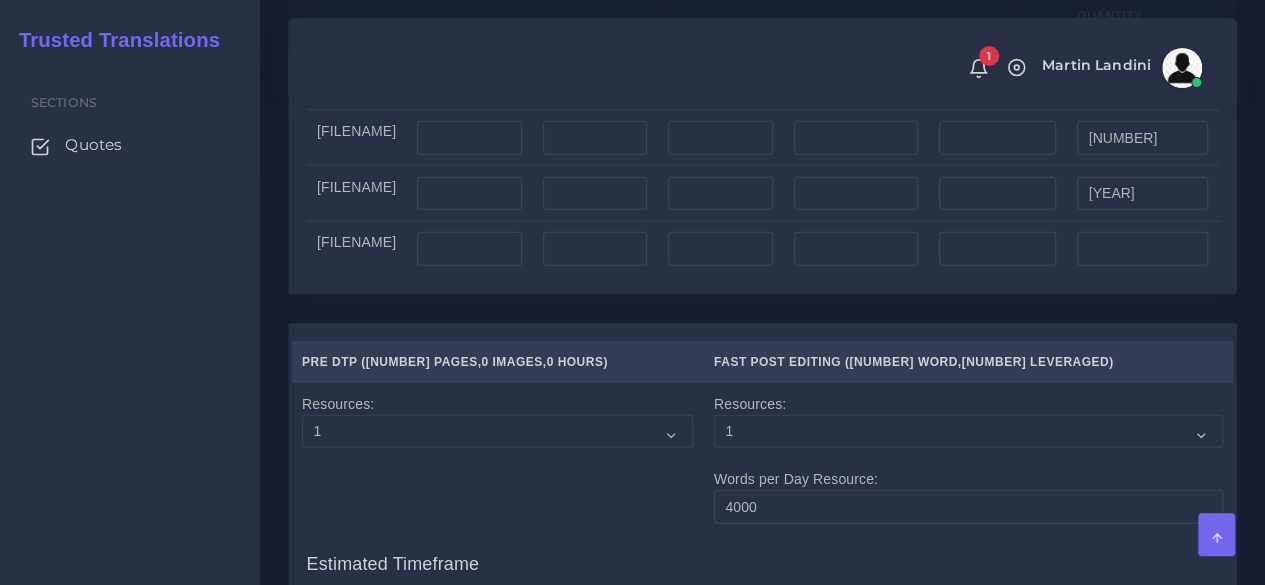 type on "[NUMBER]" 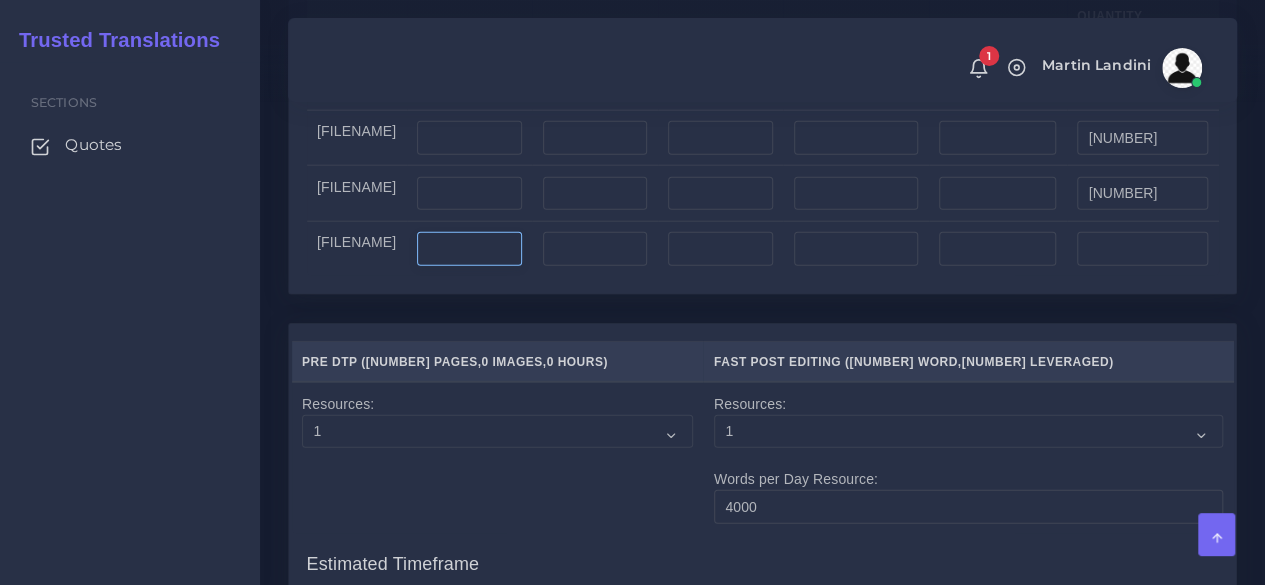 click at bounding box center (469, 249) 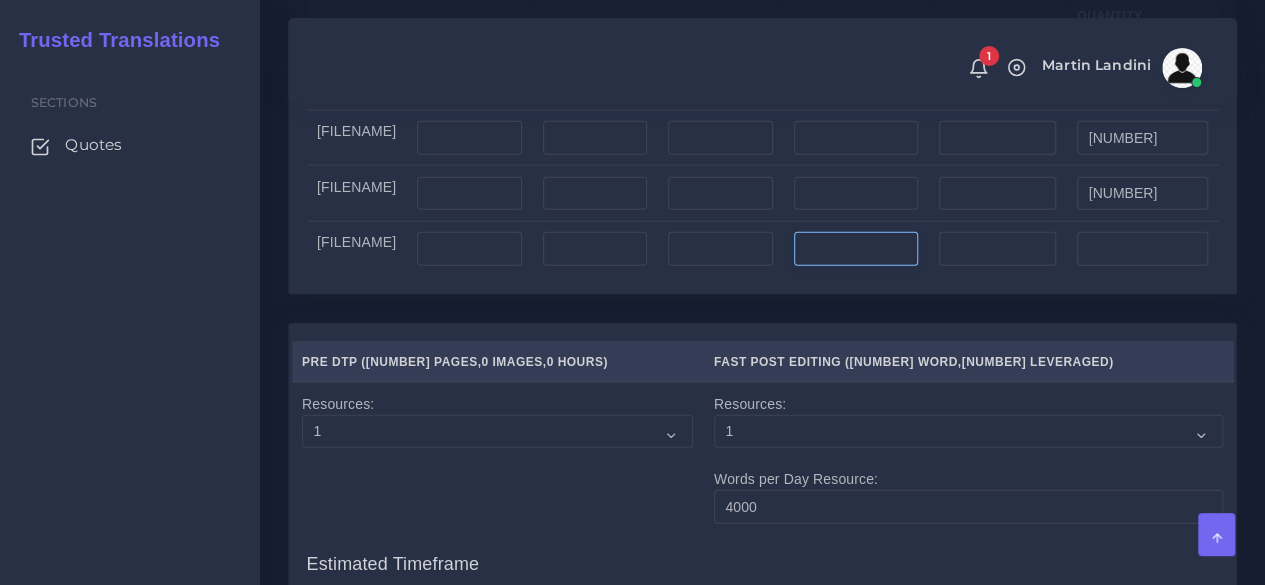 type on "[NUMBER]" 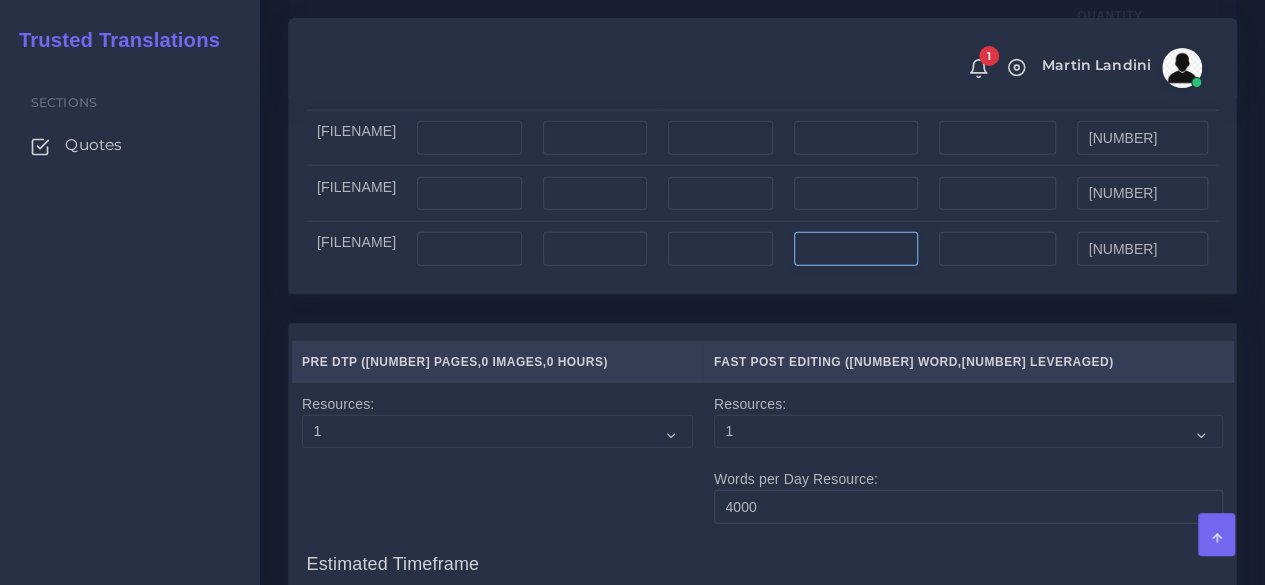 click at bounding box center (856, 249) 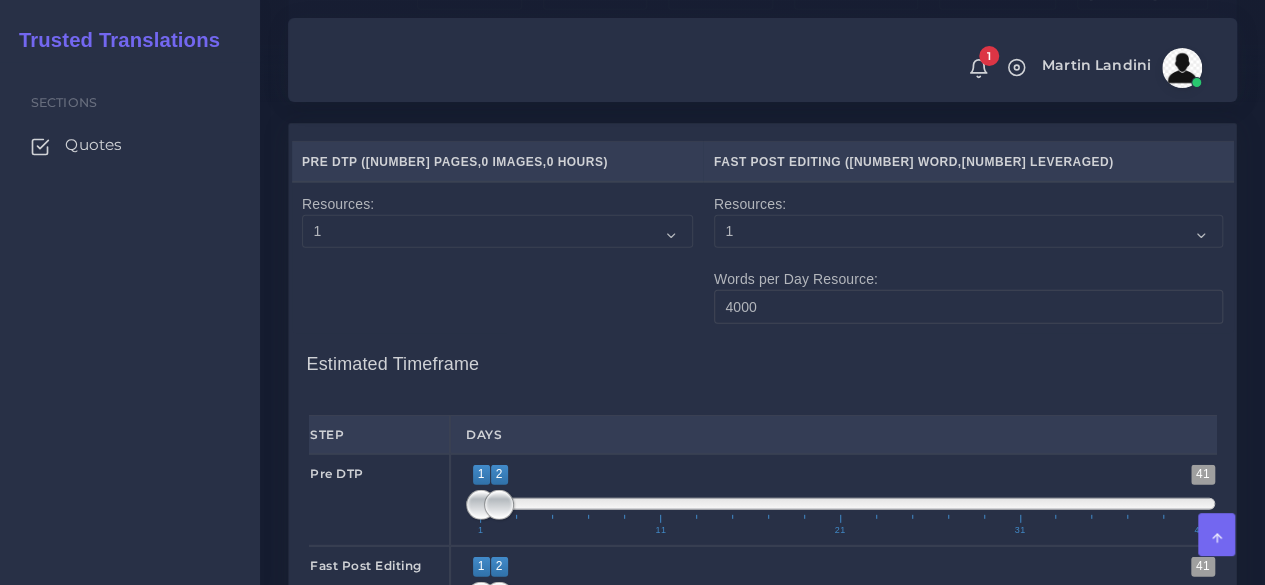 scroll, scrollTop: 3000, scrollLeft: 0, axis: vertical 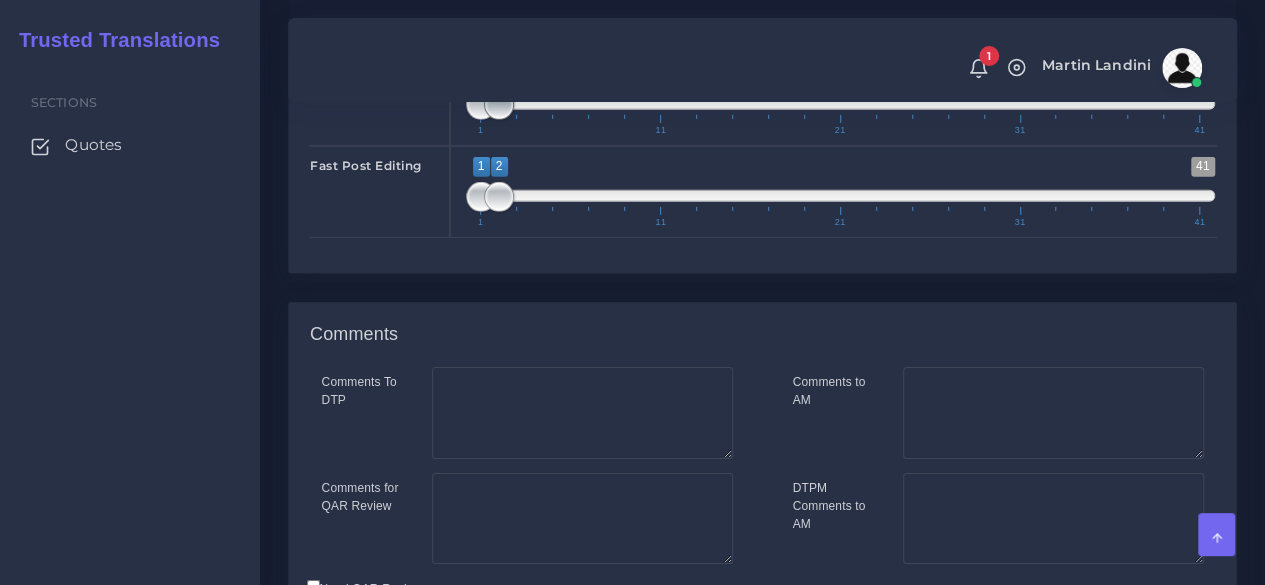 type on "[NUMBER]" 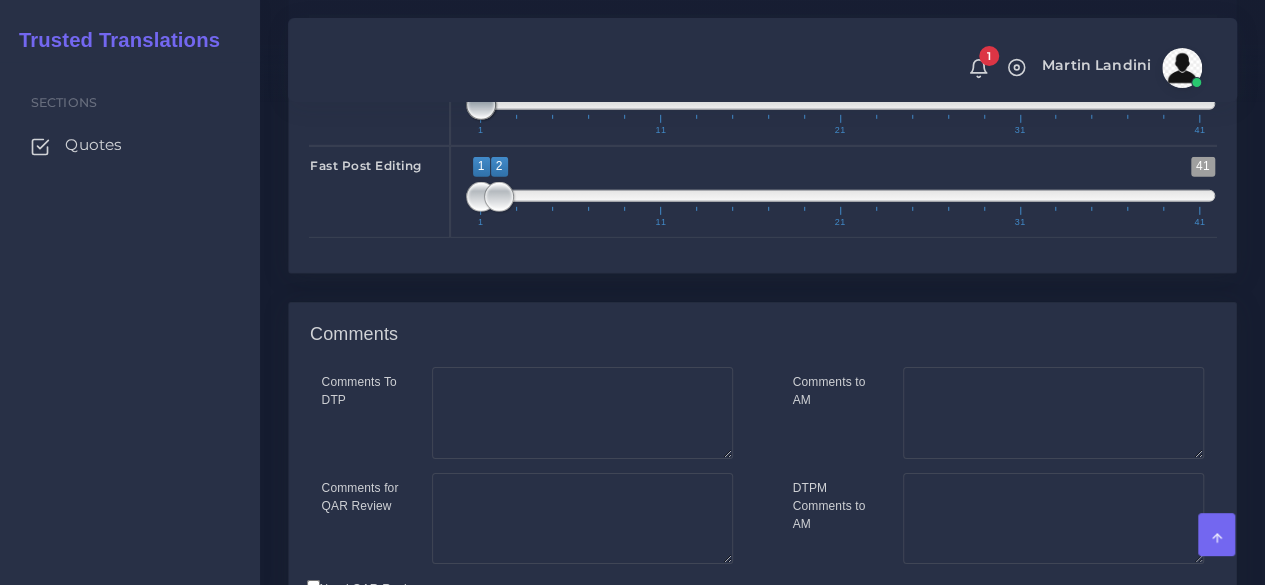 drag, startPoint x: 503, startPoint y: 170, endPoint x: 459, endPoint y: 187, distance: 47.169907 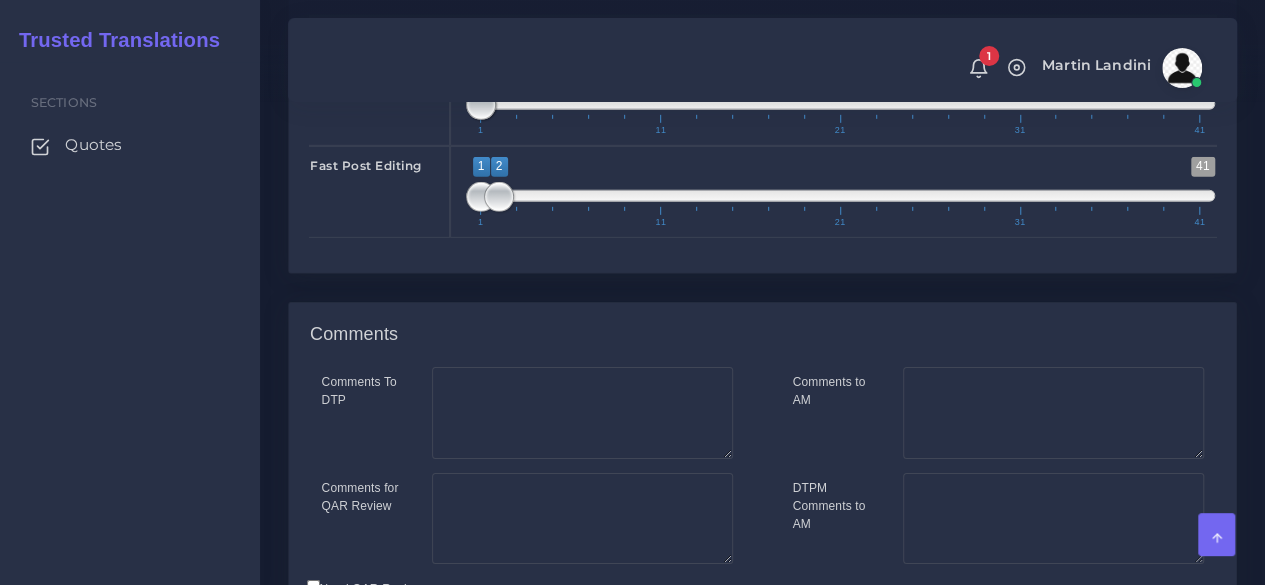 type on "1;1" 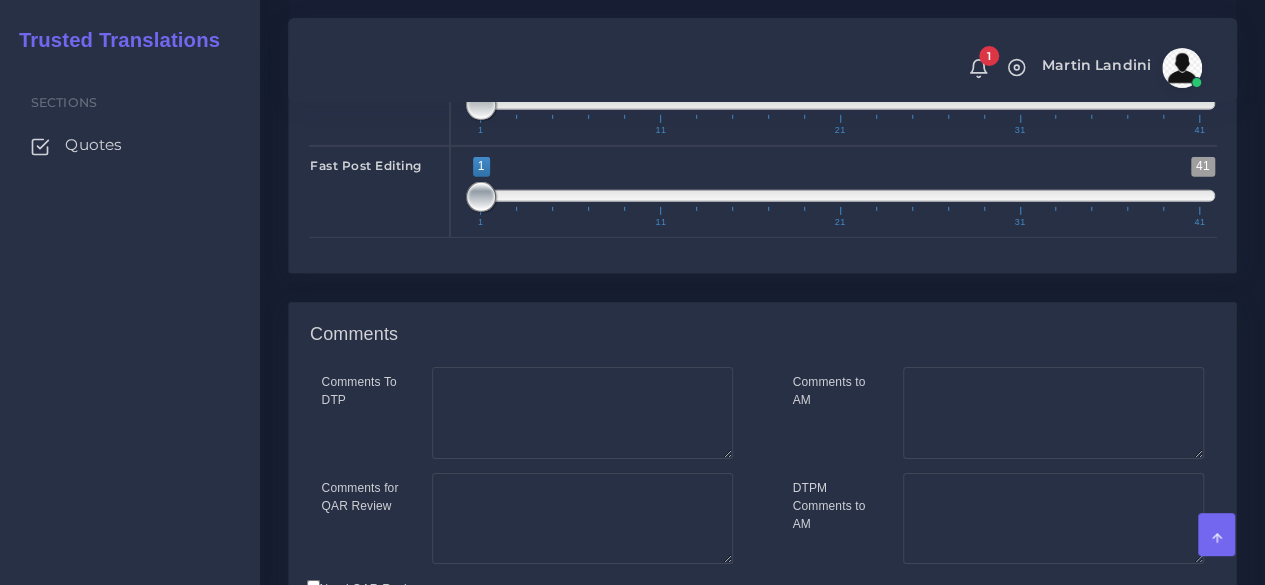 drag, startPoint x: 461, startPoint y: 261, endPoint x: 439, endPoint y: 264, distance: 22.203604 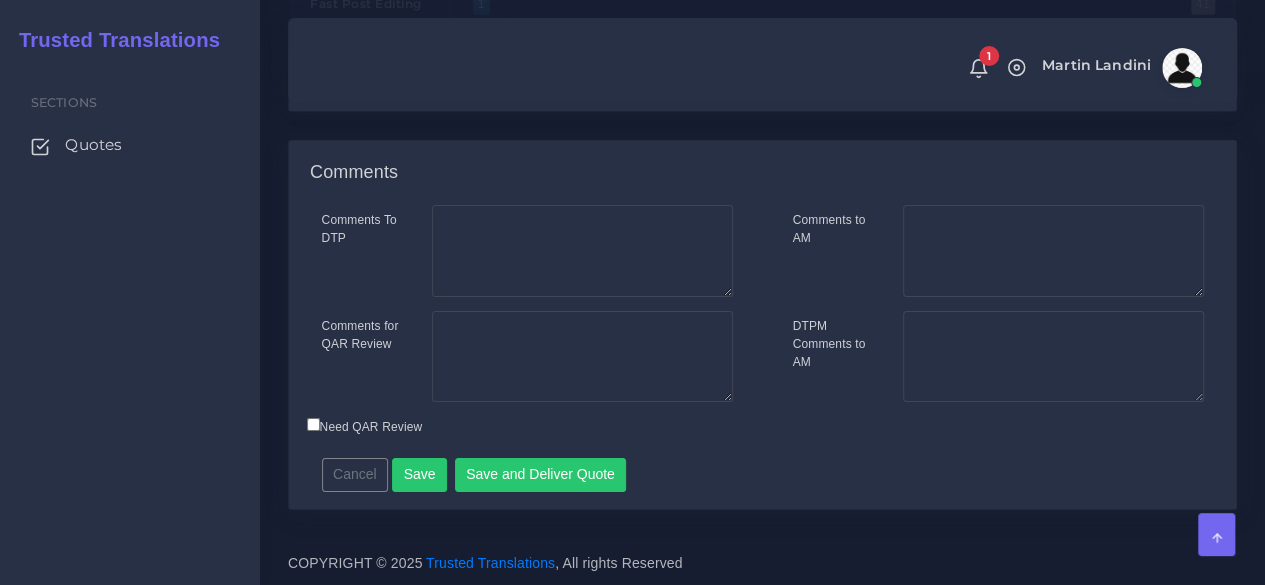 scroll, scrollTop: 3214, scrollLeft: 0, axis: vertical 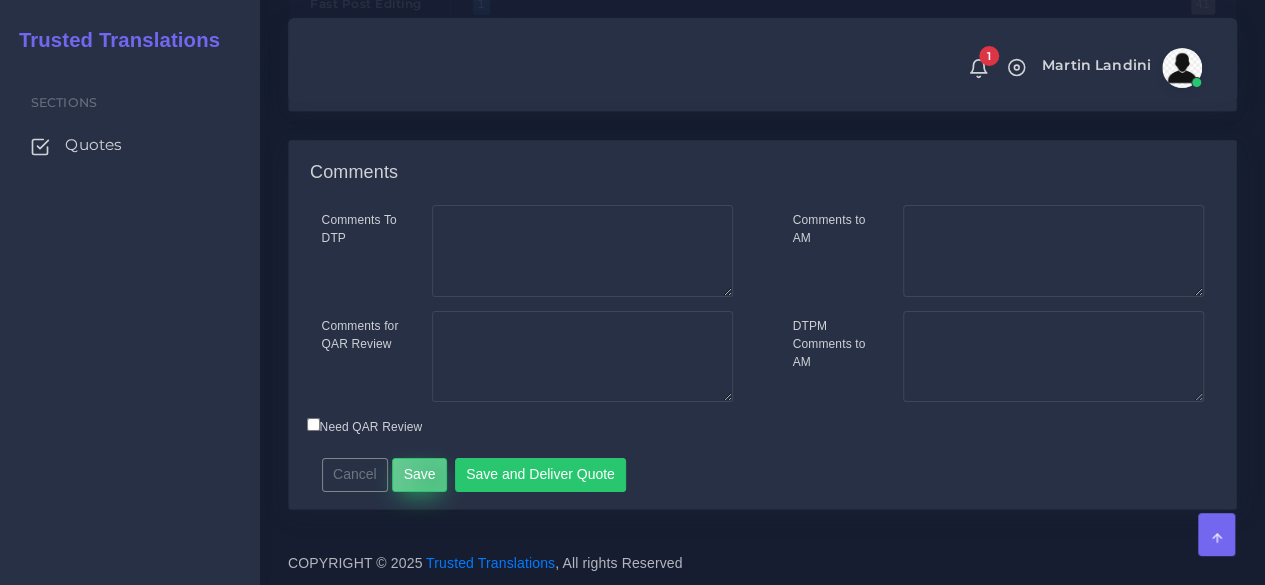click on "Save" at bounding box center (419, 475) 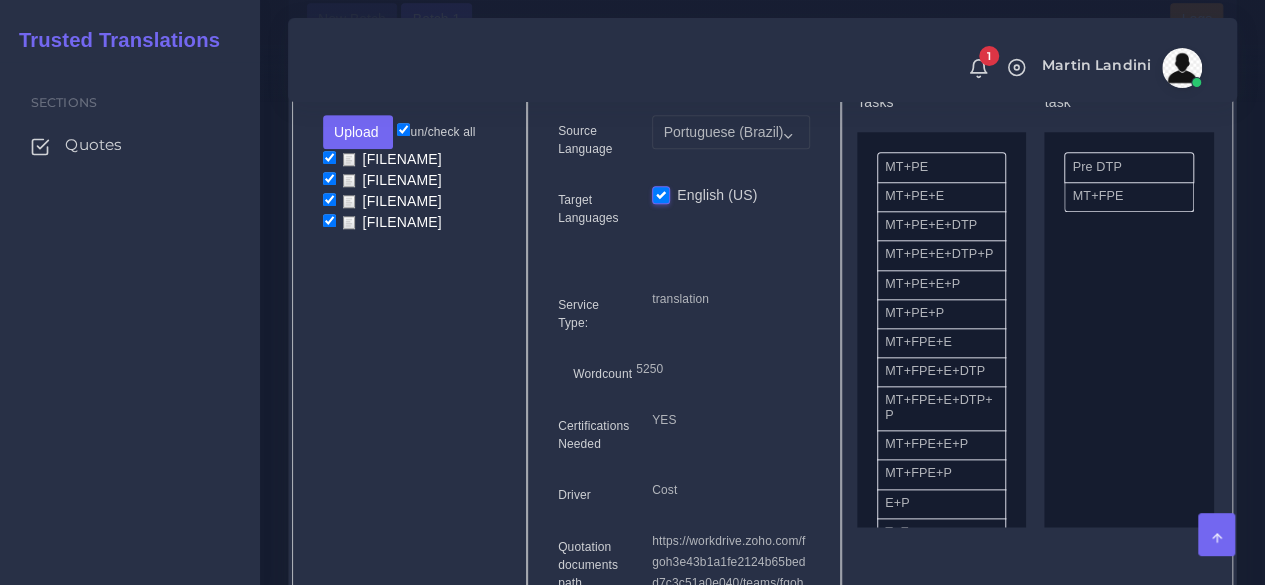 scroll, scrollTop: 914, scrollLeft: 0, axis: vertical 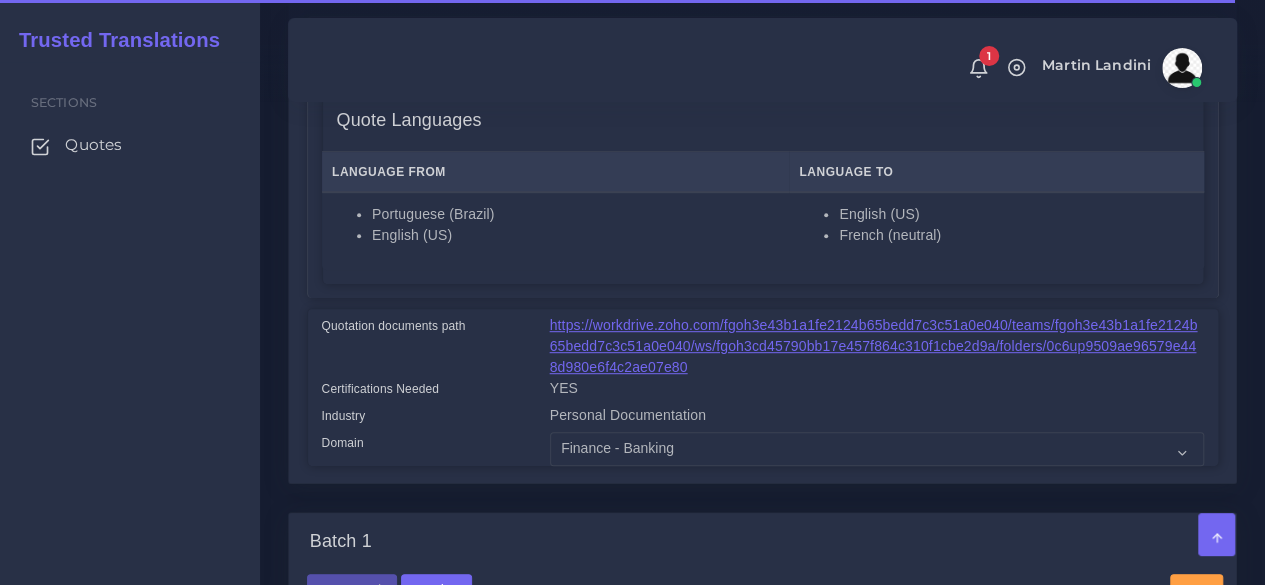 type 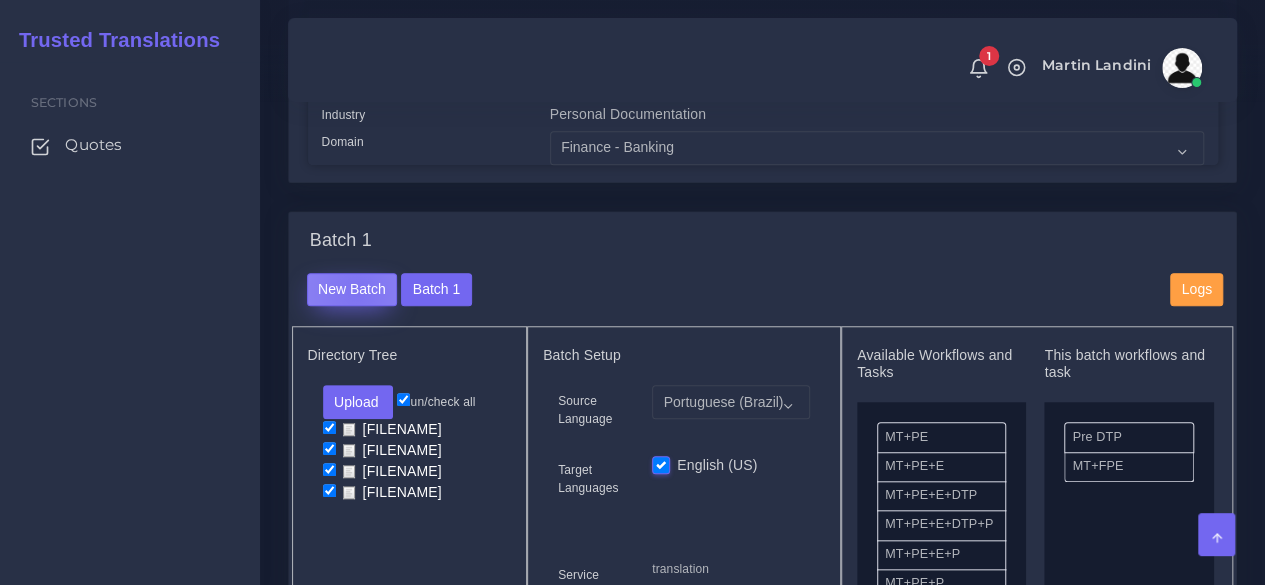 click on "New Batch" at bounding box center [352, 290] 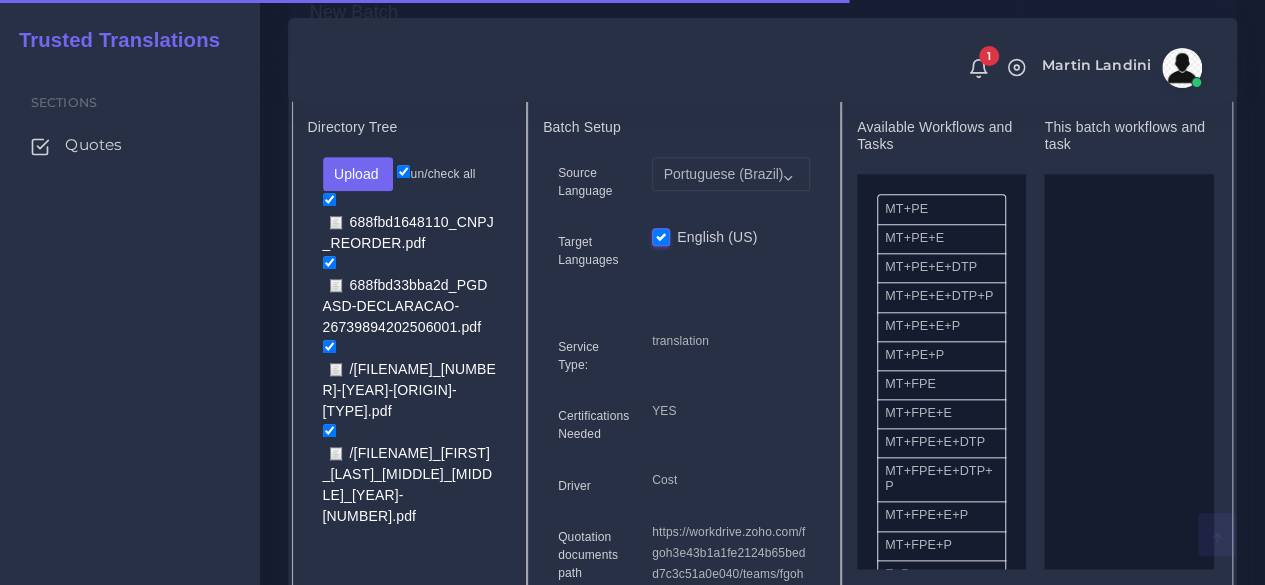 scroll, scrollTop: 900, scrollLeft: 0, axis: vertical 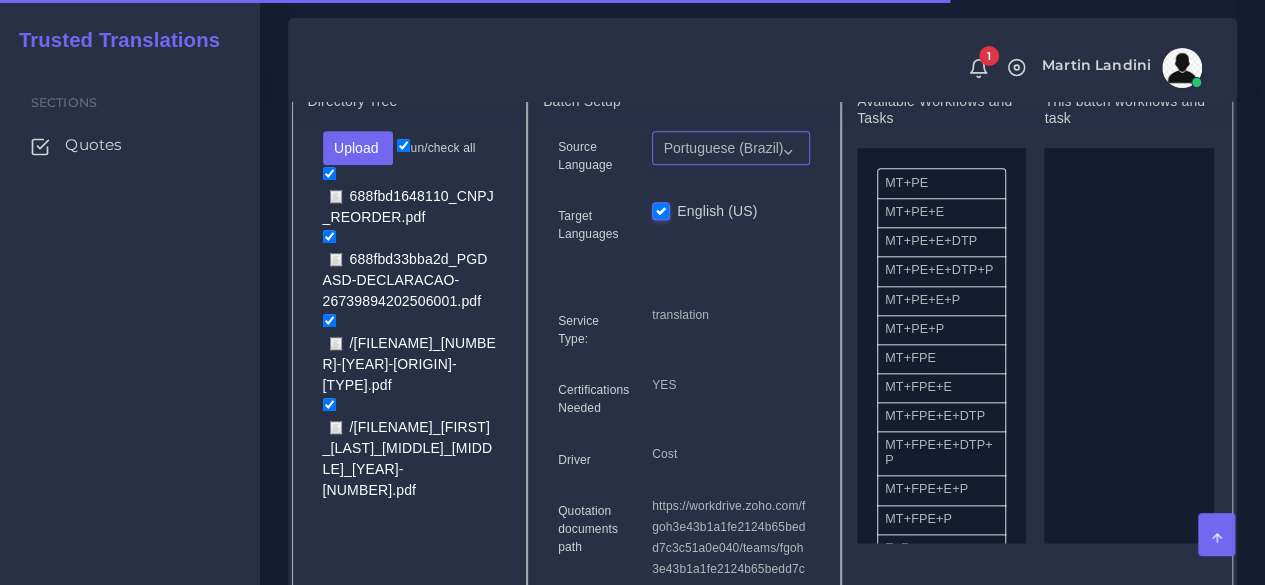 click on "Portuguese (Brazil) English (US)" at bounding box center (731, 148) 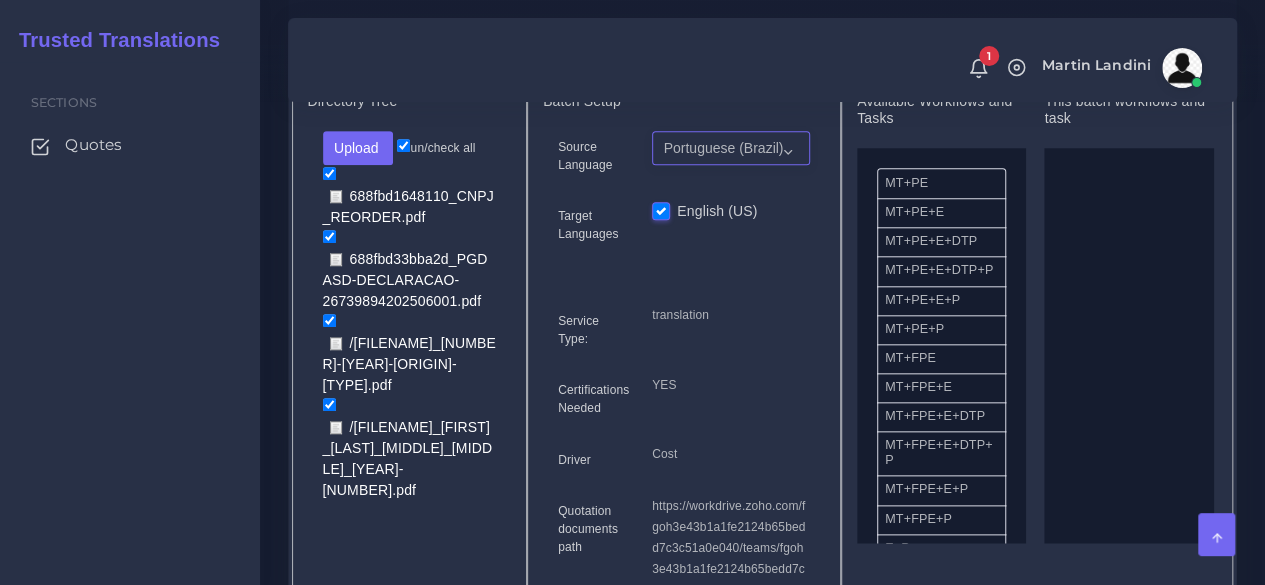 select on "14001" 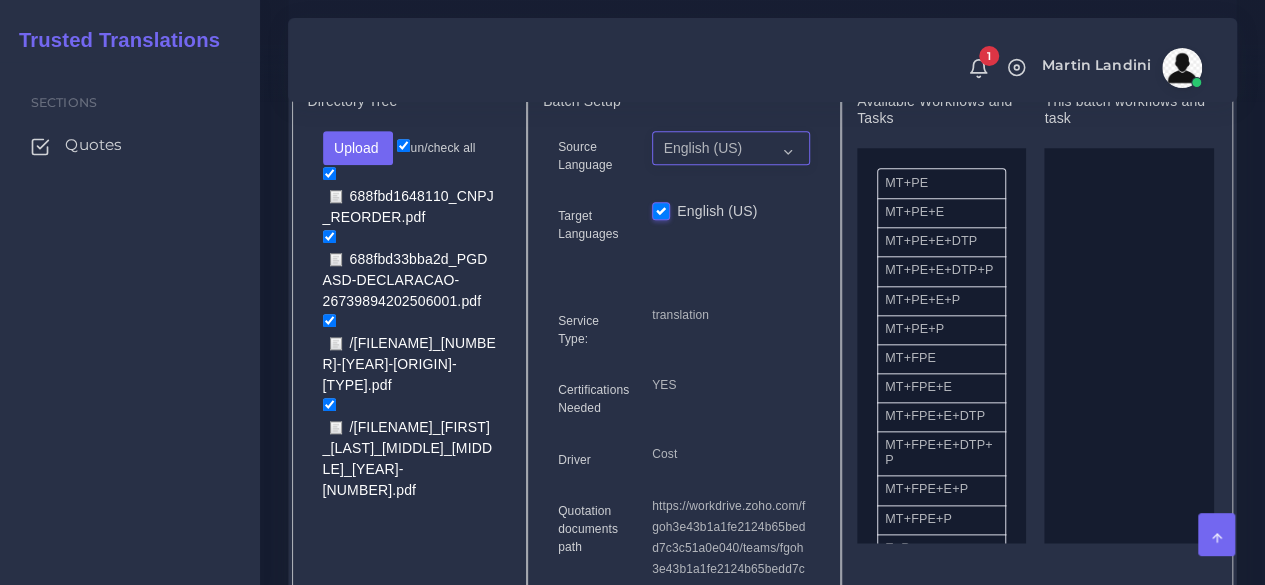 click on "Portuguese (Brazil) English (US)" at bounding box center [731, 148] 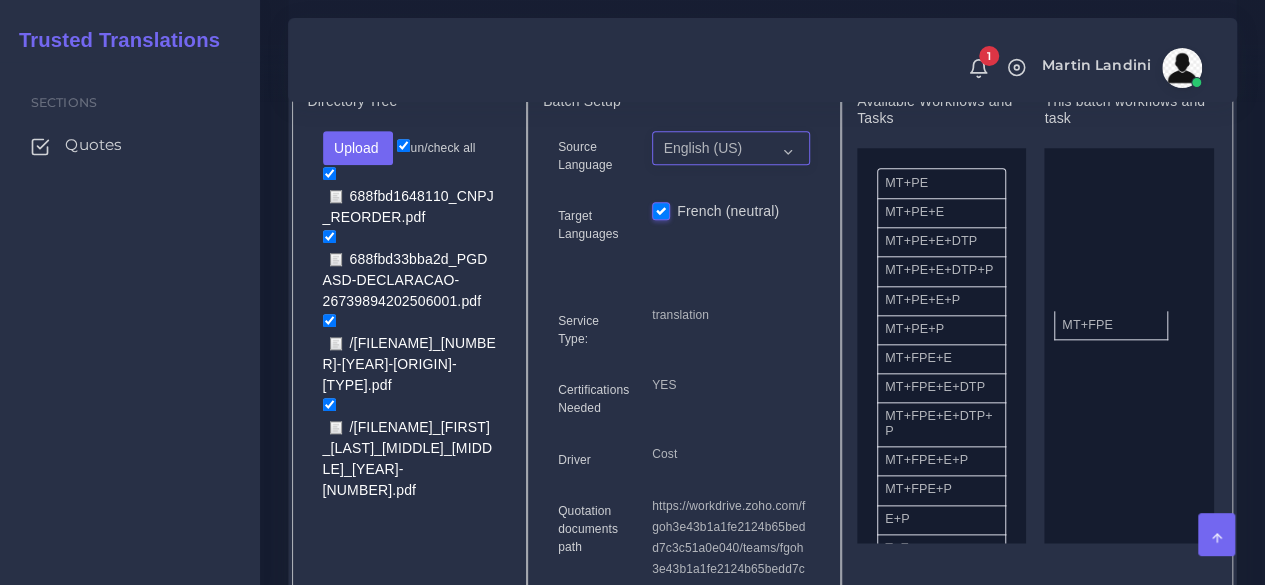 drag, startPoint x: 934, startPoint y: 363, endPoint x: 1117, endPoint y: 315, distance: 189.19038 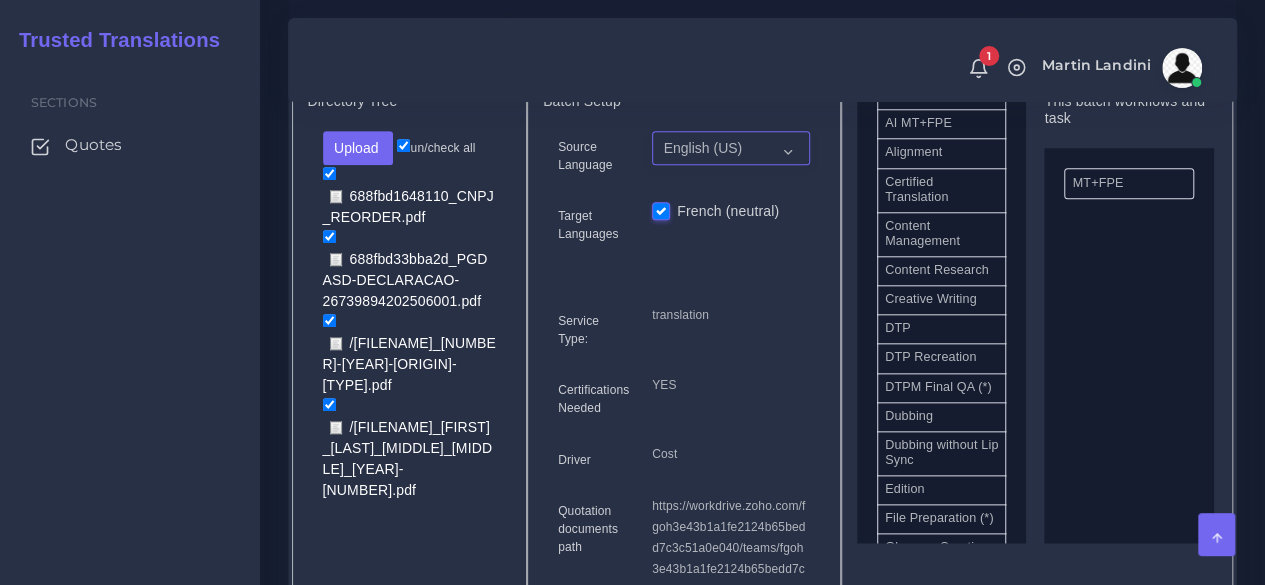 scroll, scrollTop: 600, scrollLeft: 0, axis: vertical 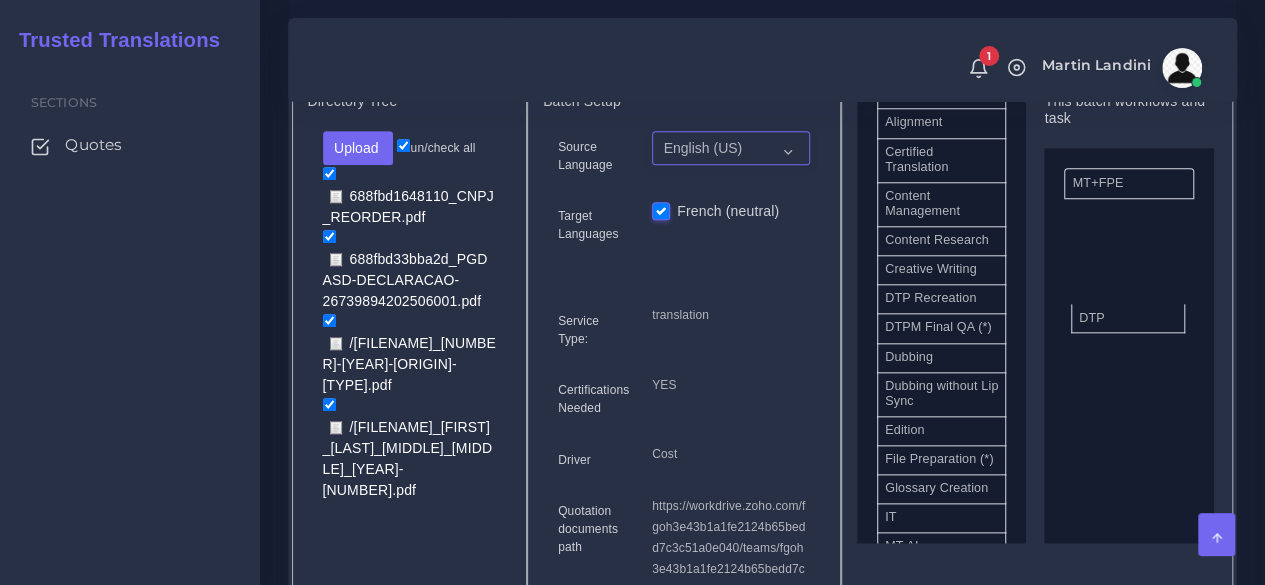 drag, startPoint x: 933, startPoint y: 323, endPoint x: 1082, endPoint y: 317, distance: 149.12076 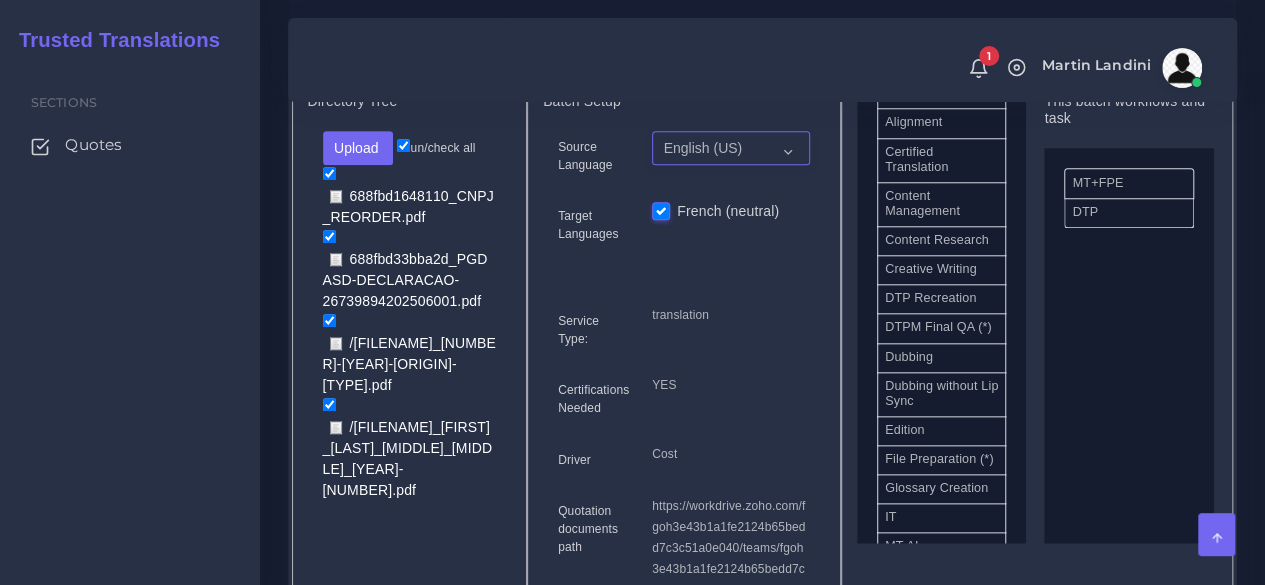scroll, scrollTop: 1200, scrollLeft: 0, axis: vertical 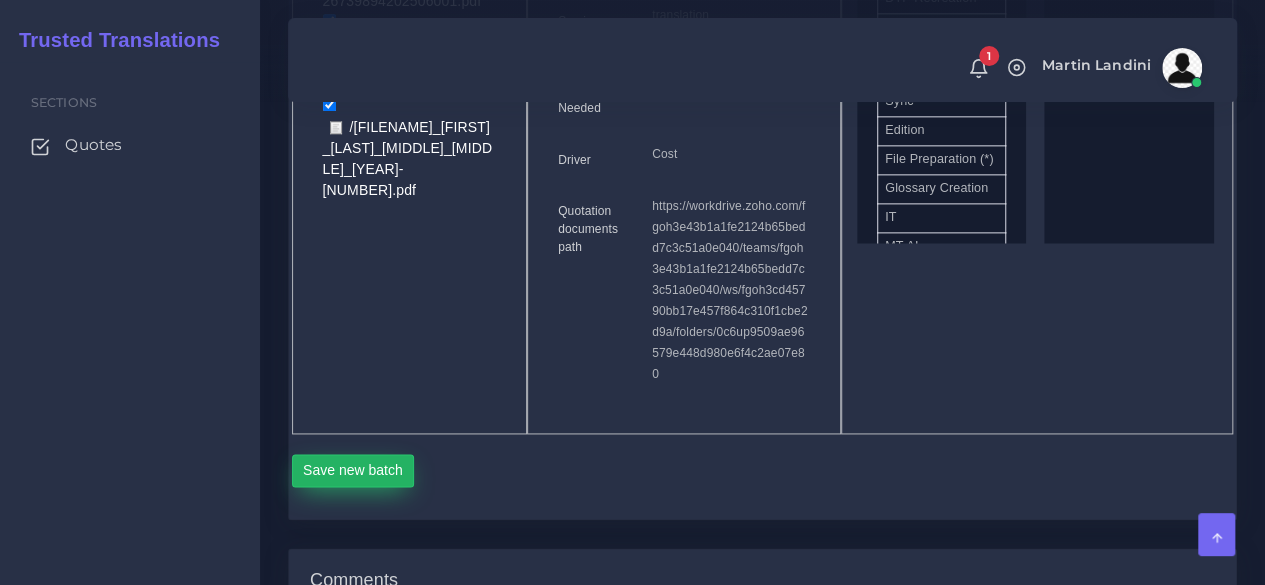 click on "Save new batch" at bounding box center (353, 471) 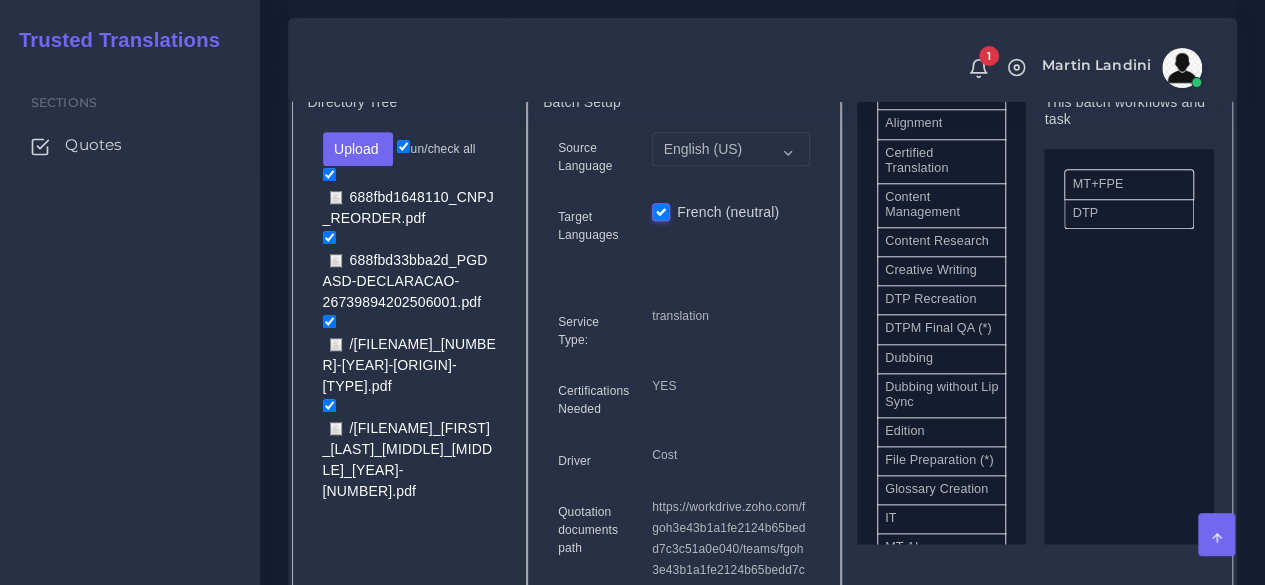 scroll, scrollTop: 900, scrollLeft: 0, axis: vertical 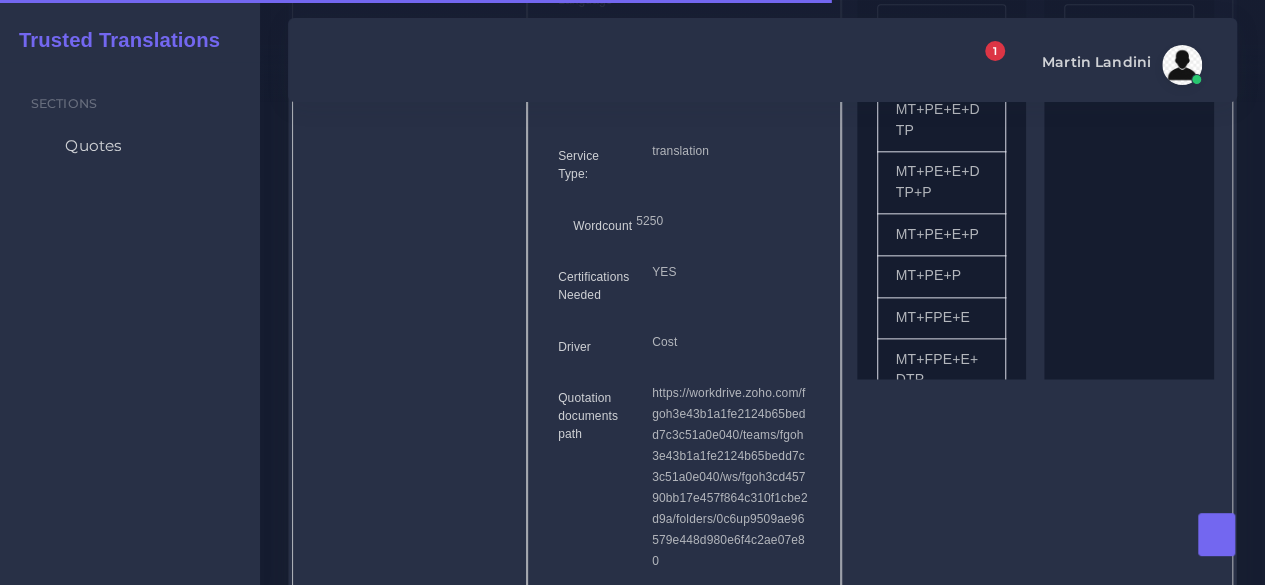 type 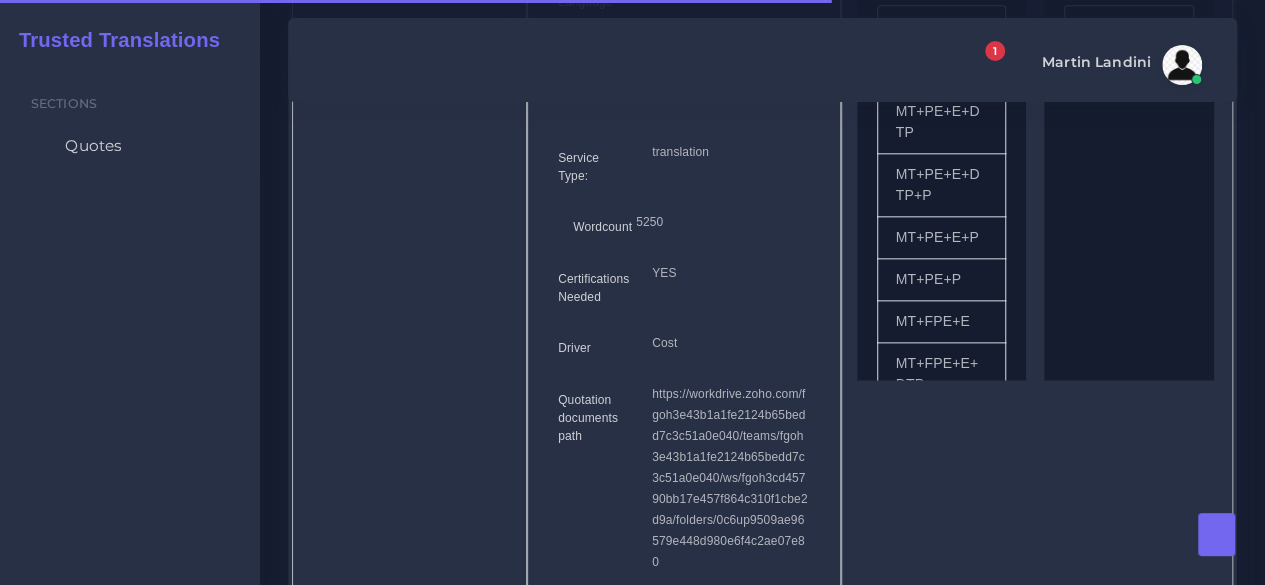 type 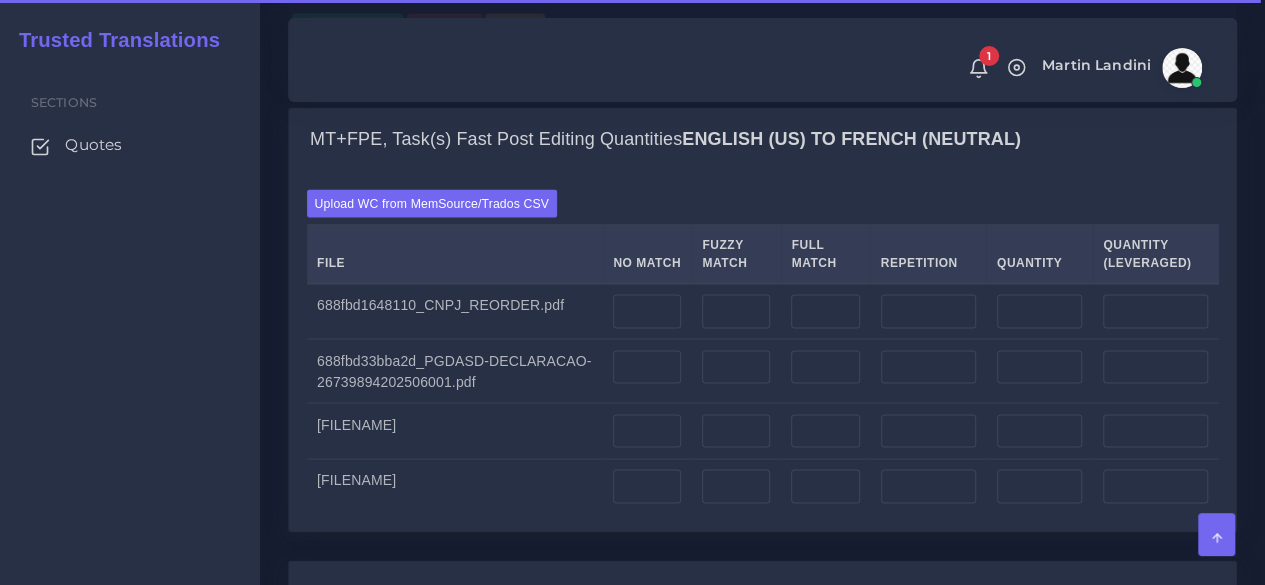 scroll, scrollTop: 2106, scrollLeft: 0, axis: vertical 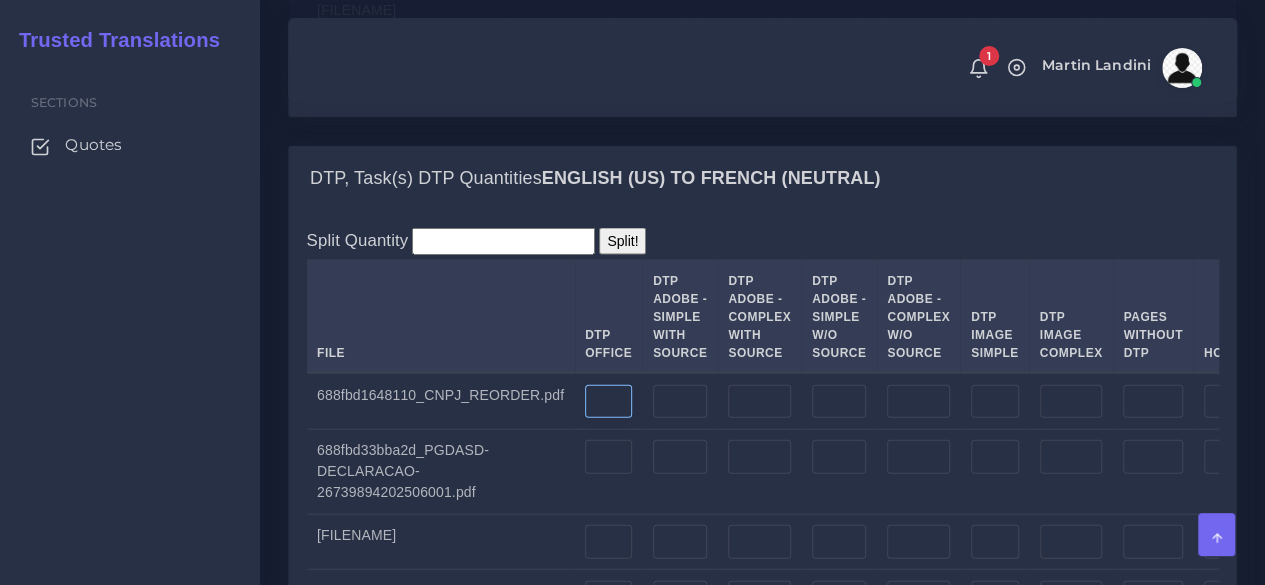click at bounding box center (608, 402) 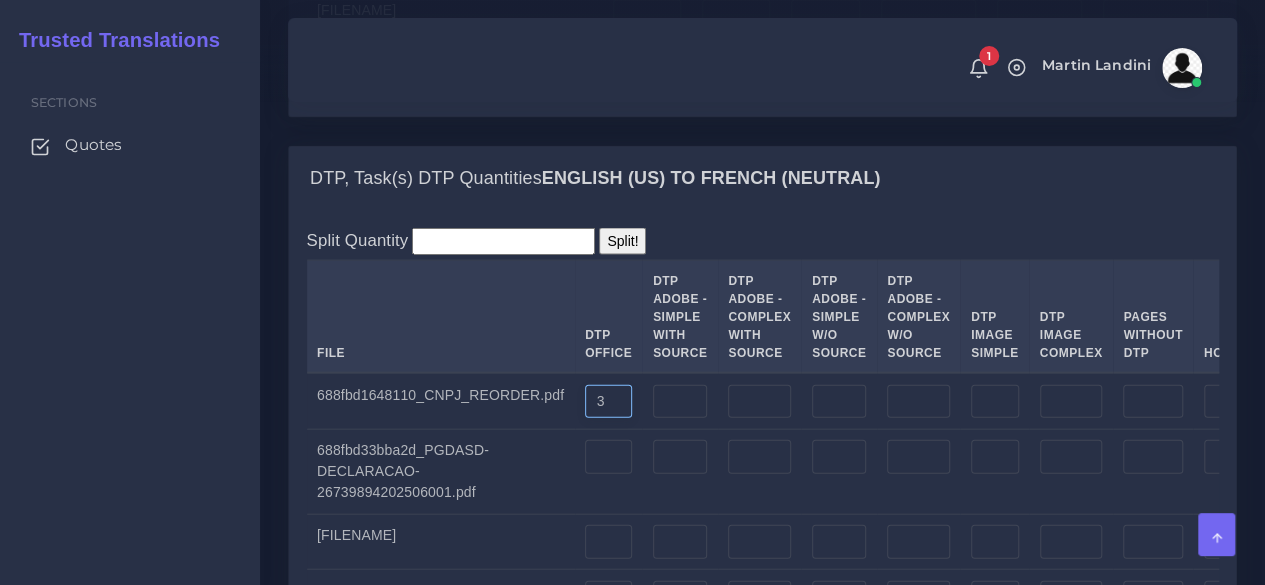 type on "3" 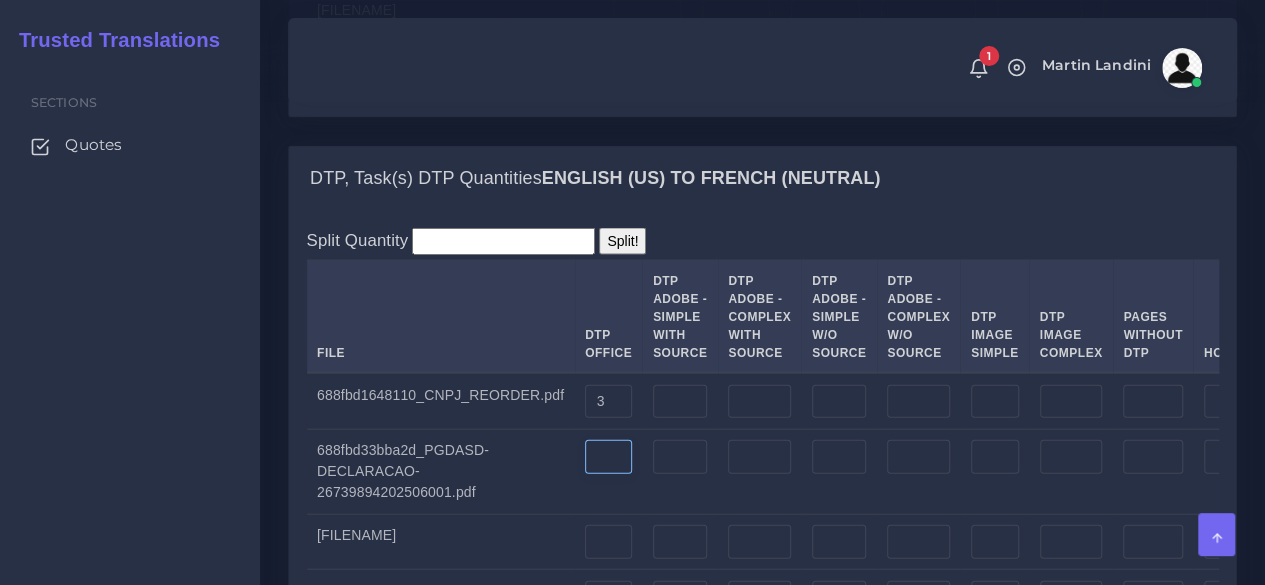 click at bounding box center [608, 457] 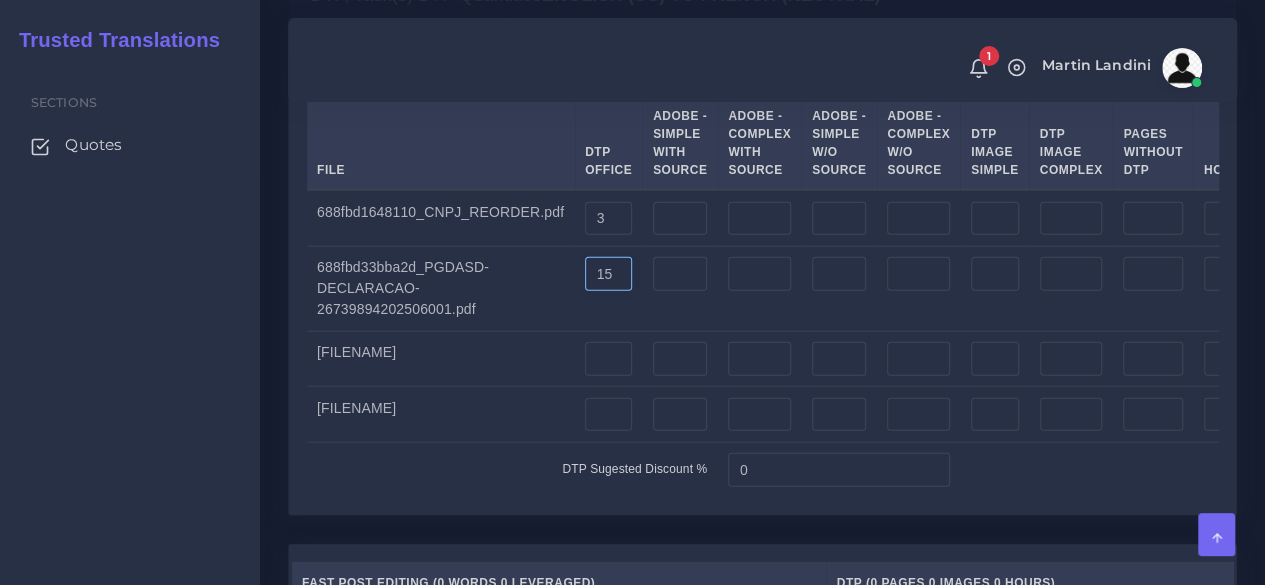 scroll, scrollTop: 2306, scrollLeft: 0, axis: vertical 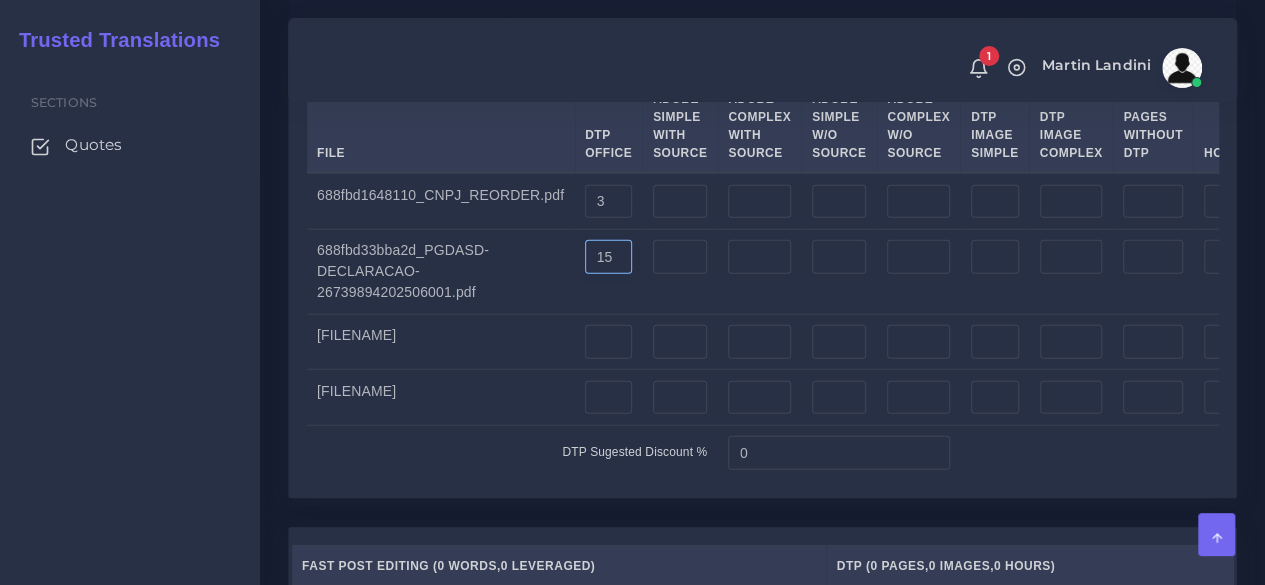 type on "15" 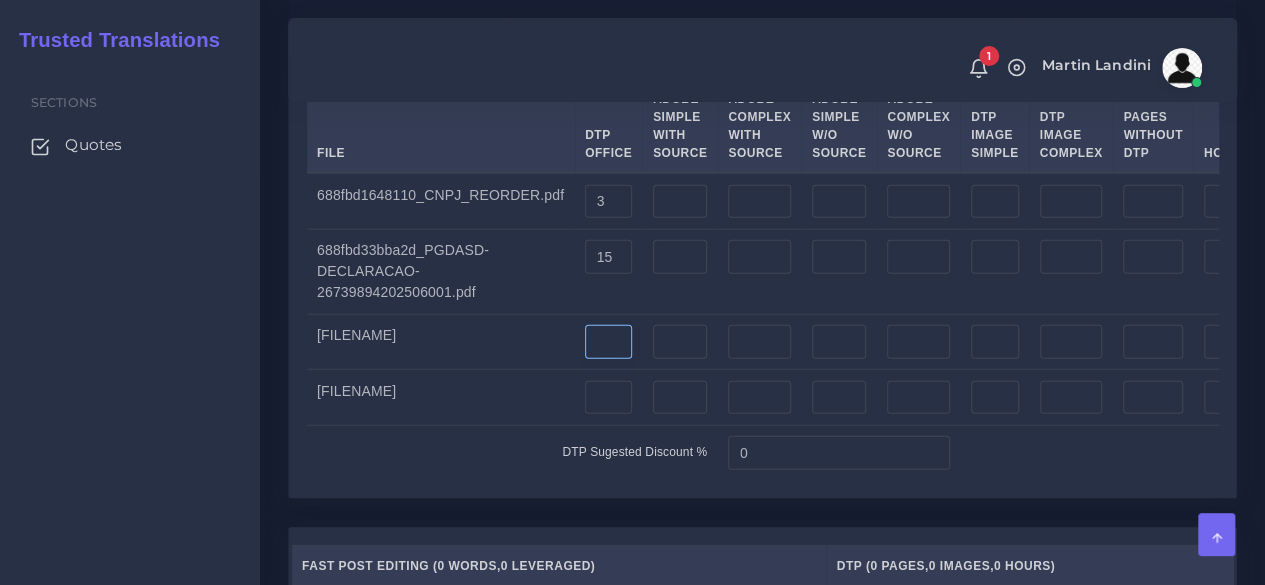 click at bounding box center [608, 342] 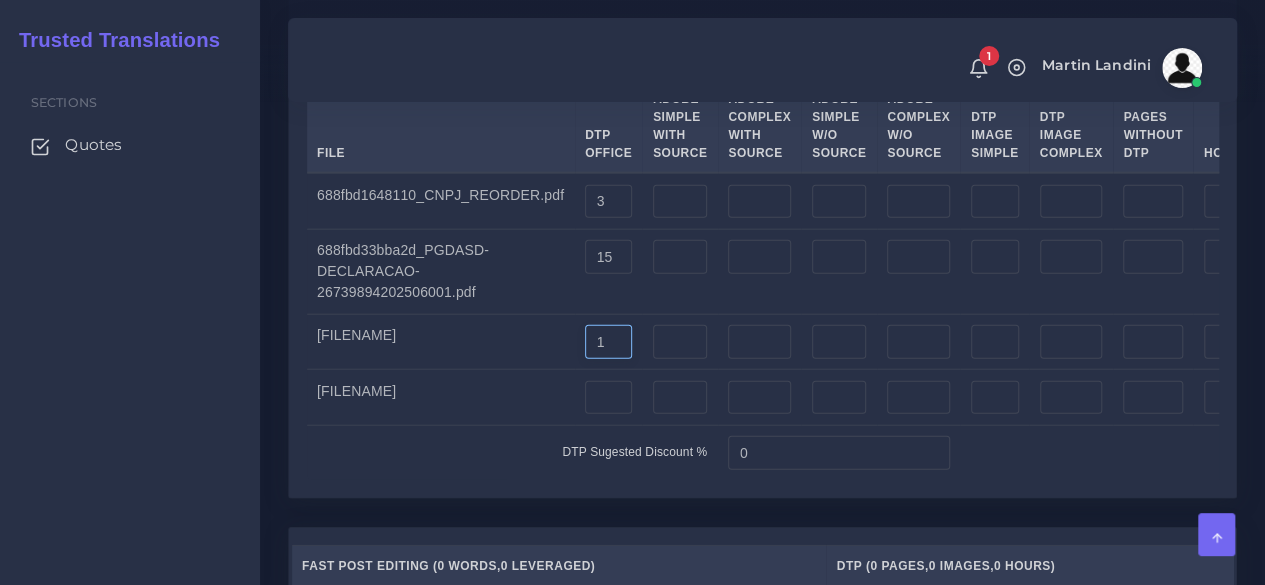 type on "1" 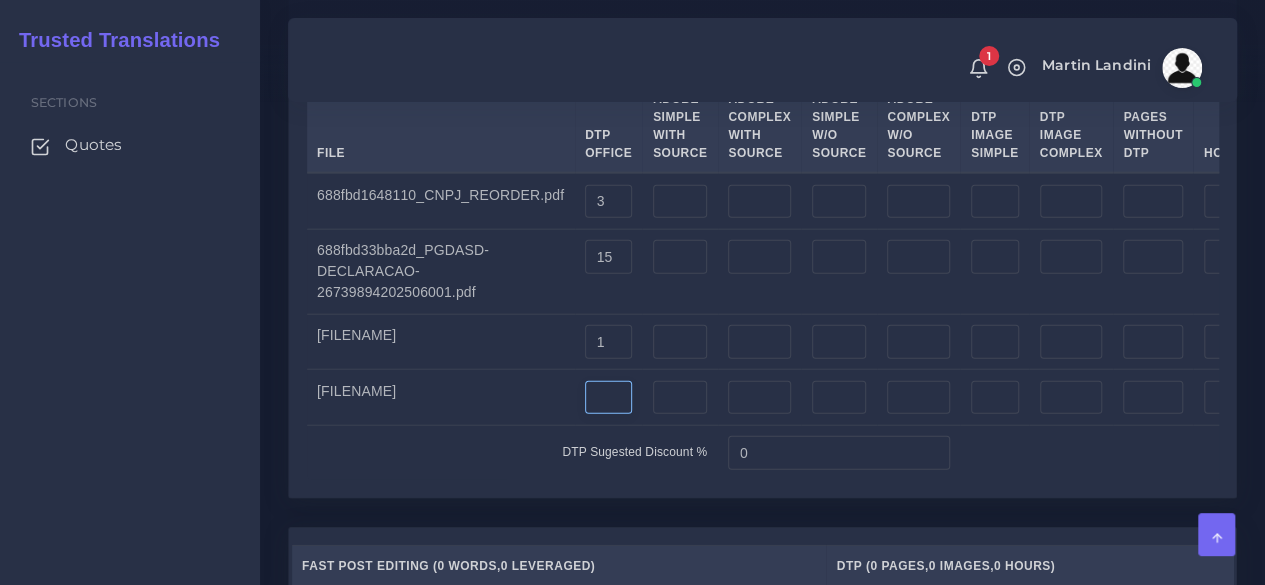 click at bounding box center [608, 398] 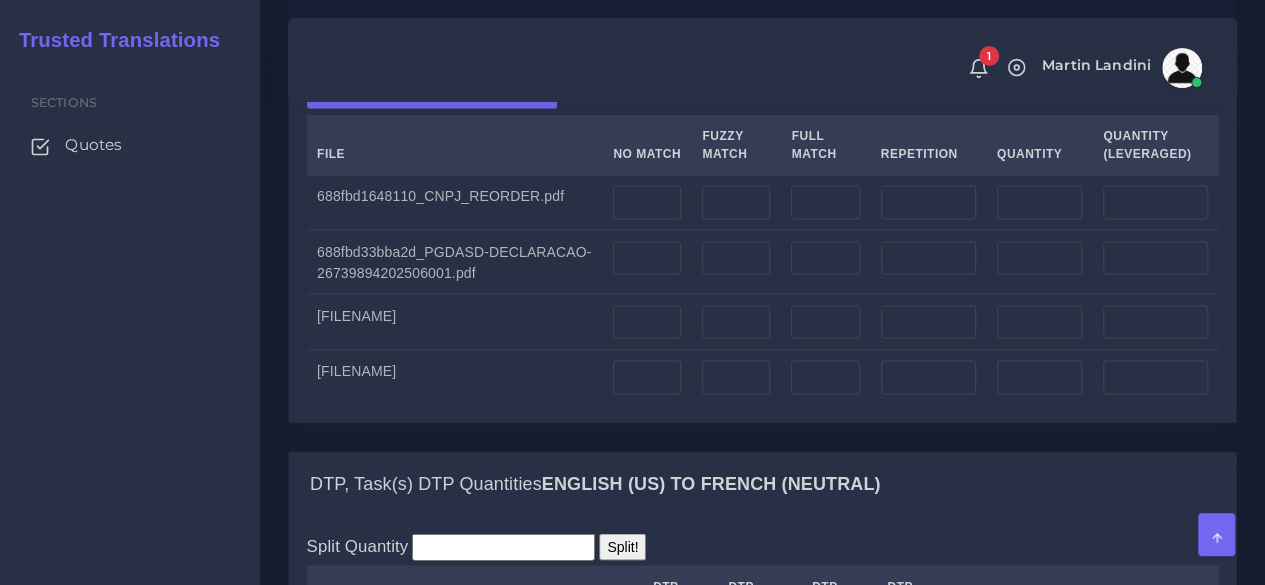 scroll, scrollTop: 1606, scrollLeft: 0, axis: vertical 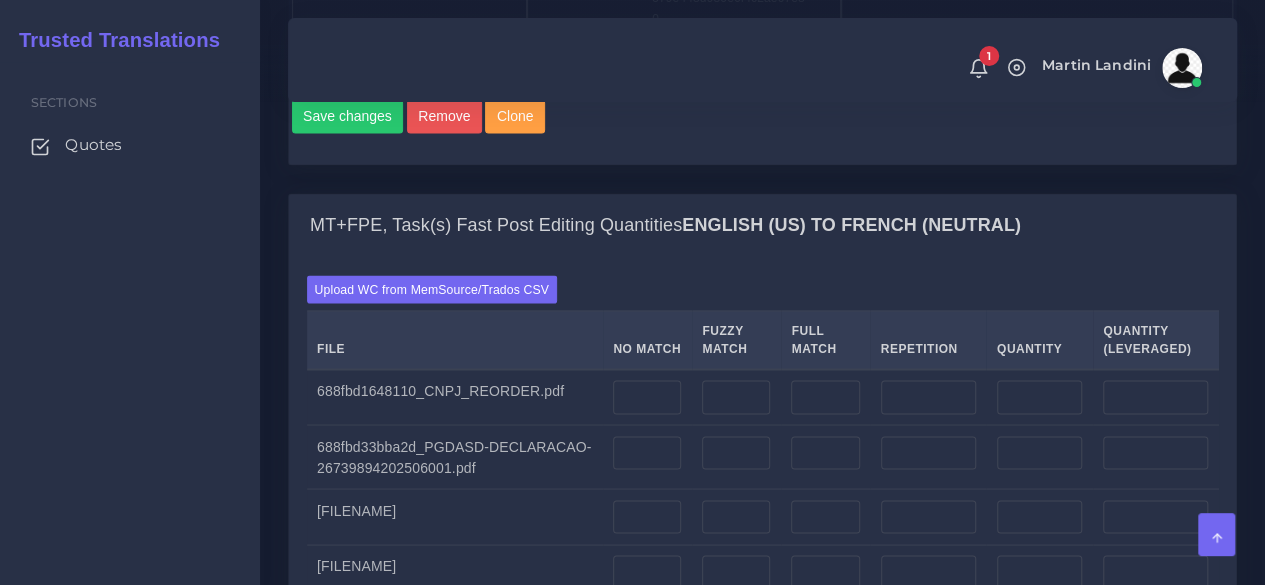 type on "2" 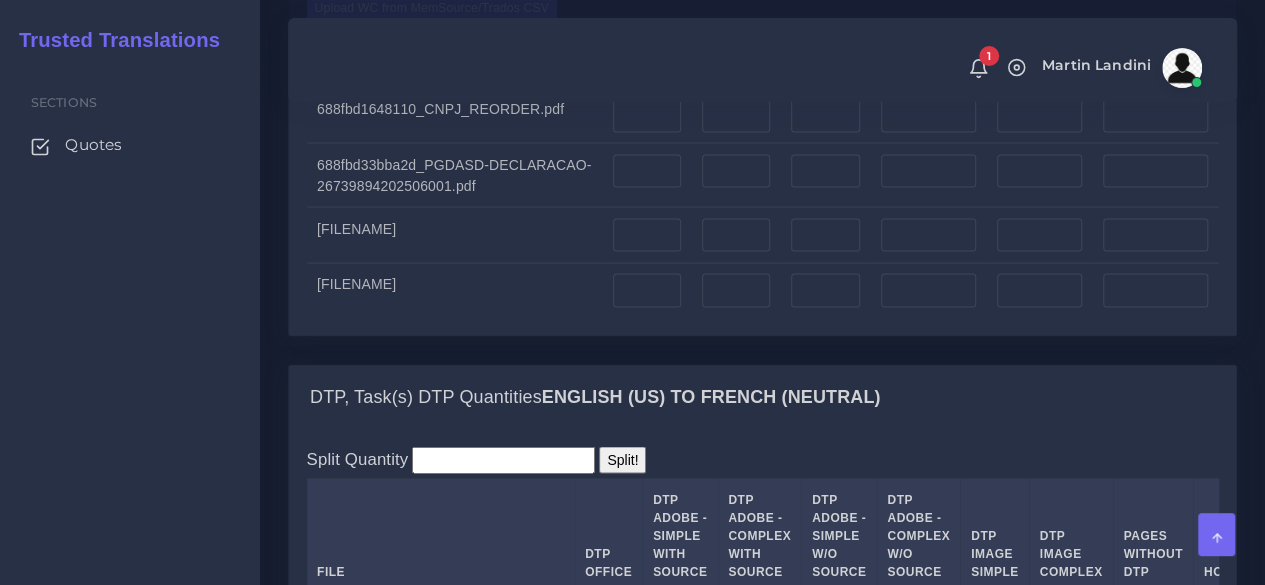 scroll, scrollTop: 1806, scrollLeft: 0, axis: vertical 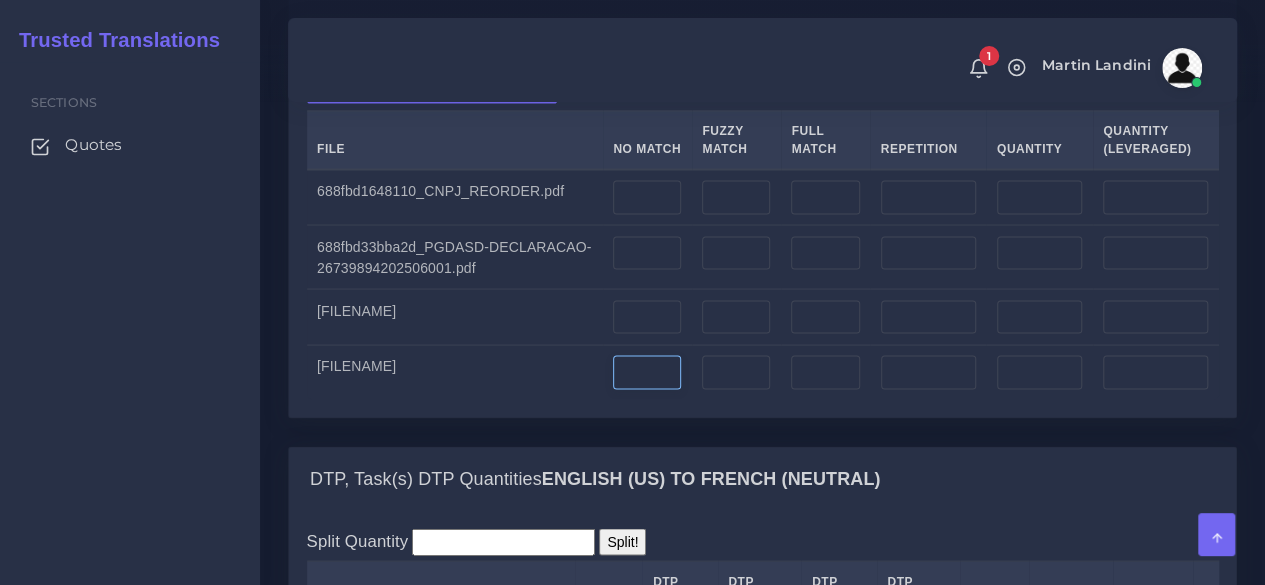 click at bounding box center (647, 372) 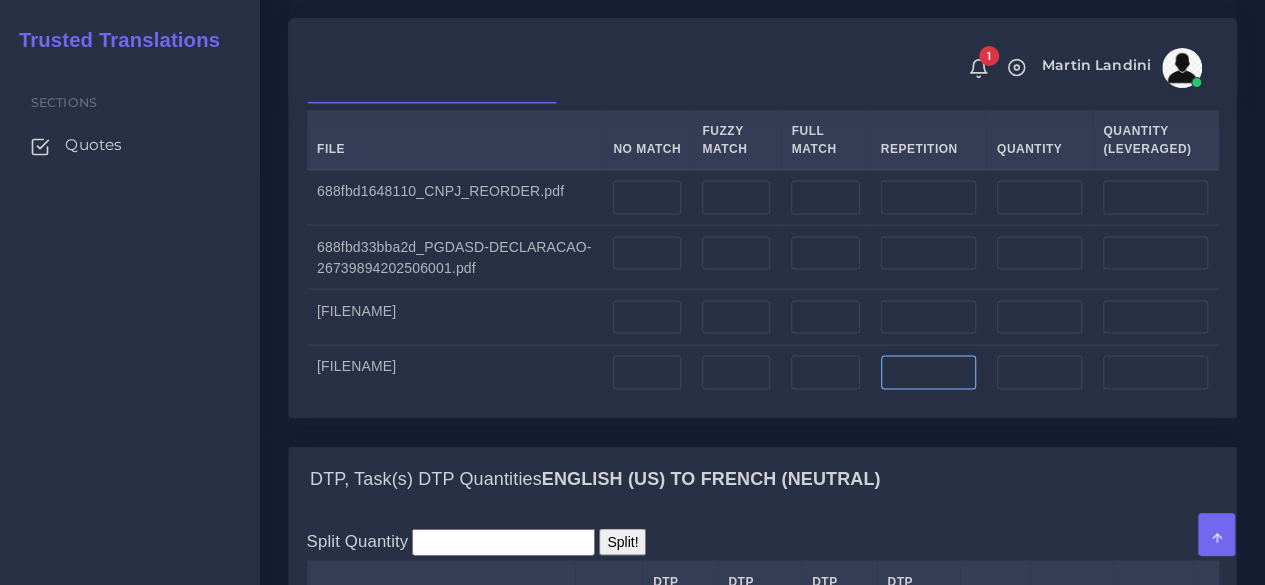 type on "[NUMBER]" 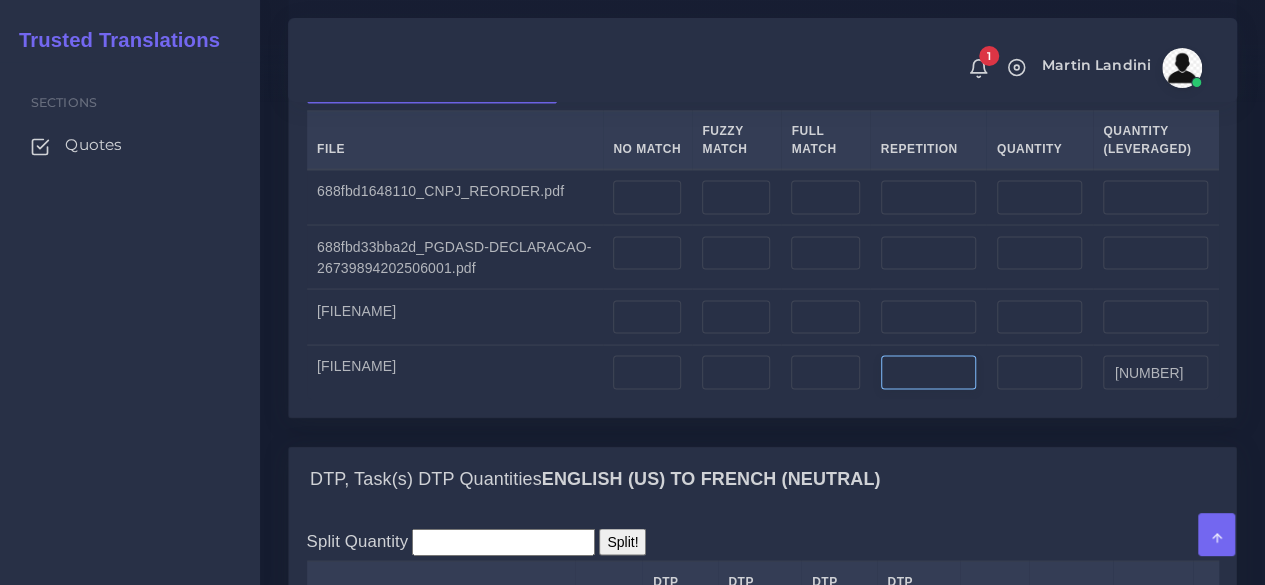 click at bounding box center (928, 372) 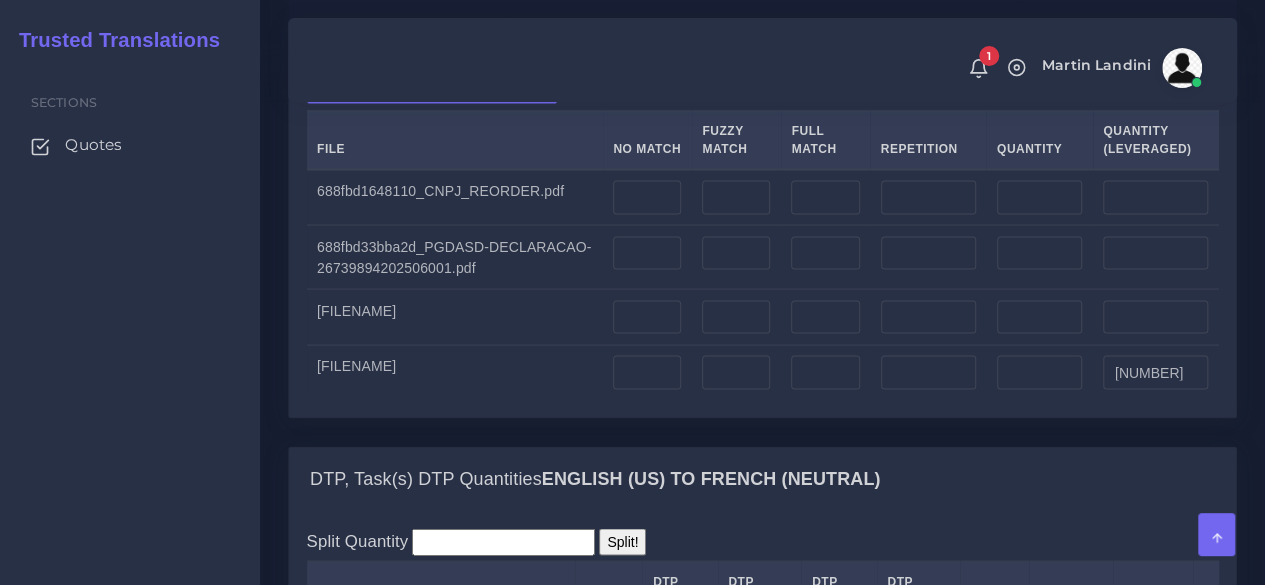type on "[NUMBER]" 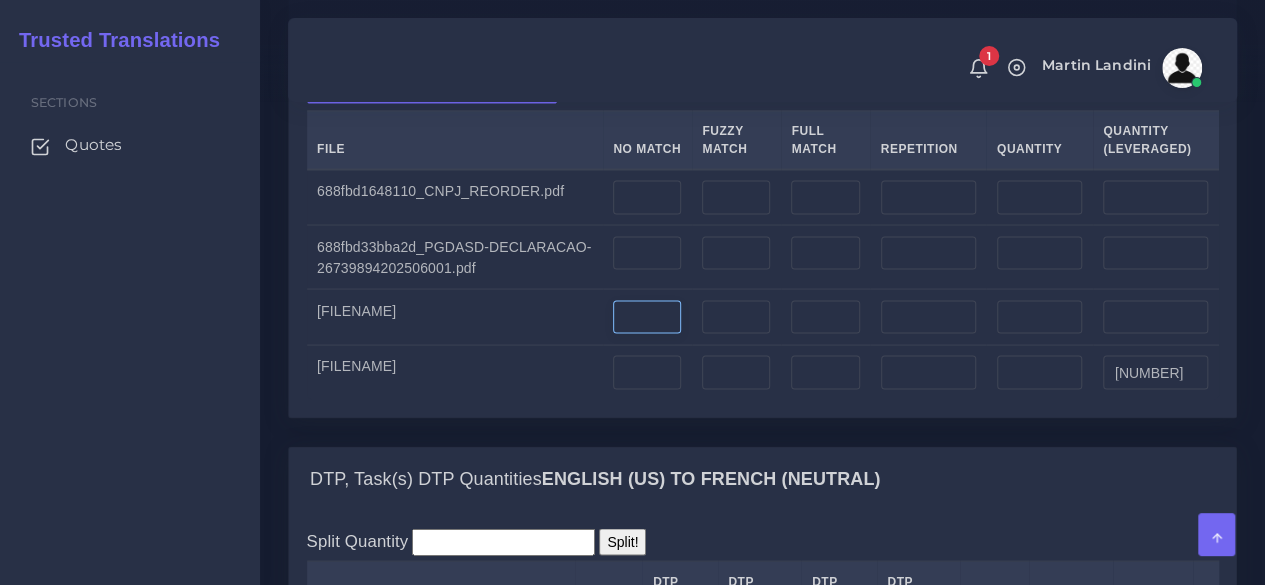 click at bounding box center (647, 317) 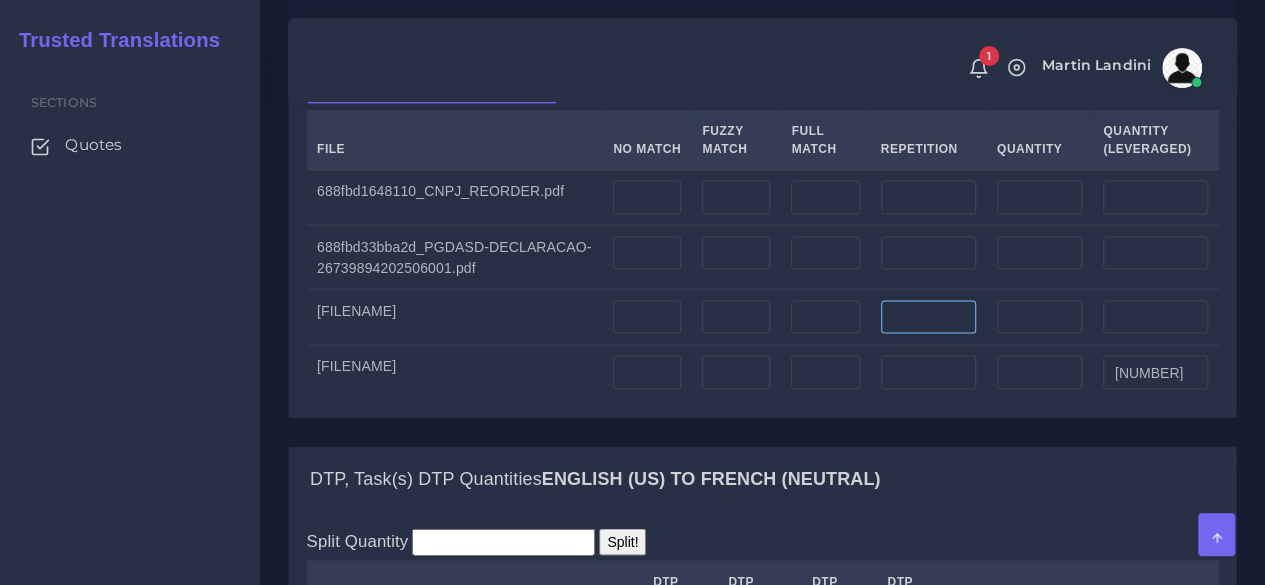 type on "[YEAR]" 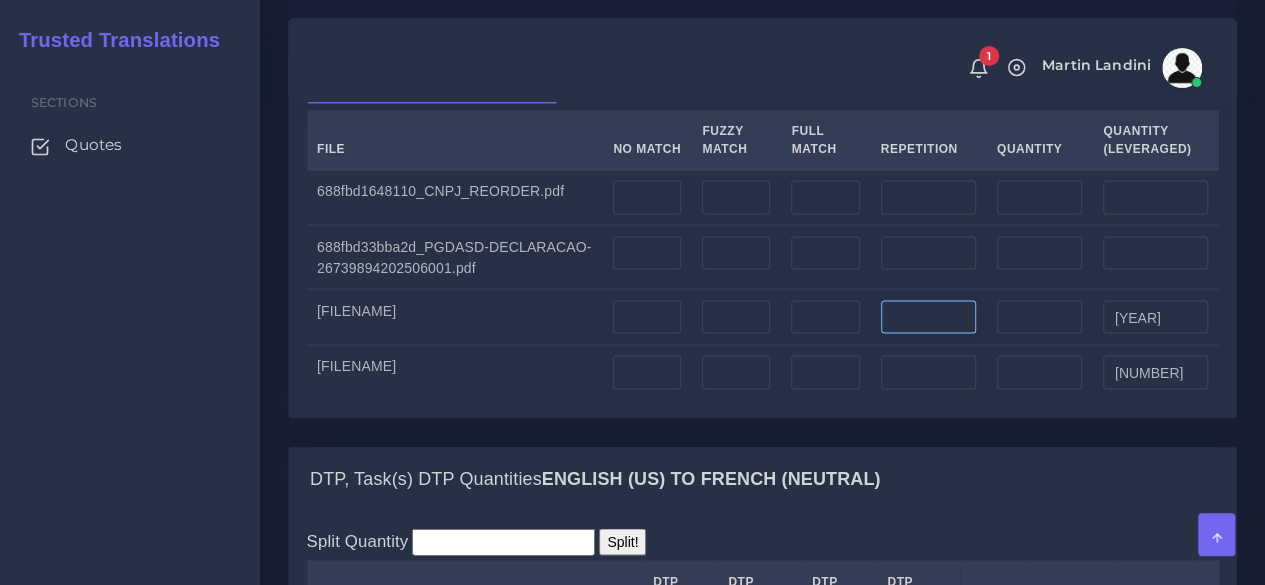 click at bounding box center [928, 317] 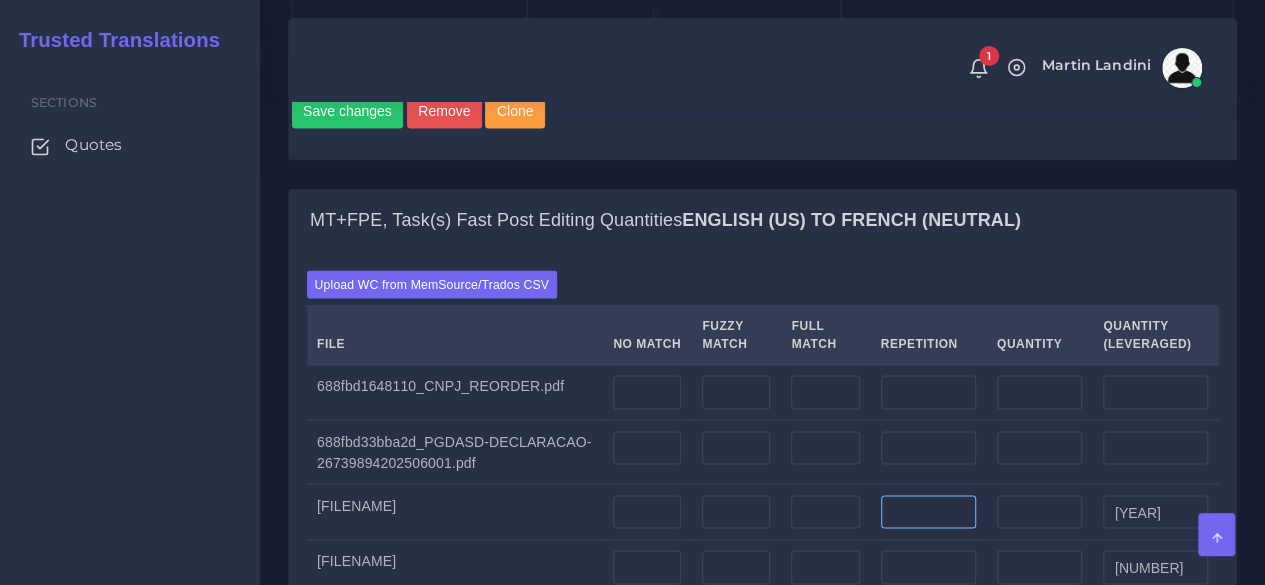 scroll, scrollTop: 1606, scrollLeft: 0, axis: vertical 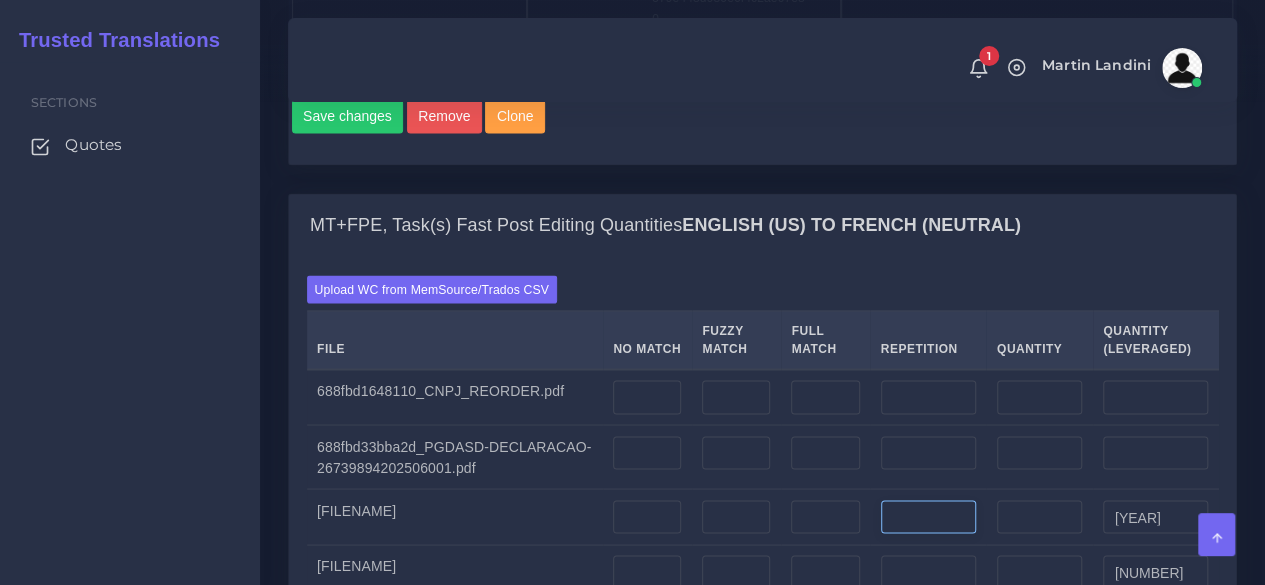 type on "[NUMBER]" 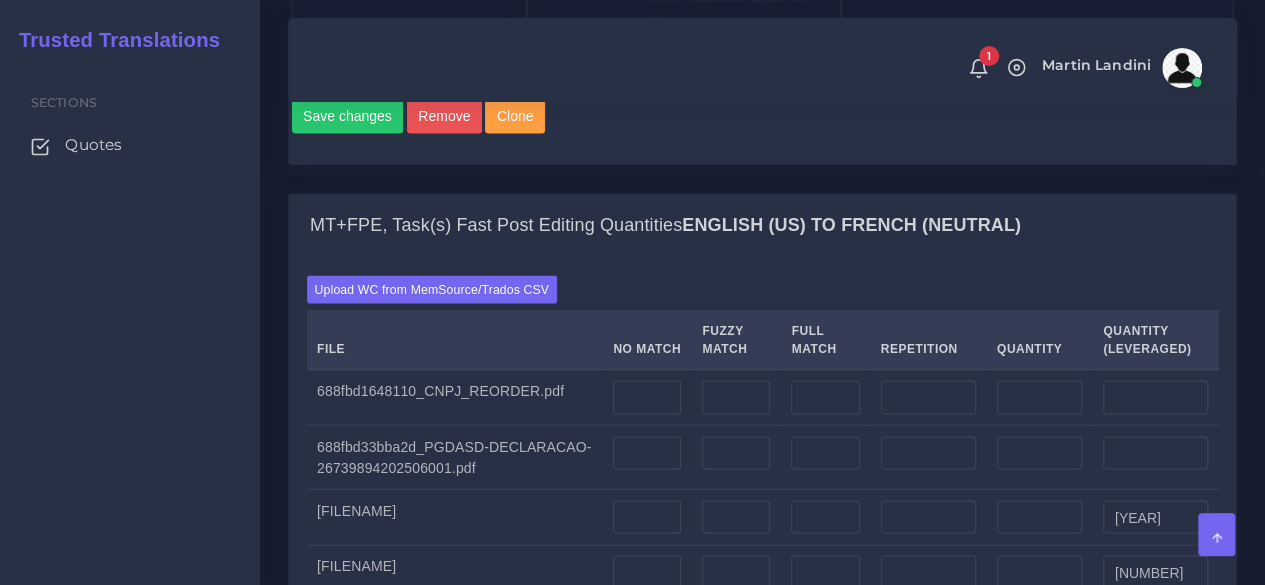 type on "[NUMBER]" 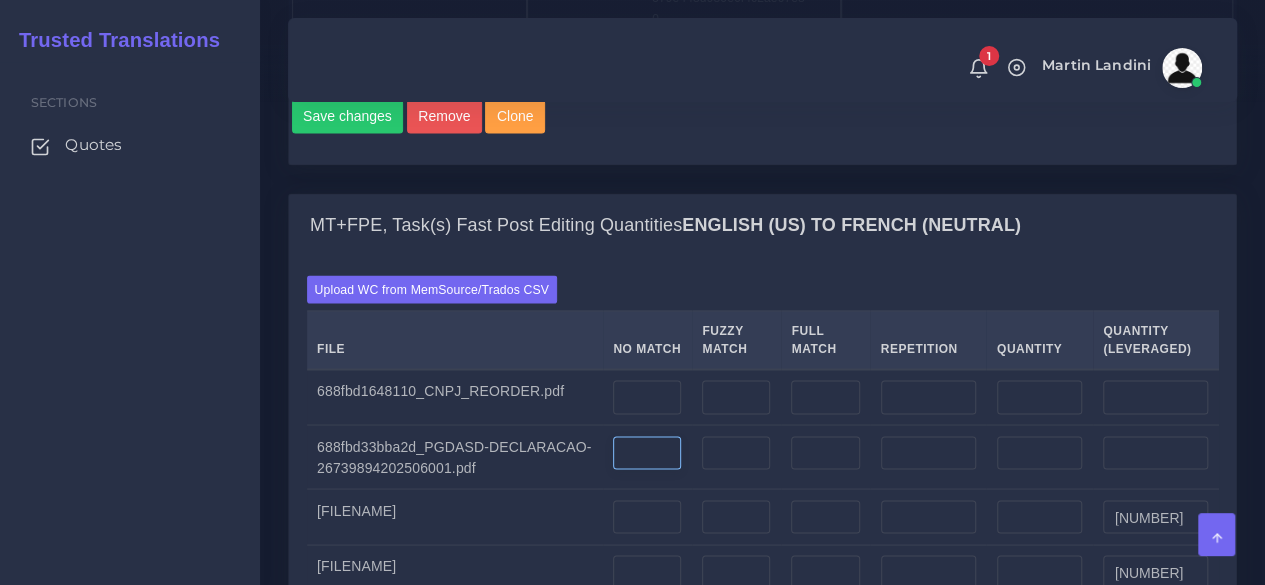 click at bounding box center (647, 453) 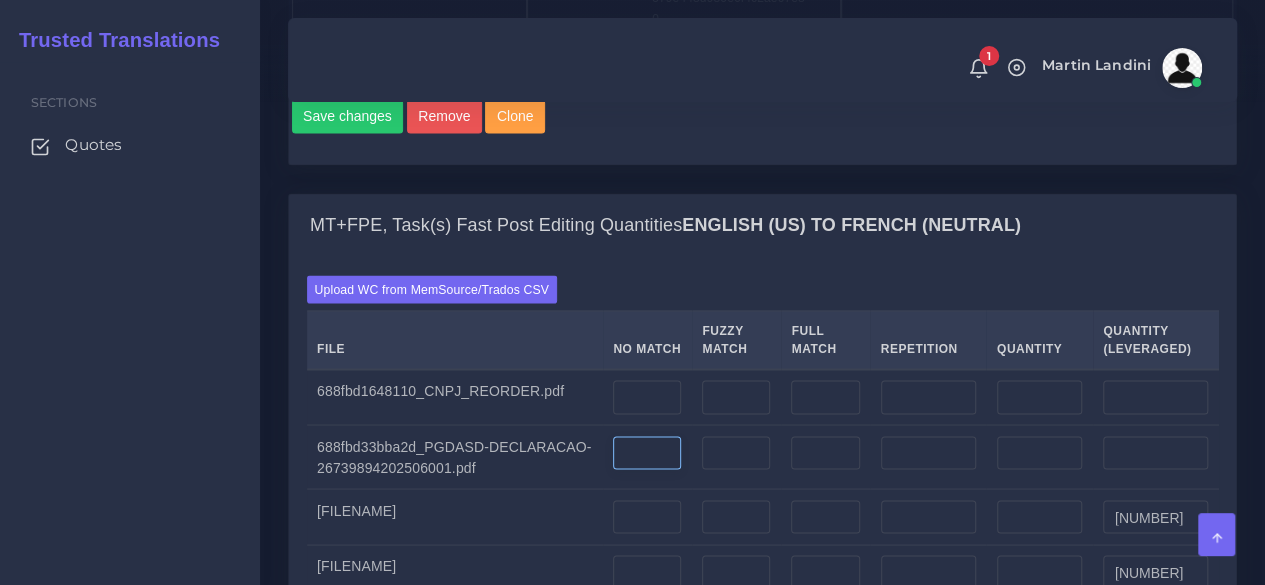 type on "[NUMBER]" 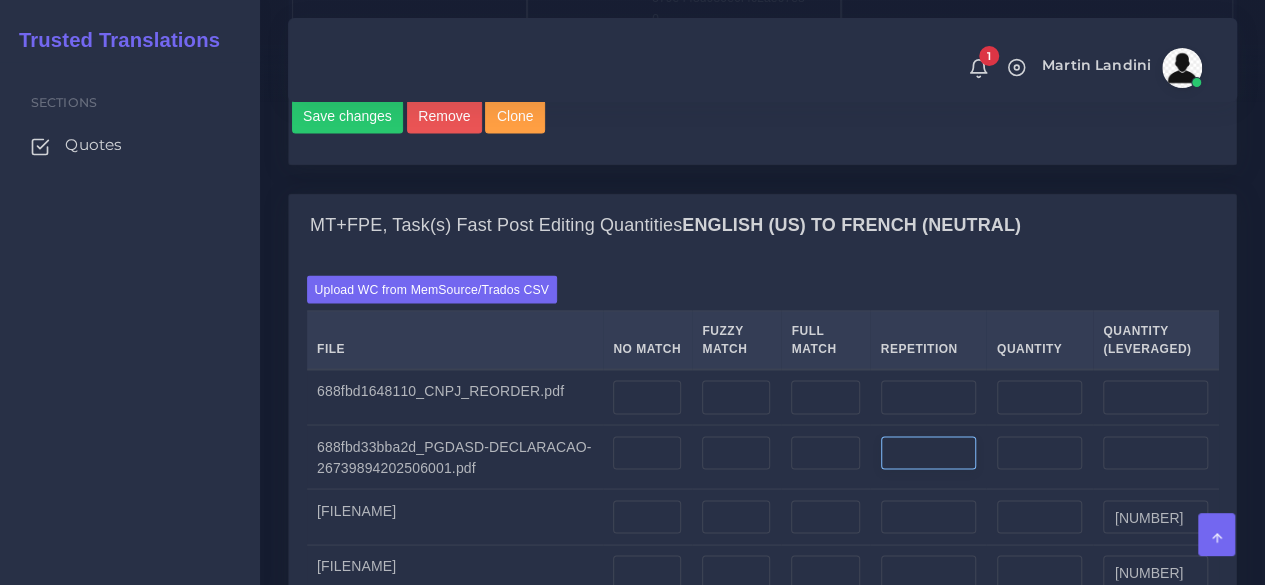 type on "[NUMBER]" 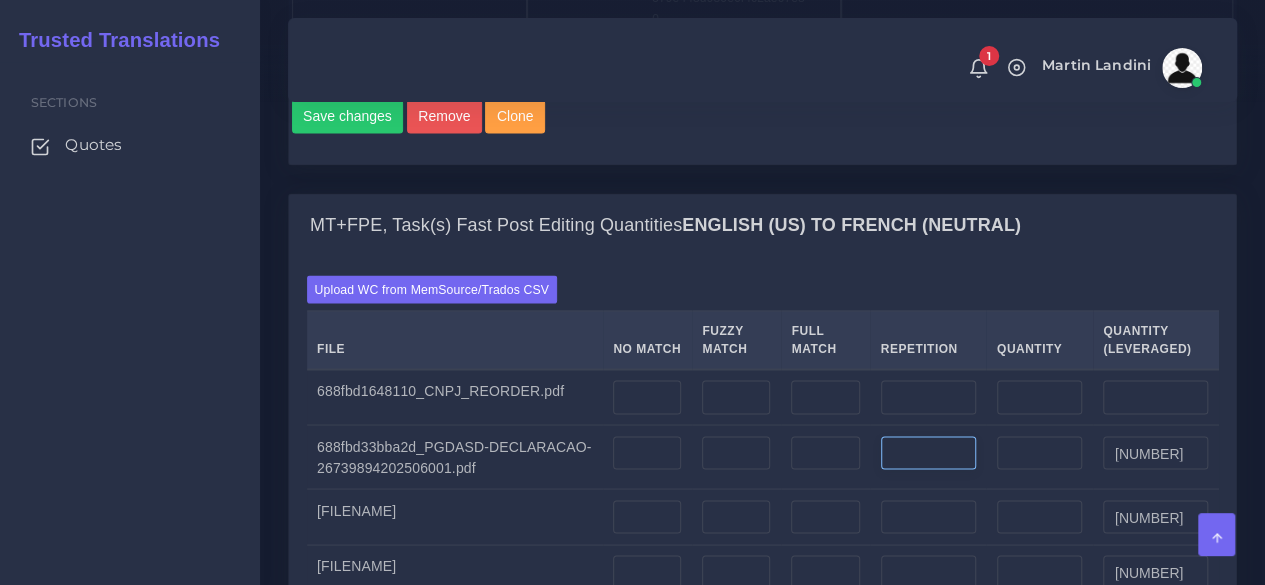 click at bounding box center (928, 453) 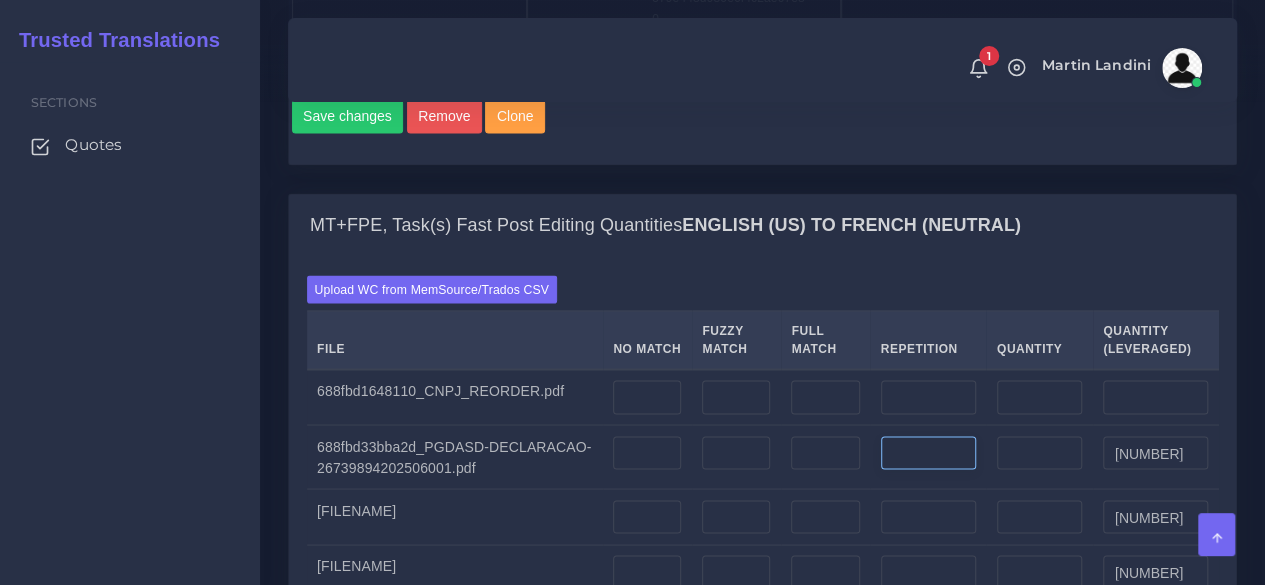scroll, scrollTop: 1506, scrollLeft: 0, axis: vertical 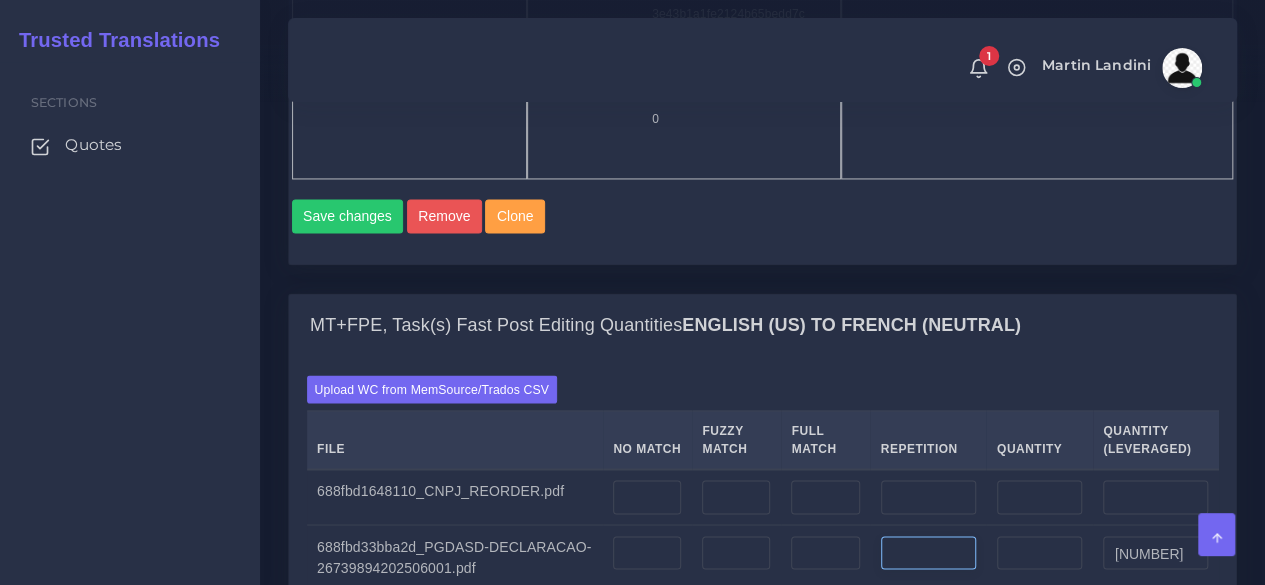type on "[NUMBER]" 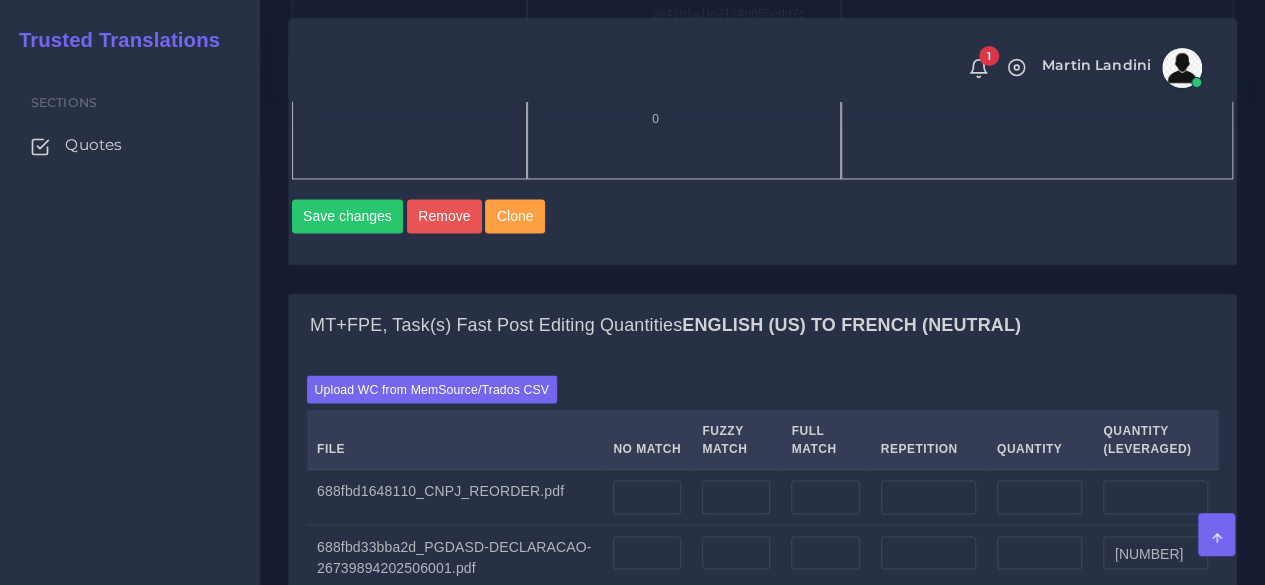 type on "[NUMBER]" 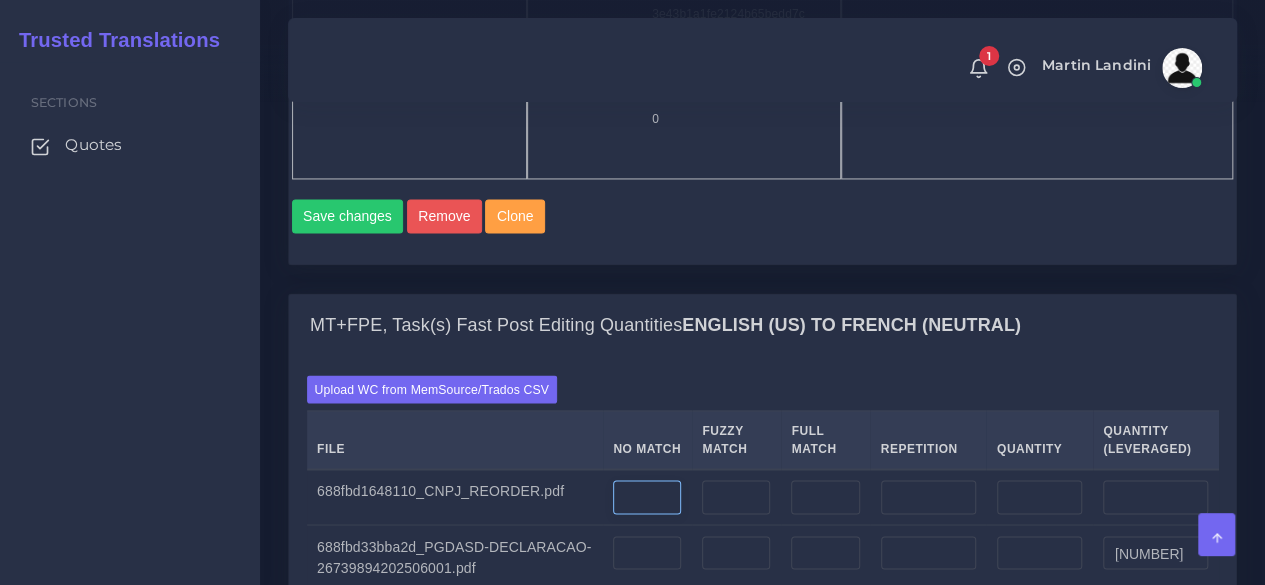 click at bounding box center [647, 497] 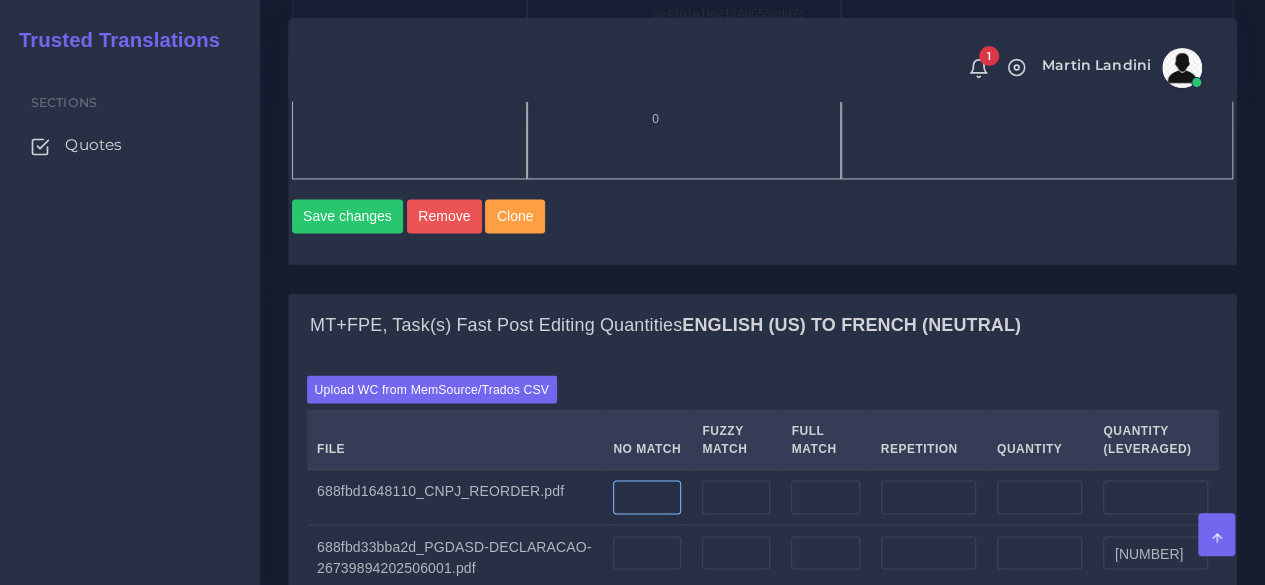 type on "[NUMBER]" 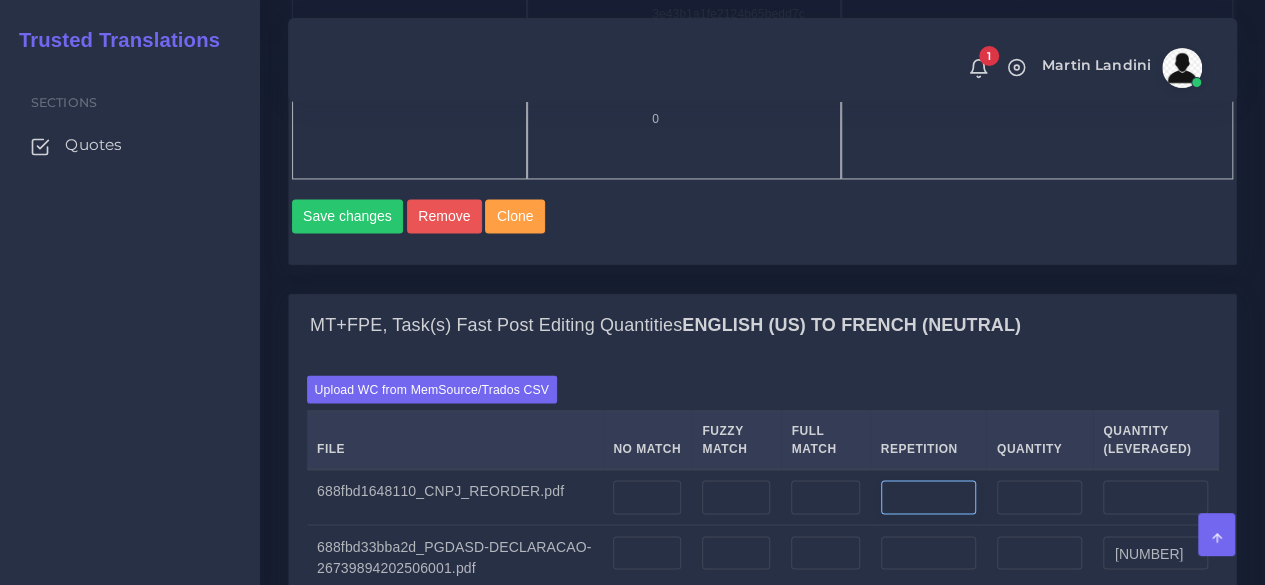 type on "[NUMBER]" 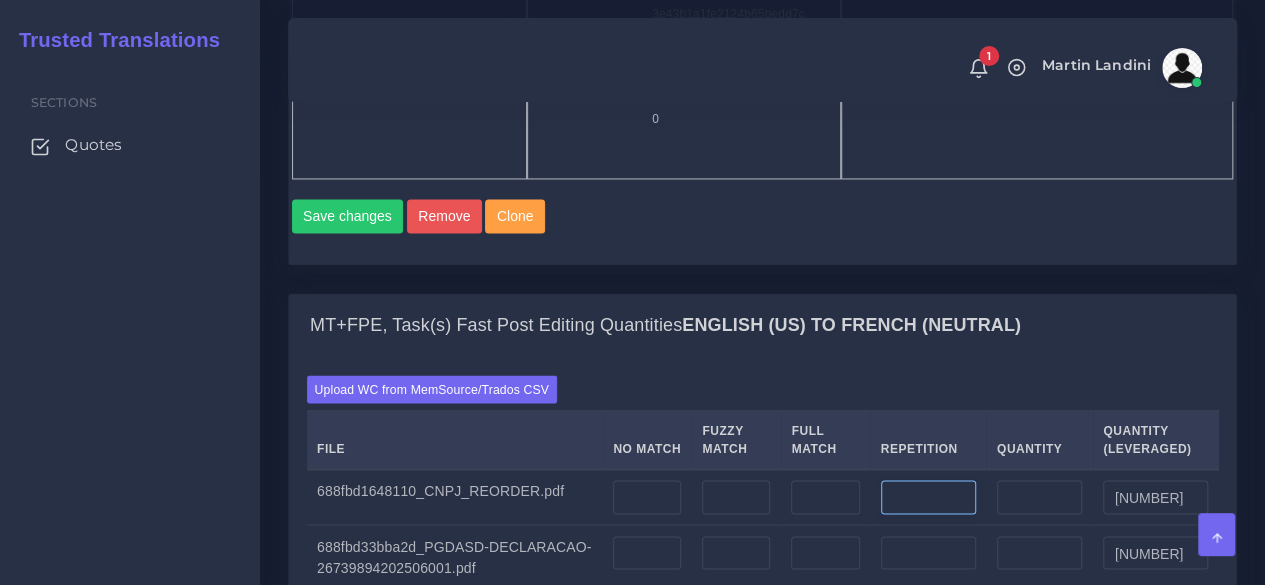 click at bounding box center (928, 497) 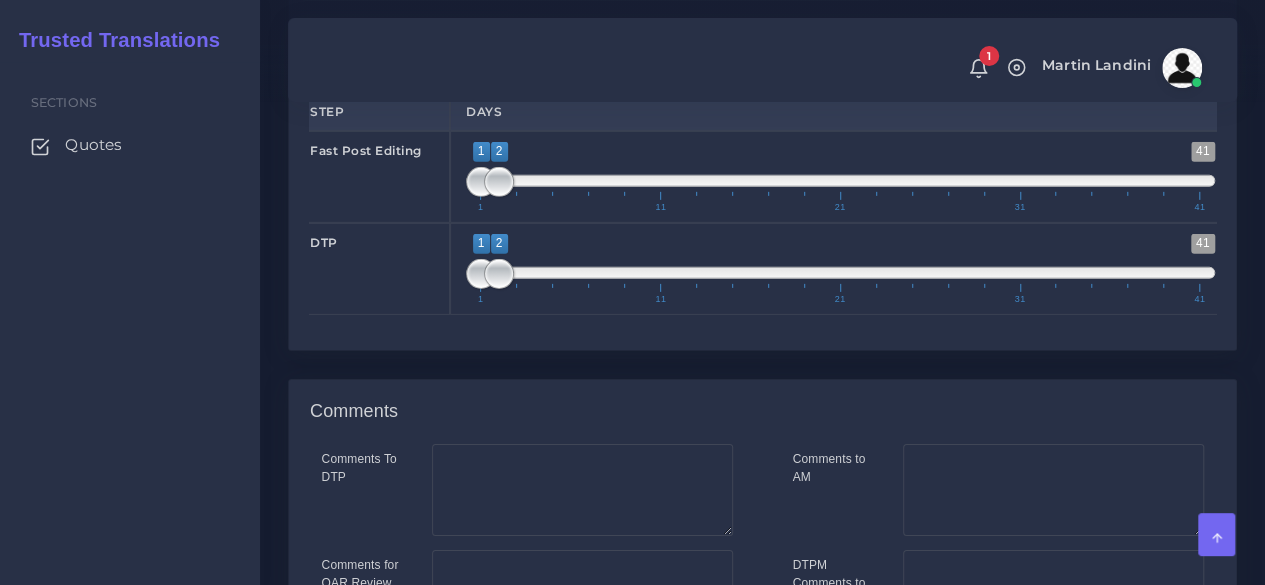 scroll, scrollTop: 3006, scrollLeft: 0, axis: vertical 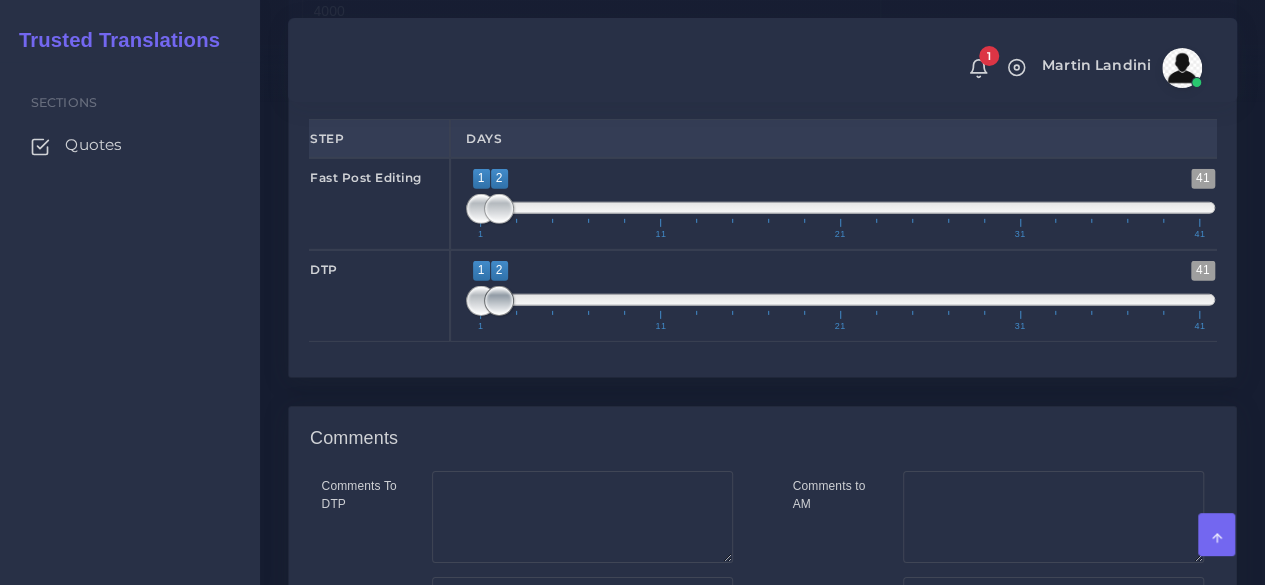 type on "5" 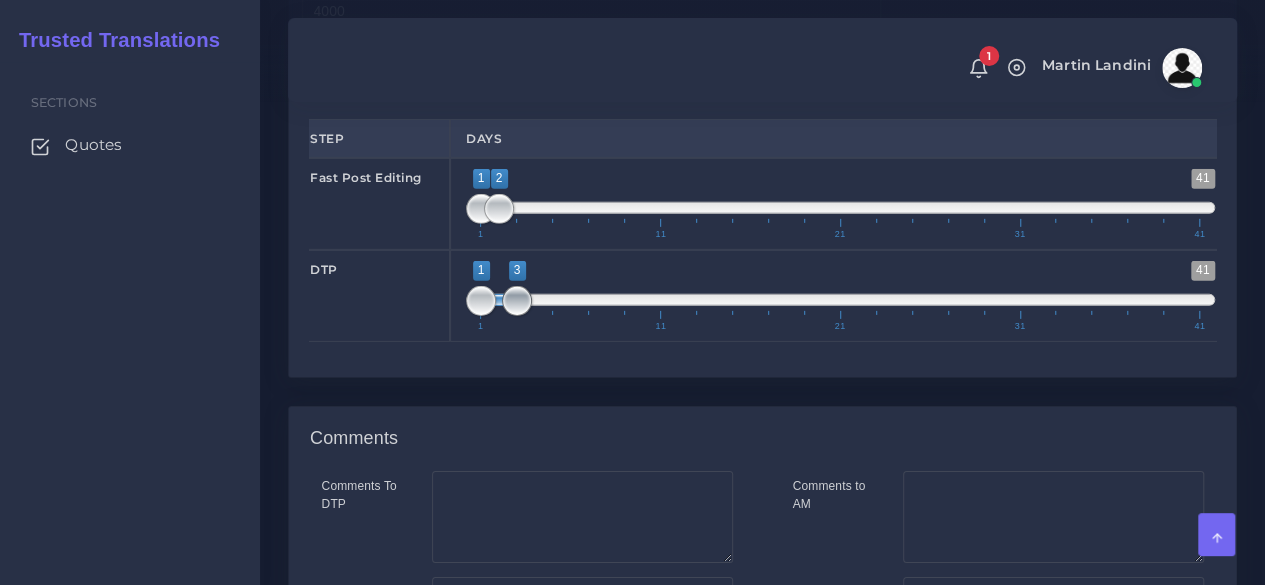 drag, startPoint x: 499, startPoint y: 313, endPoint x: 509, endPoint y: 311, distance: 10.198039 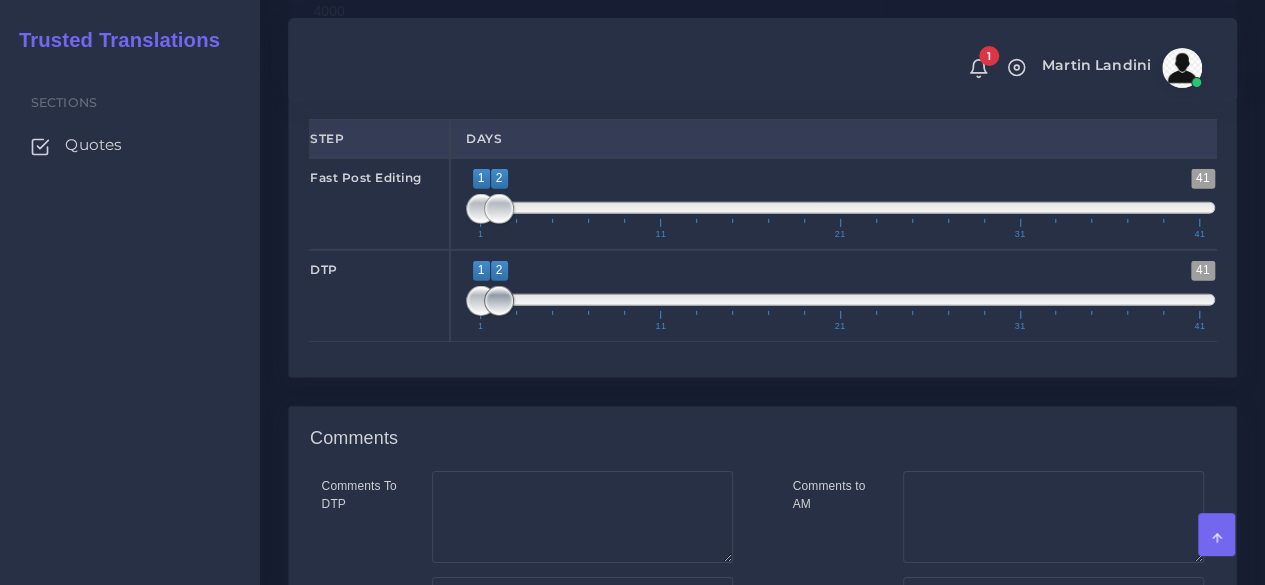 drag, startPoint x: 523, startPoint y: 317, endPoint x: 511, endPoint y: 319, distance: 12.165525 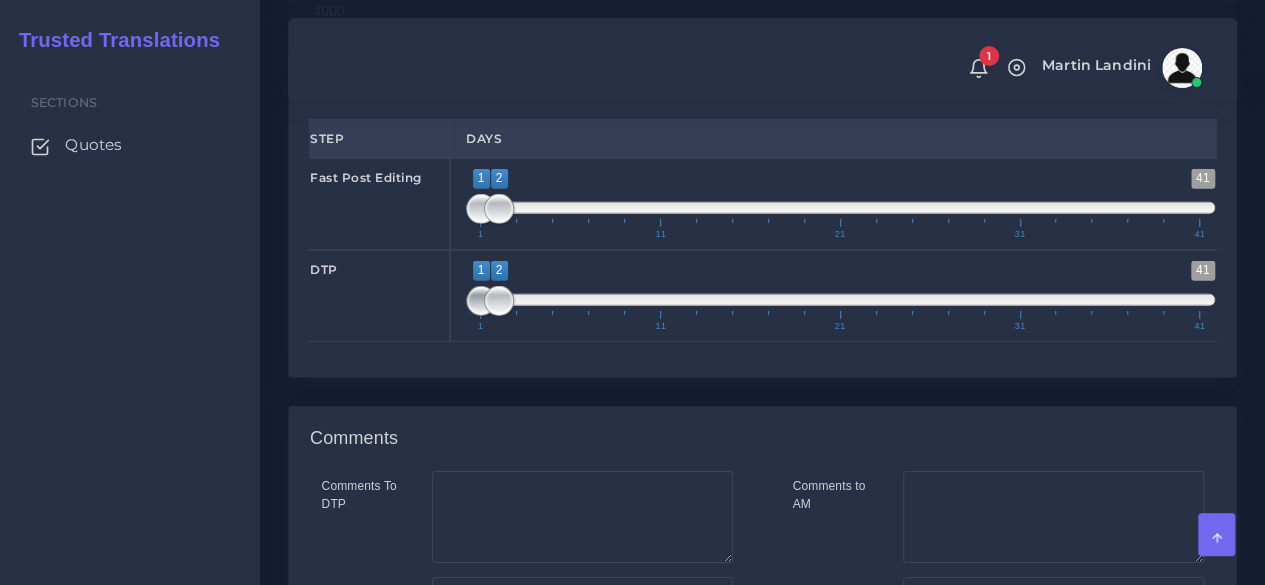 type on "[NUMBER];[NUMBER]" 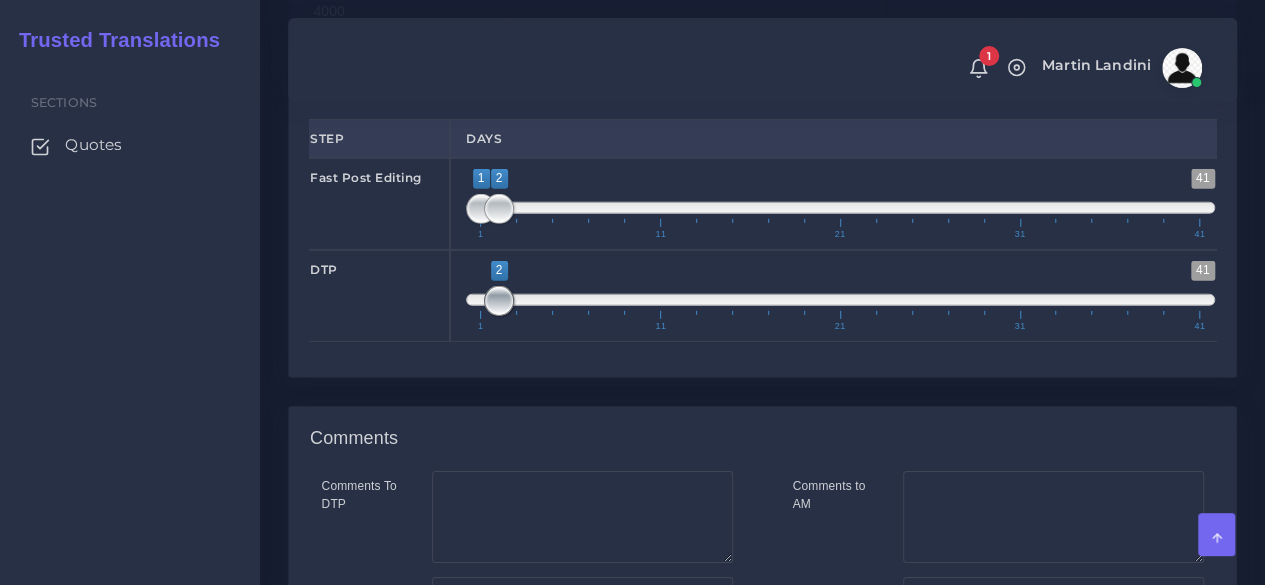 drag, startPoint x: 472, startPoint y: 318, endPoint x: 487, endPoint y: 317, distance: 15.033297 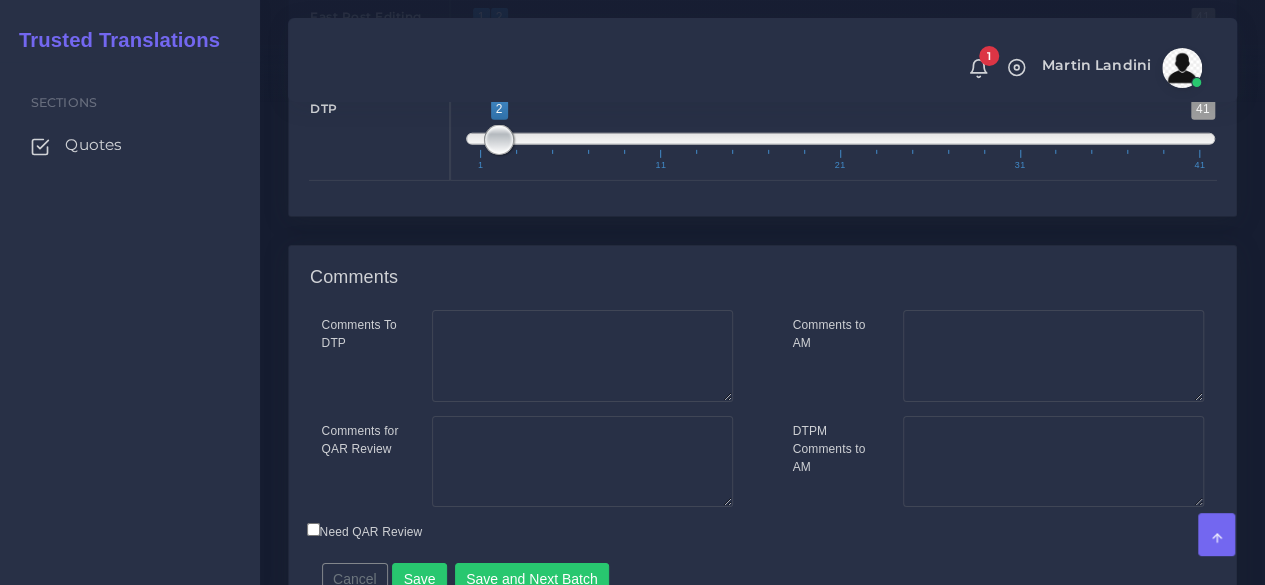 scroll, scrollTop: 3284, scrollLeft: 0, axis: vertical 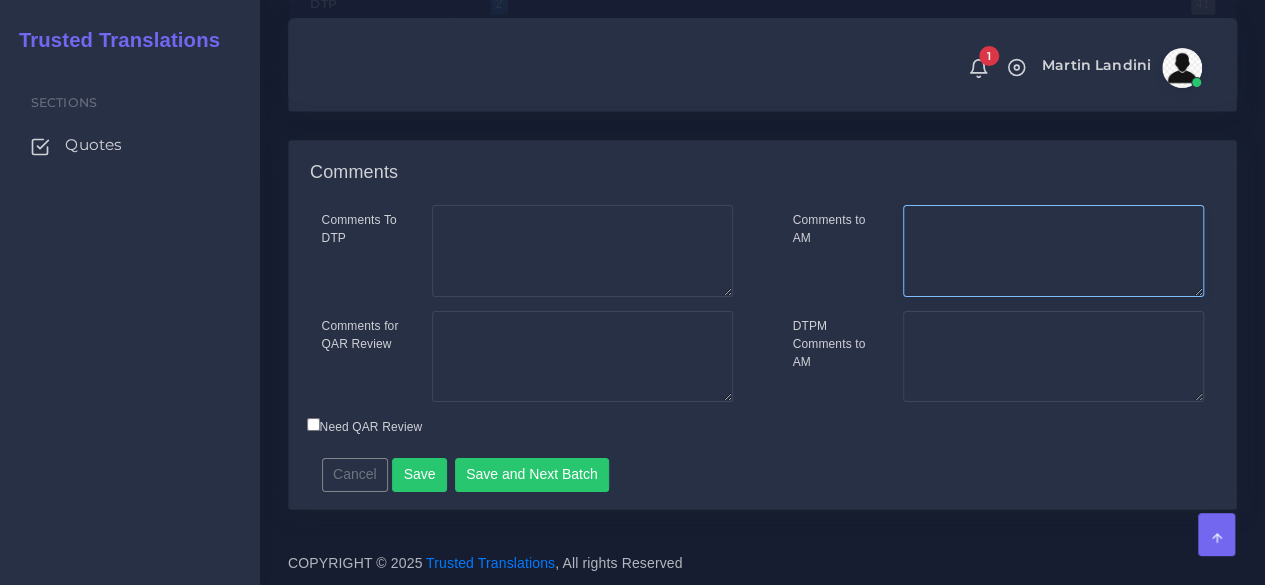 click on "Comments to AM" at bounding box center (1053, 251) 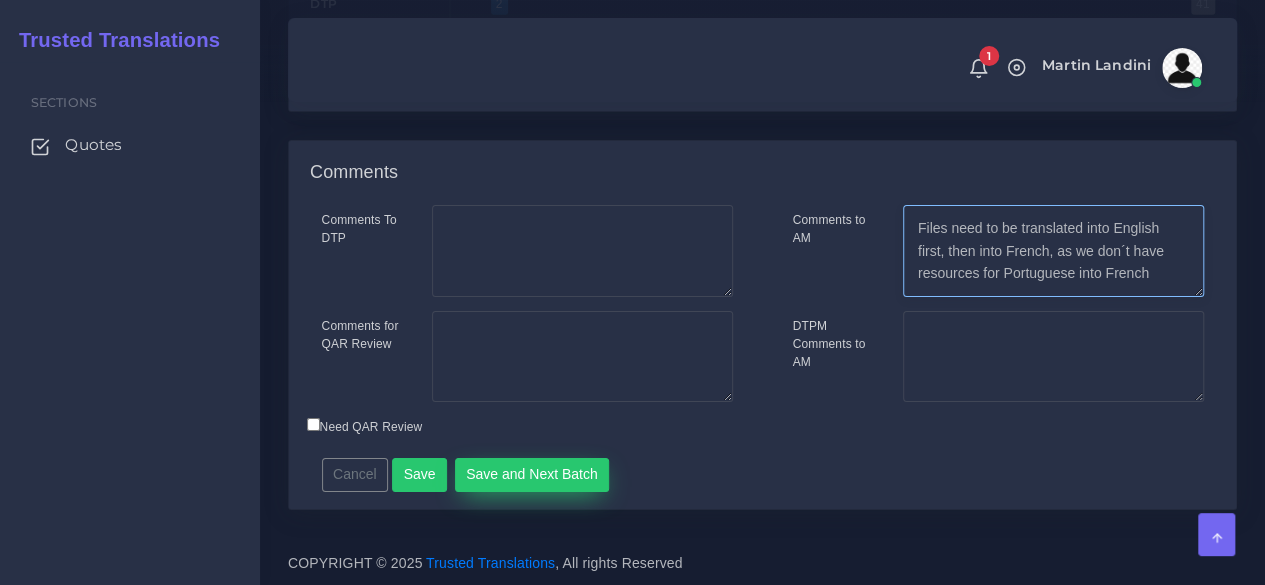 type on "Files need to be translated into English first, then into French, as we don´t have resources for Portuguese into French" 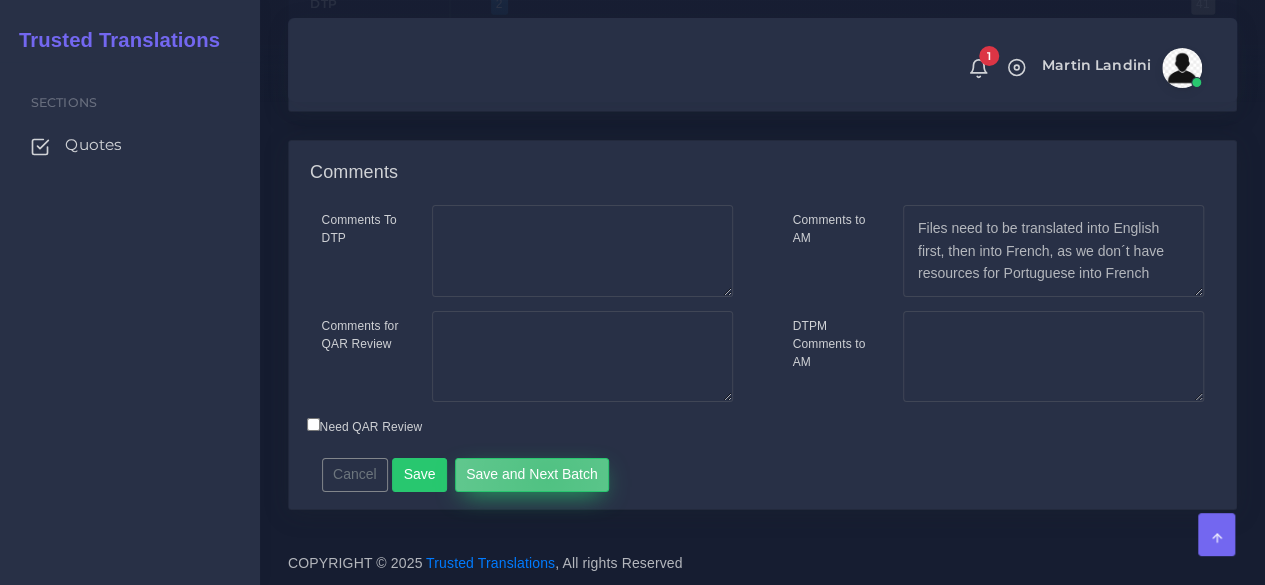 click on "Save and Next Batch" at bounding box center (532, 475) 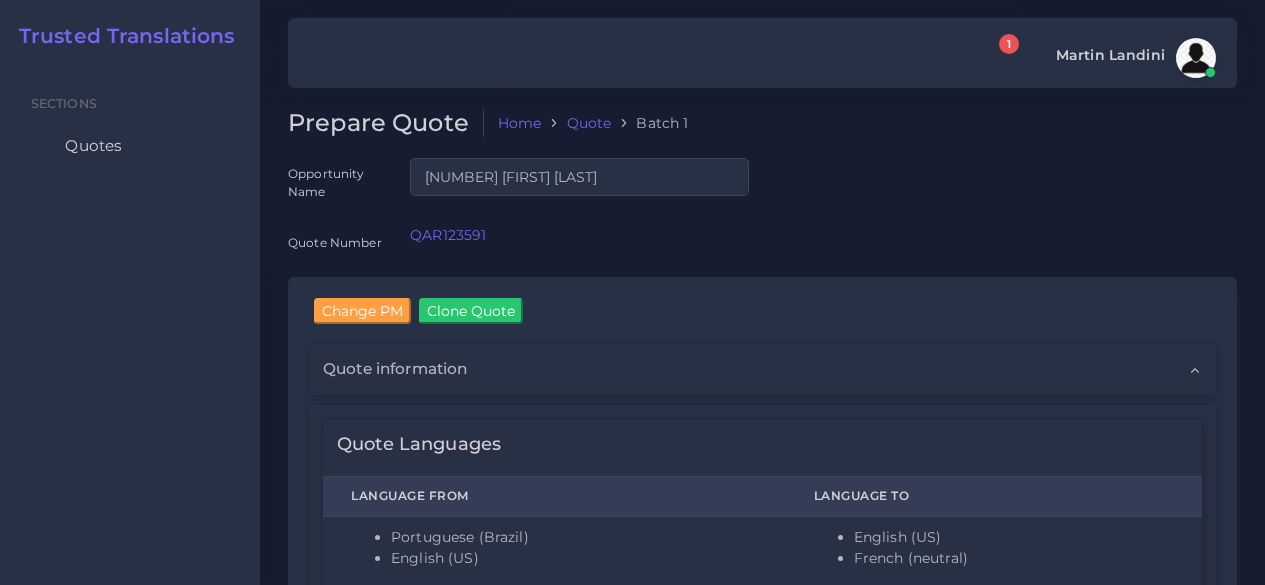 scroll, scrollTop: 0, scrollLeft: 0, axis: both 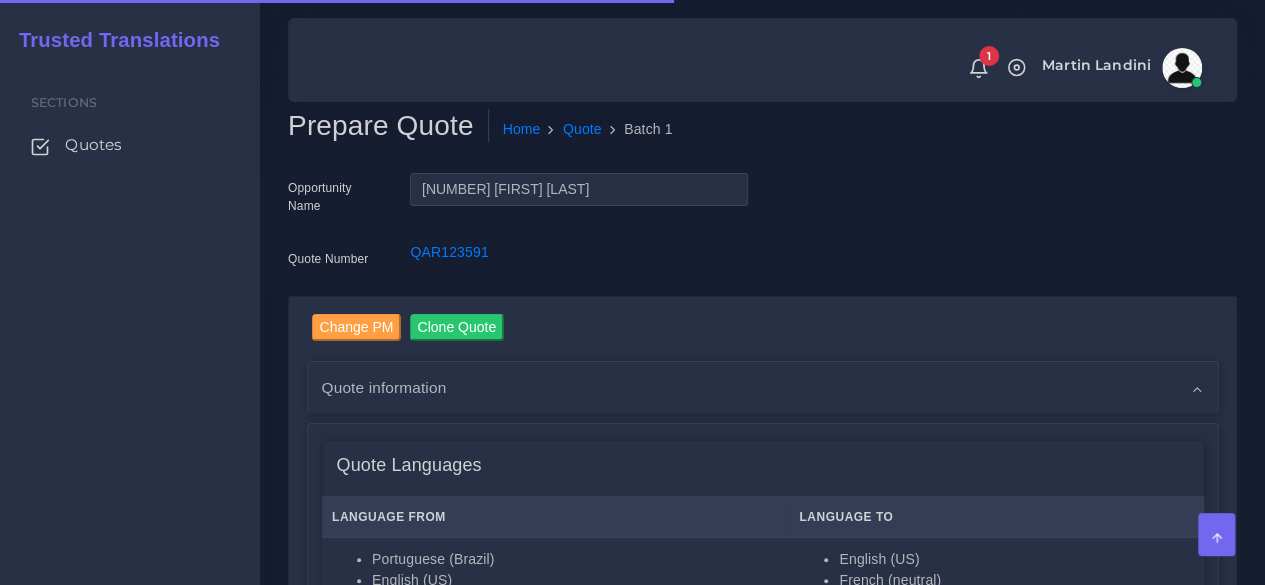 type 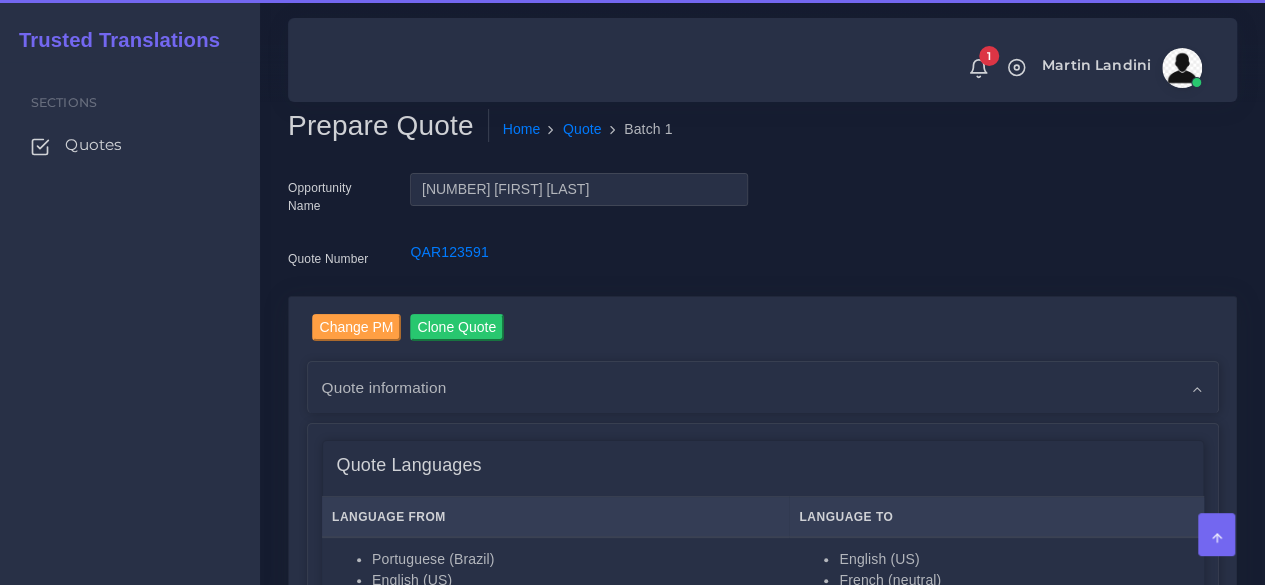 click on "Sections
Quotes" at bounding box center (130, 323) 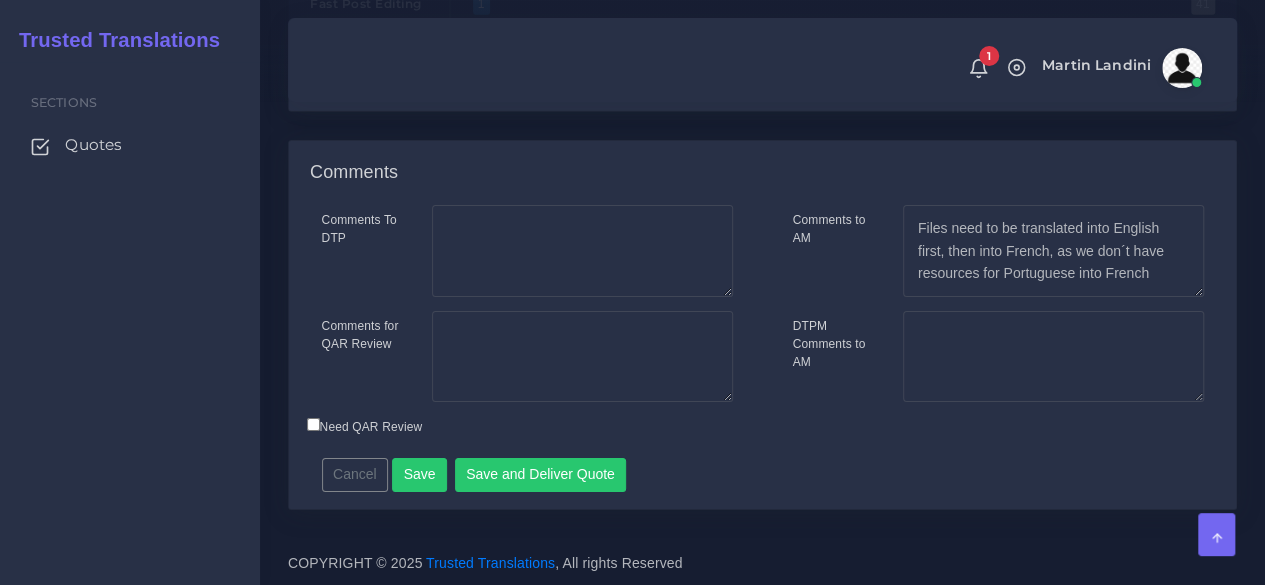 scroll, scrollTop: 3214, scrollLeft: 0, axis: vertical 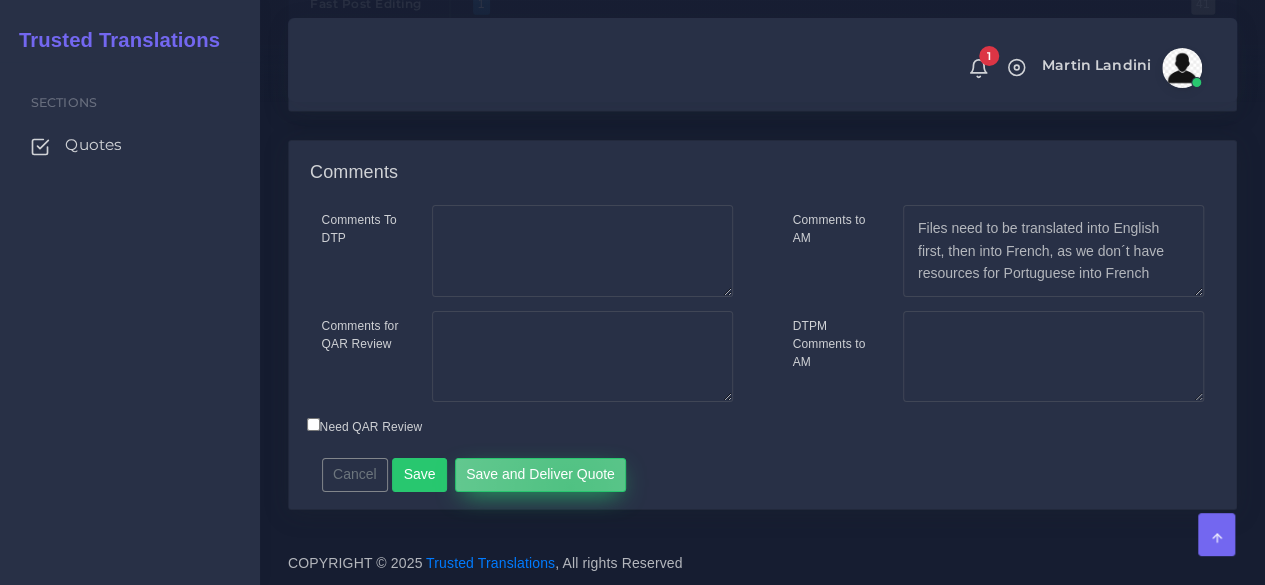 click on "Save and  Deliver Quote" at bounding box center (541, 475) 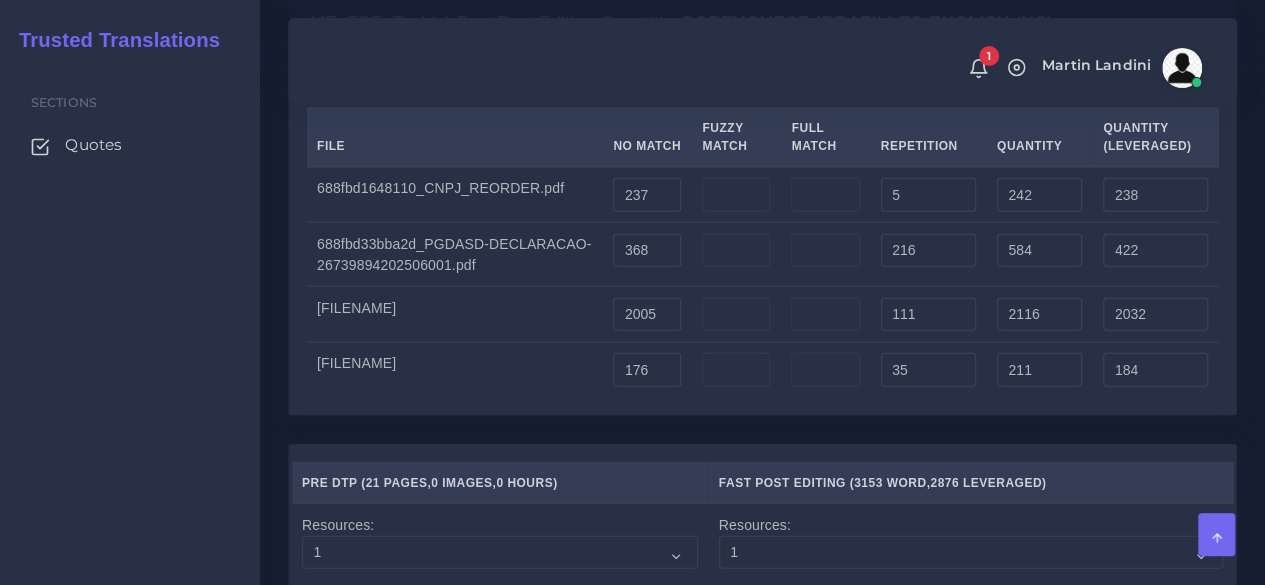 scroll, scrollTop: 2314, scrollLeft: 0, axis: vertical 